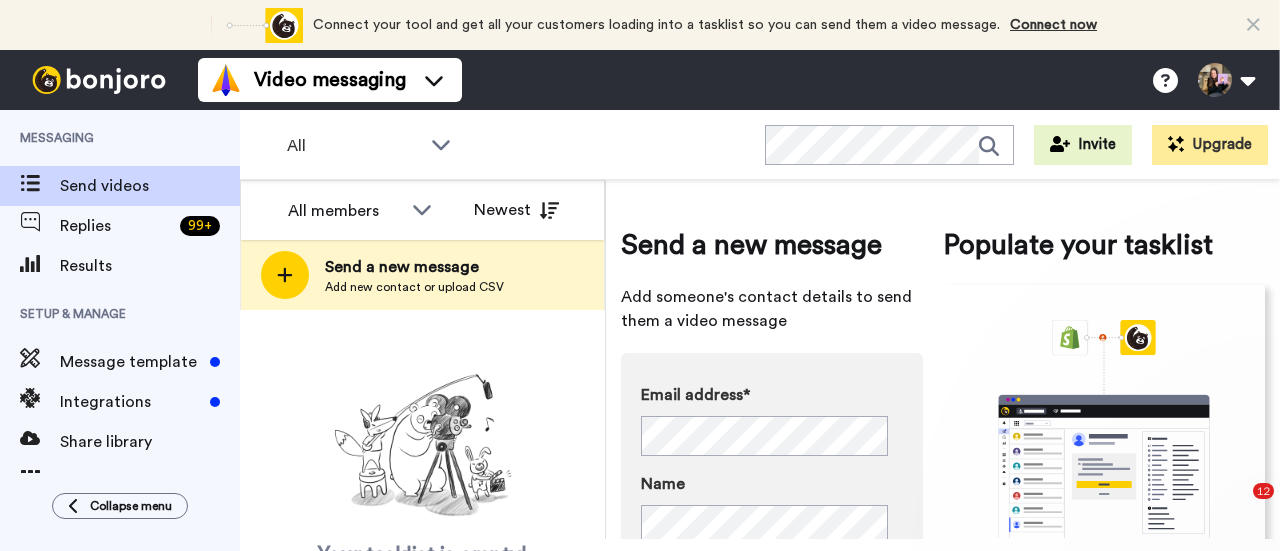 scroll, scrollTop: 0, scrollLeft: 0, axis: both 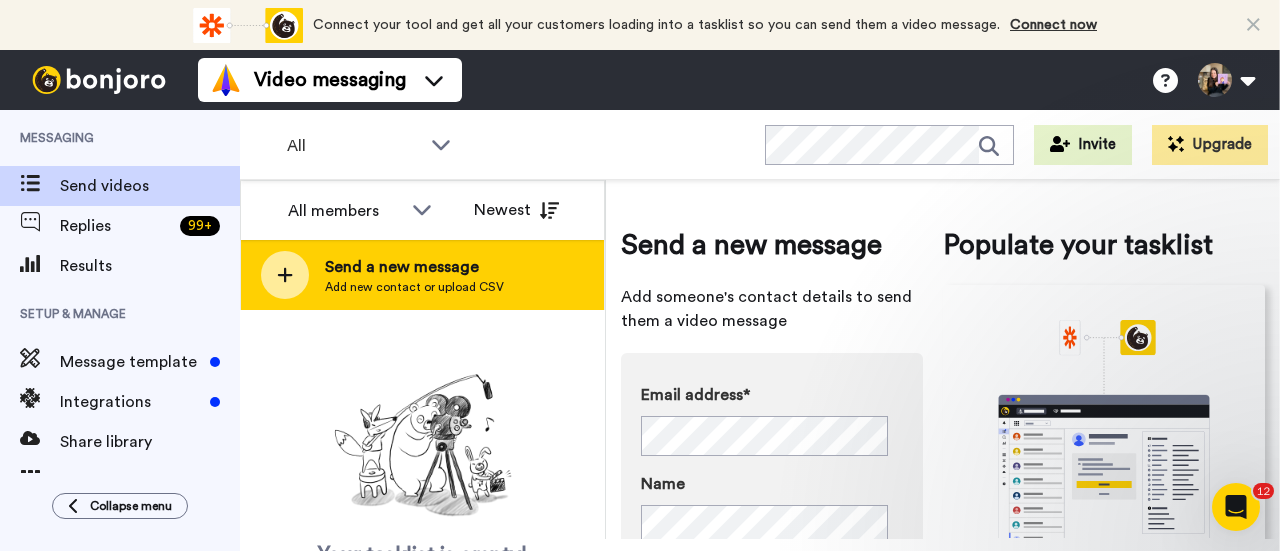 click on "Send a new message" at bounding box center [414, 267] 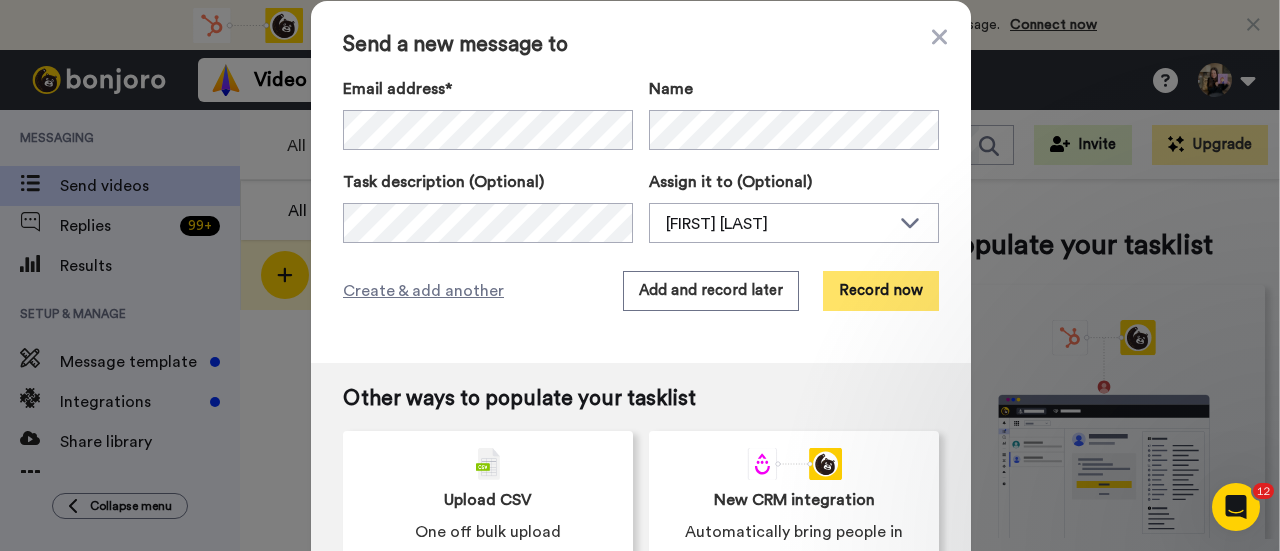 click on "Record now" at bounding box center [881, 291] 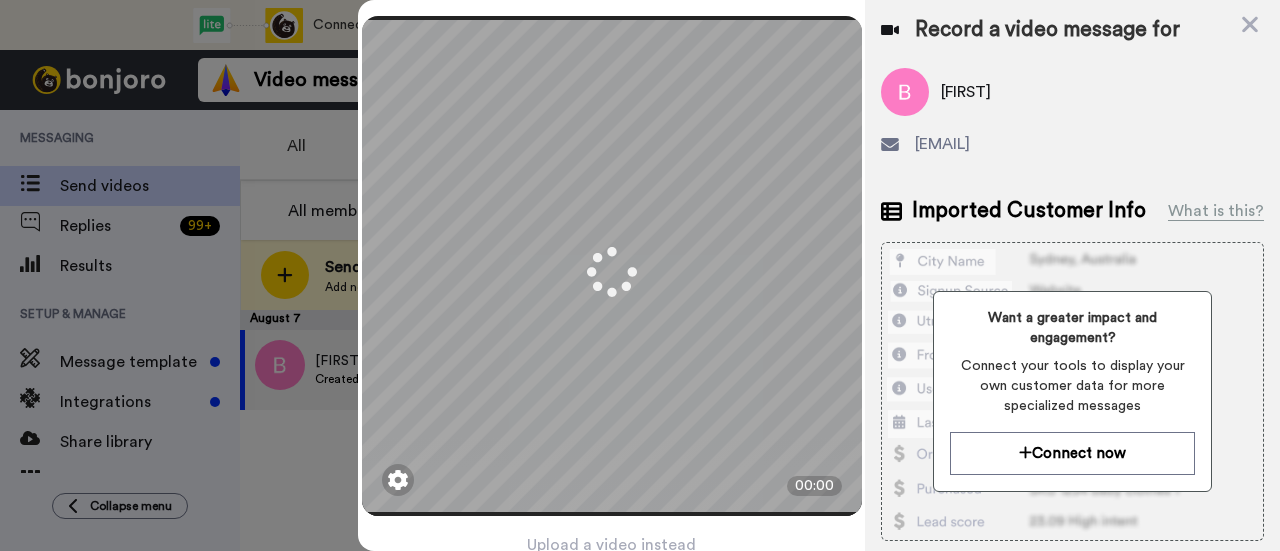 scroll, scrollTop: 96, scrollLeft: 0, axis: vertical 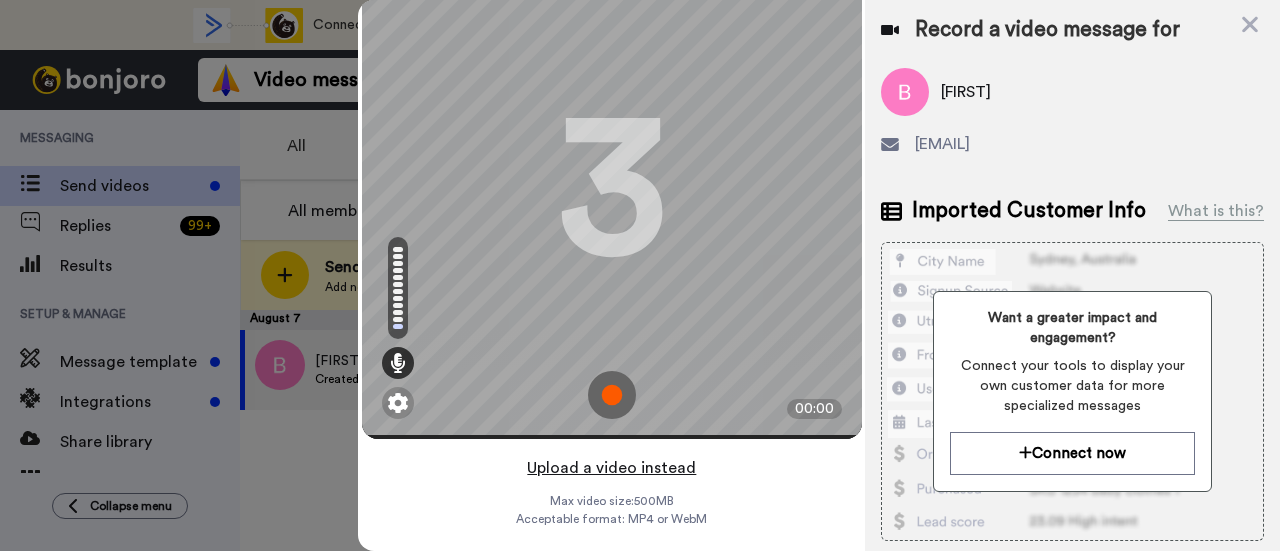 click on "Upload a video instead" at bounding box center [611, 468] 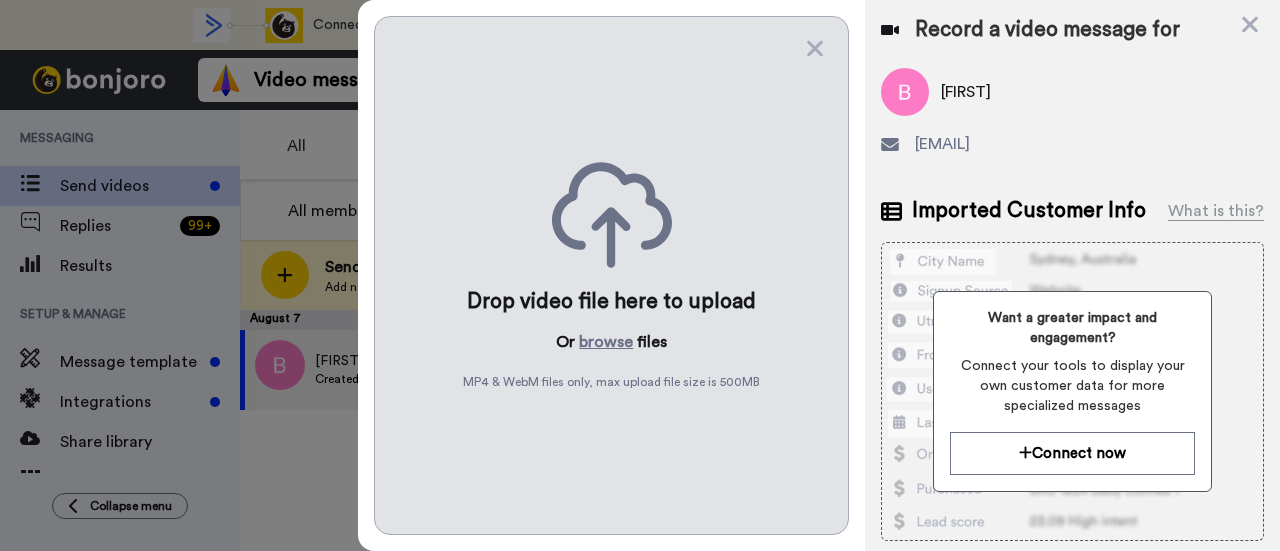 scroll, scrollTop: 0, scrollLeft: 0, axis: both 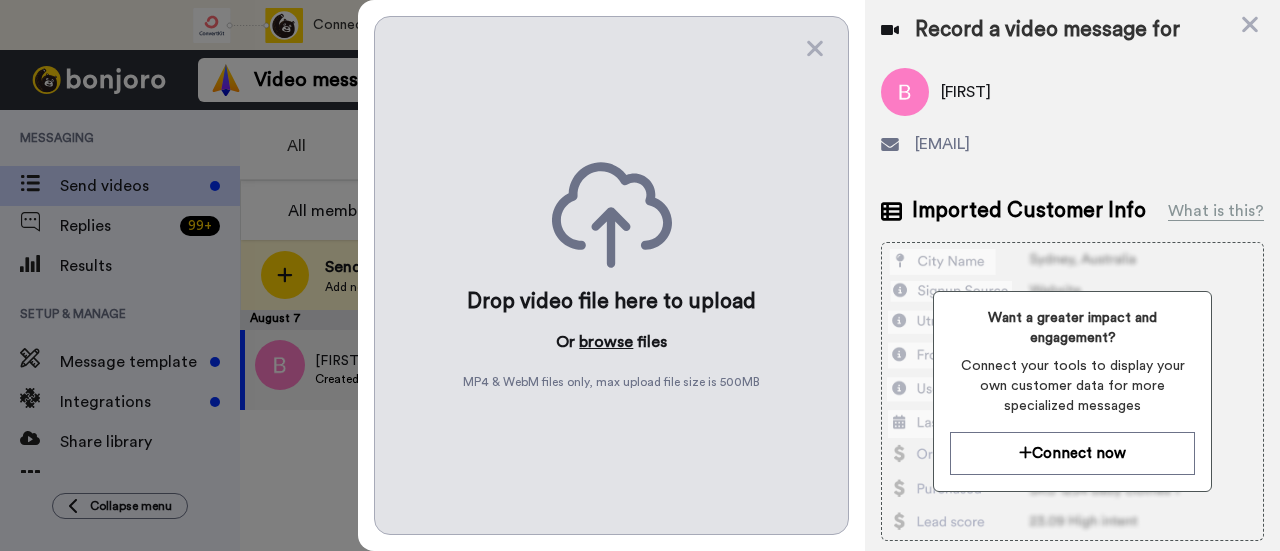 click on "browse" at bounding box center [606, 342] 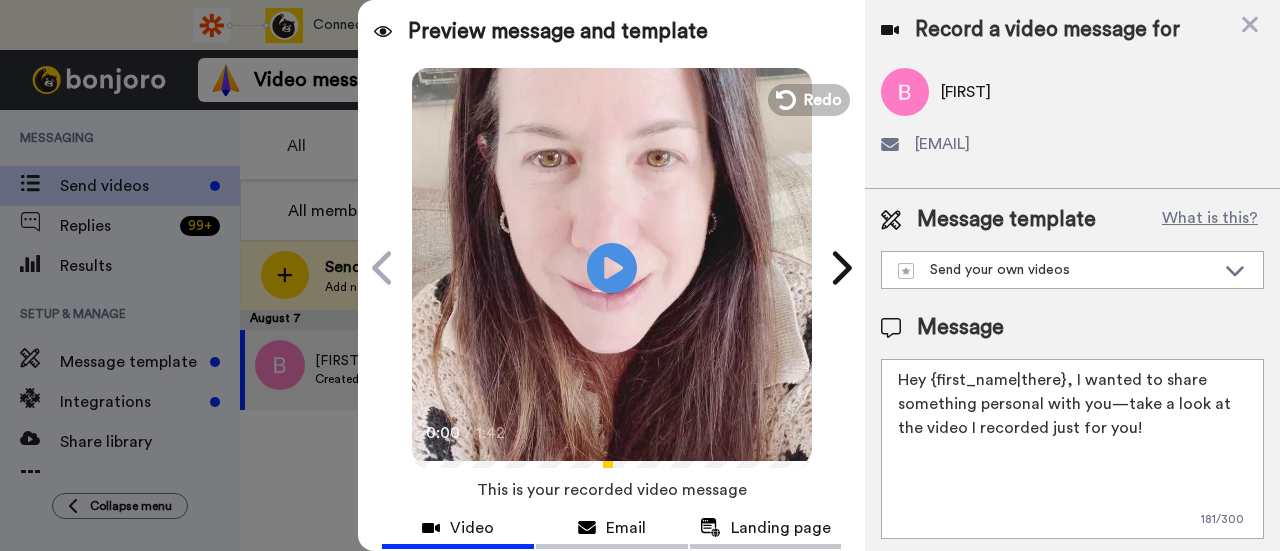 drag, startPoint x: 1146, startPoint y: 429, endPoint x: 1071, endPoint y: 365, distance: 98.59513 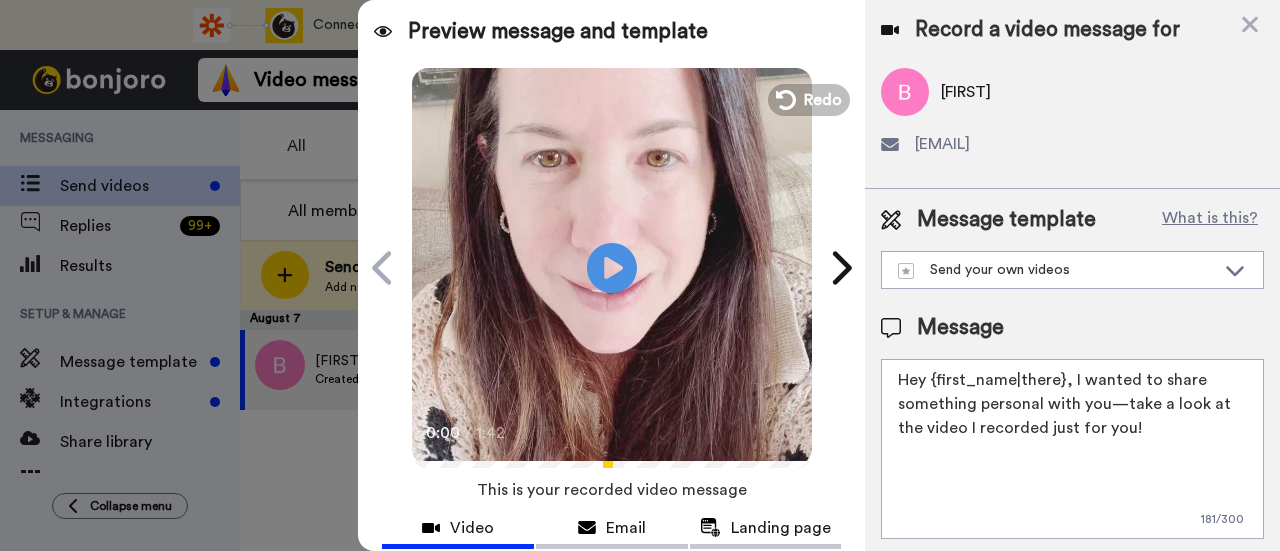 paste on "welcome to SLP Elevate! I created a video welcome for you! Feel free to click reply if you have any questions! I am here for you and cannot wait to hear about your students’ success and all of the time you save" 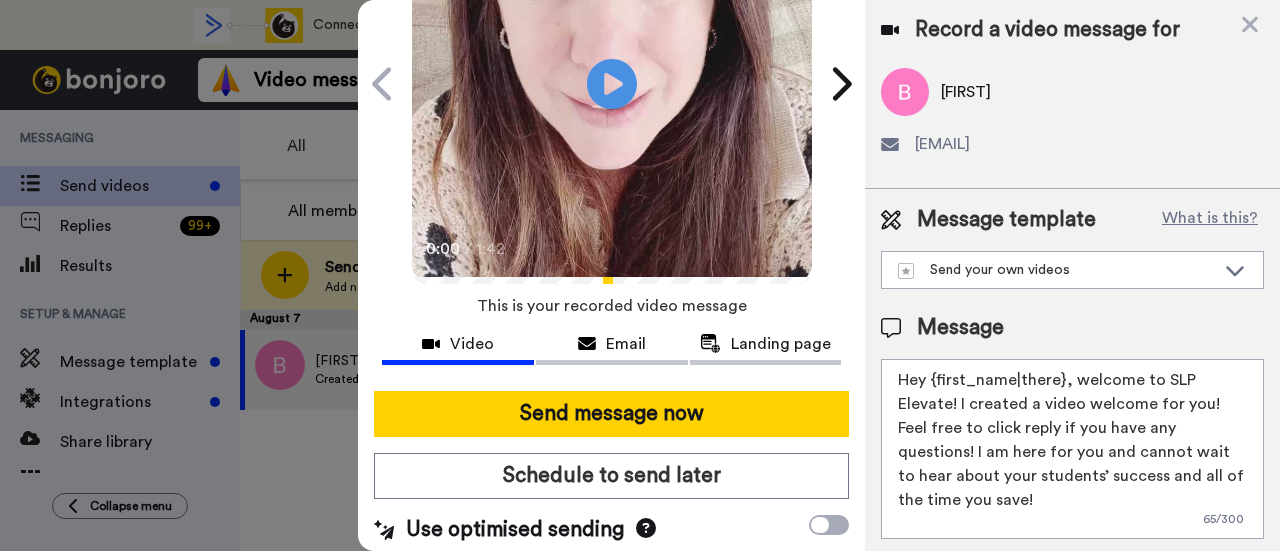 scroll, scrollTop: 200, scrollLeft: 0, axis: vertical 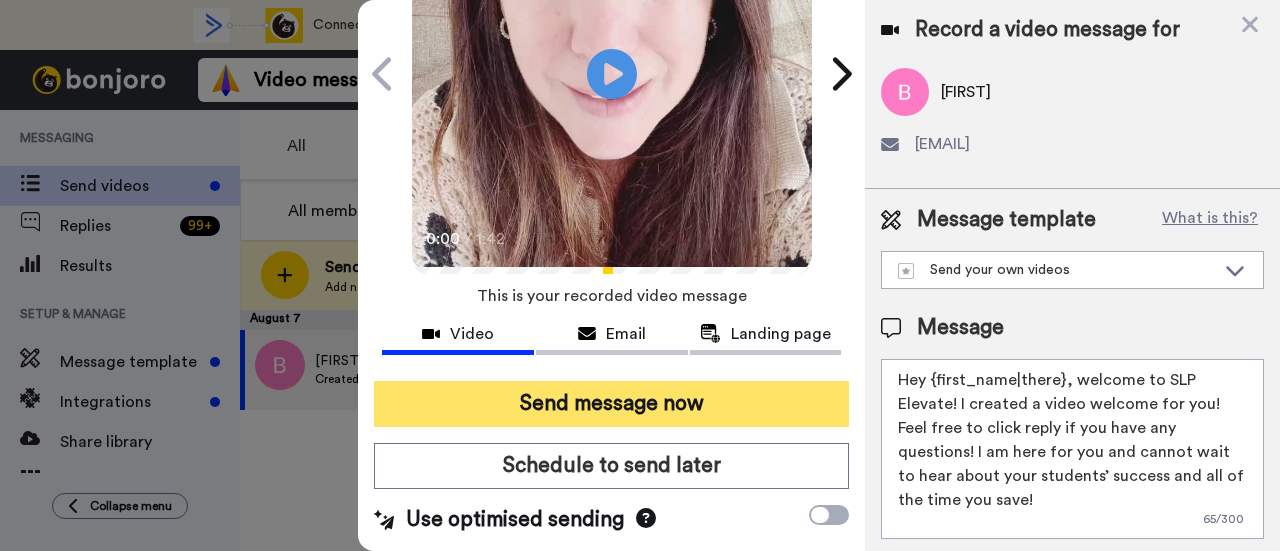 type on "Hey {first_name|there}, welcome to SLP Elevate! I created a video welcome for you! Feel free to click reply if you have any questions! I am here for you and cannot wait to hear about your students’ success and all of the time you save!" 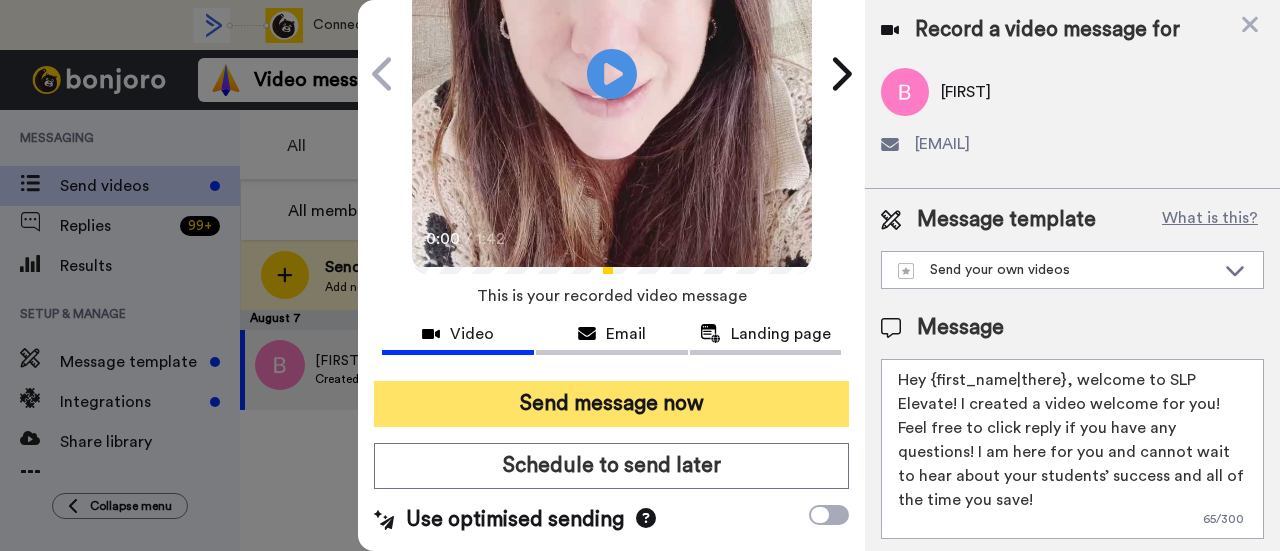 click on "Send message now" at bounding box center (611, 404) 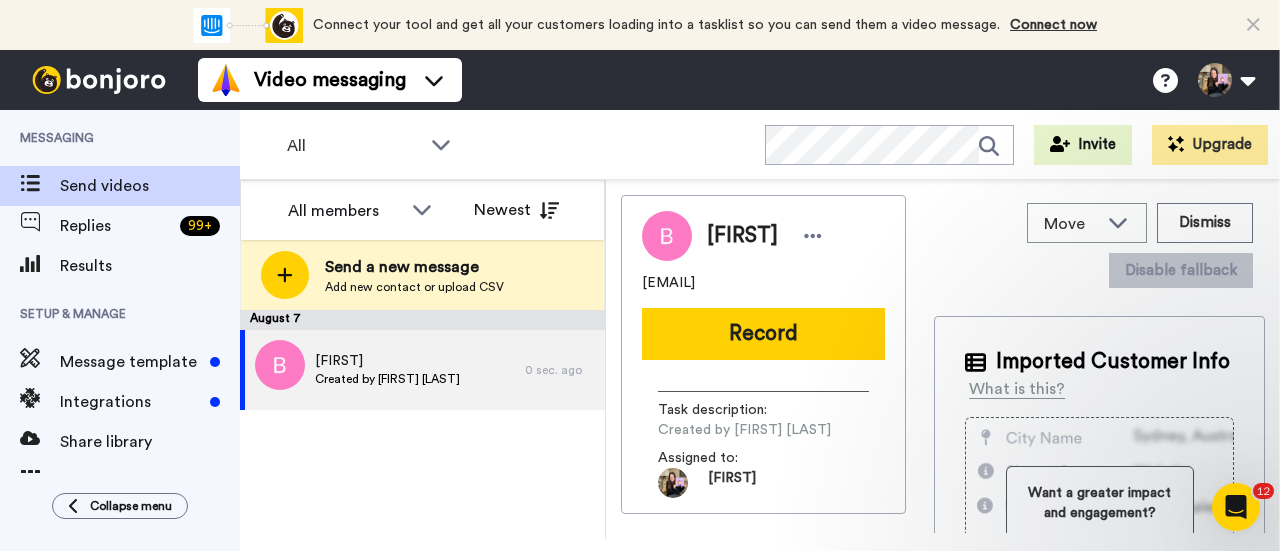 scroll, scrollTop: 0, scrollLeft: 0, axis: both 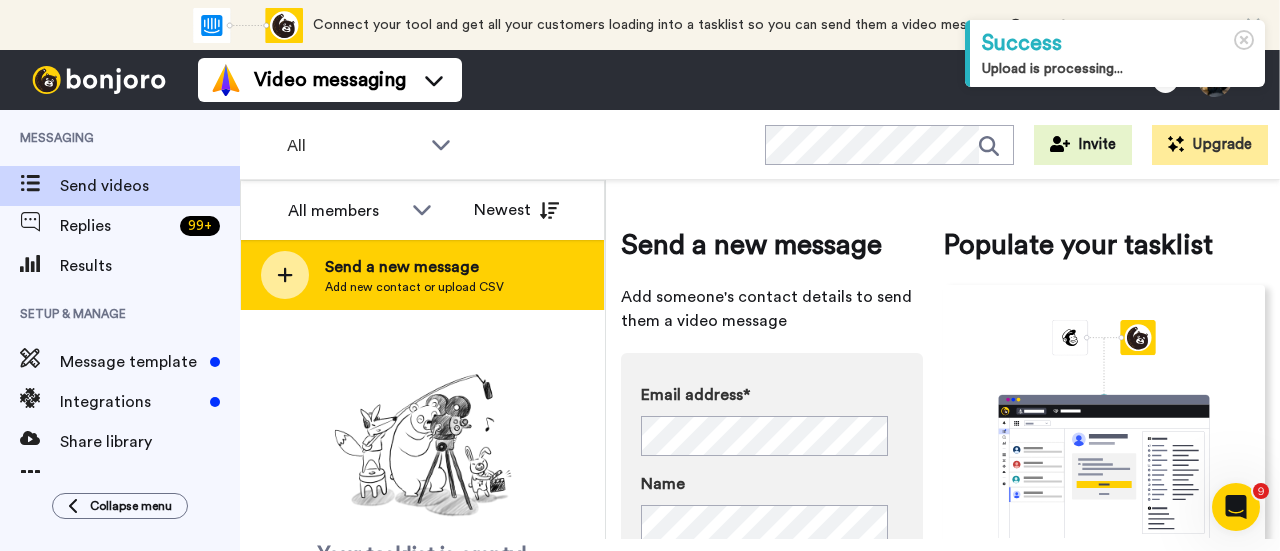 click on "Send a new message Add new contact or upload CSV" at bounding box center (422, 275) 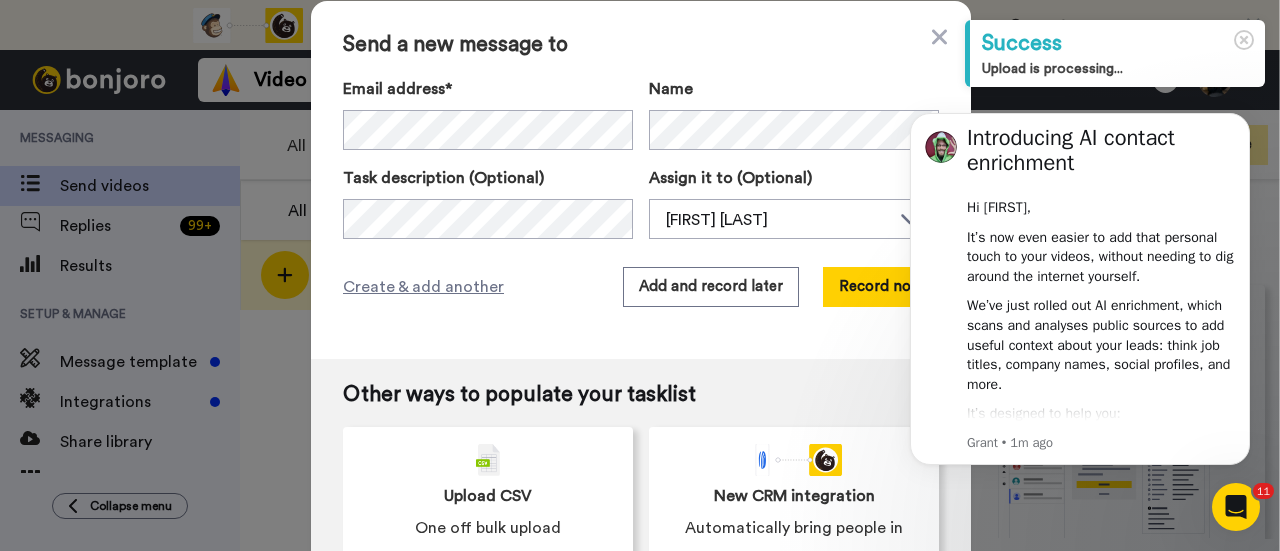 scroll, scrollTop: 0, scrollLeft: 0, axis: both 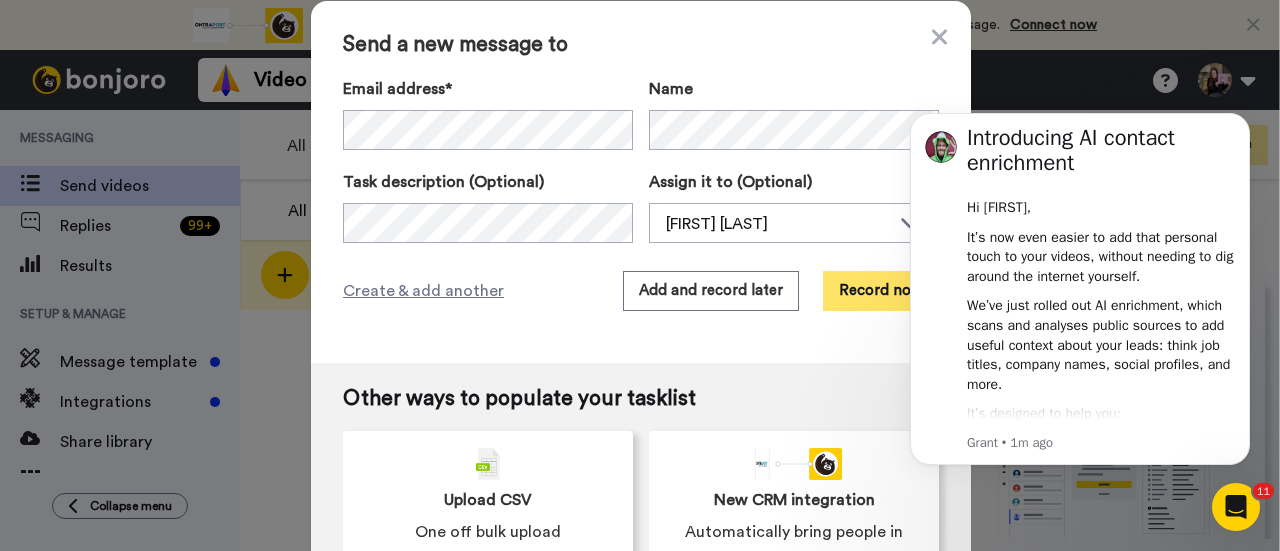 click on "Record now" at bounding box center [881, 291] 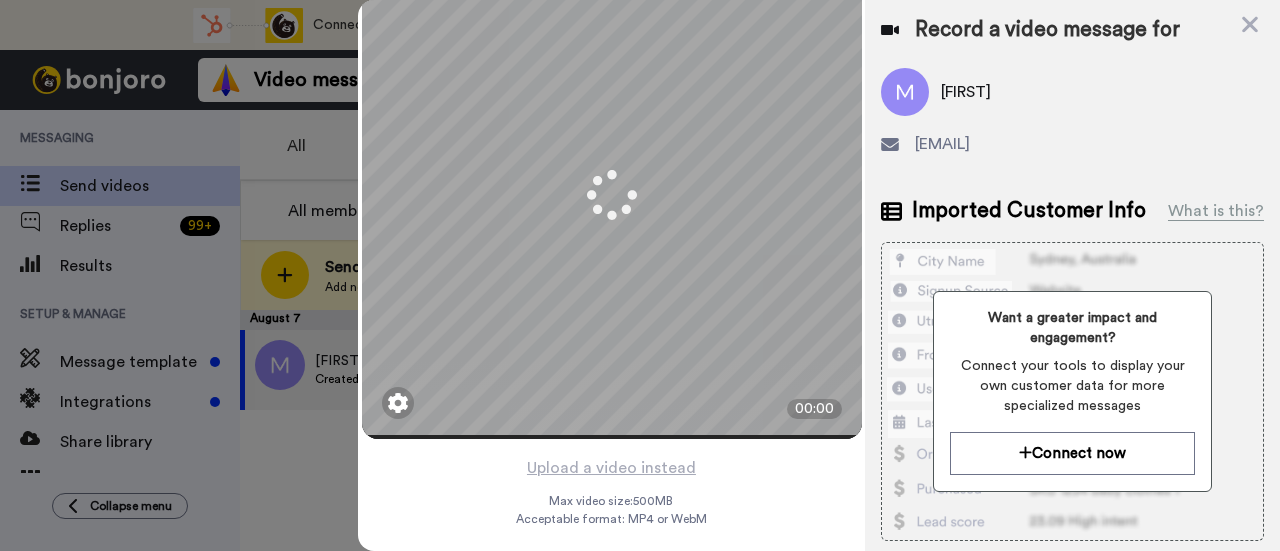 scroll, scrollTop: 96, scrollLeft: 0, axis: vertical 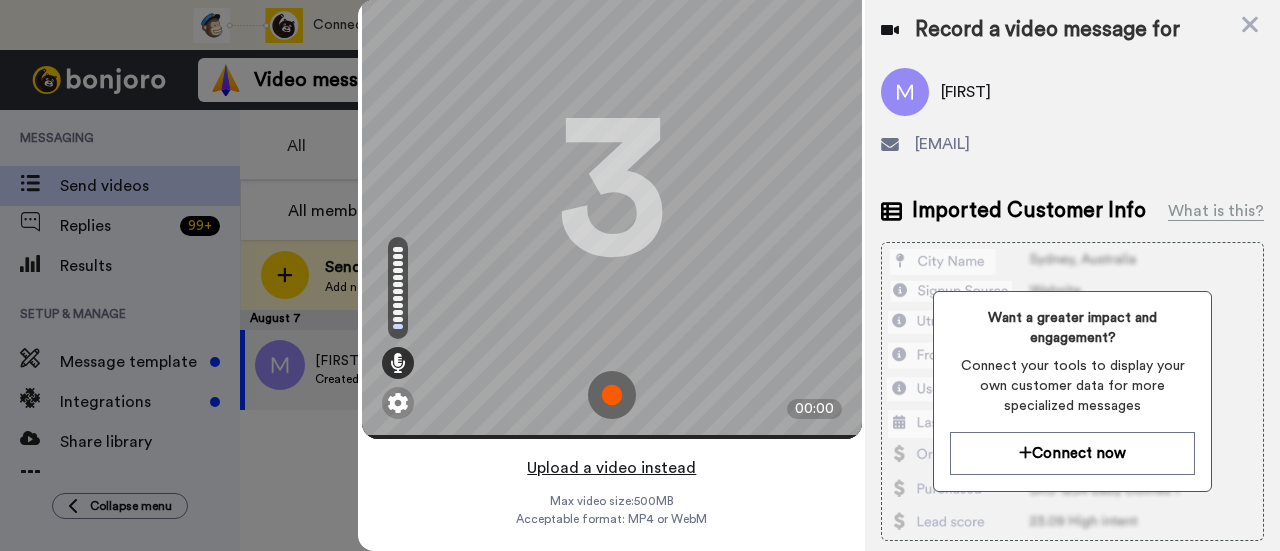 click on "Upload a video instead" at bounding box center [611, 468] 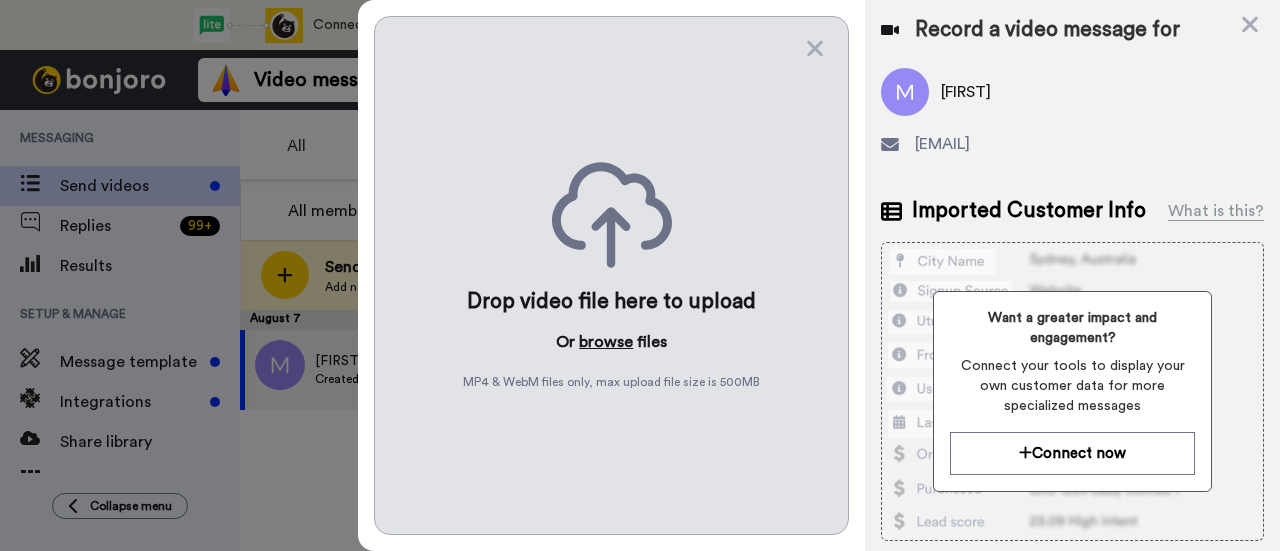click on "browse" at bounding box center (606, 342) 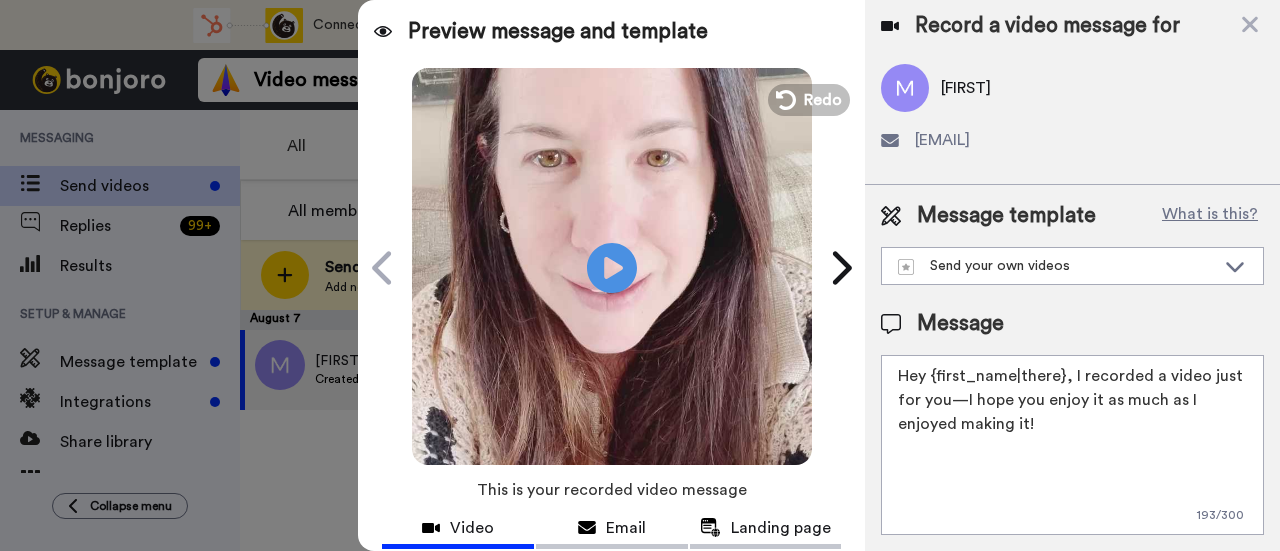 scroll, scrollTop: 0, scrollLeft: 0, axis: both 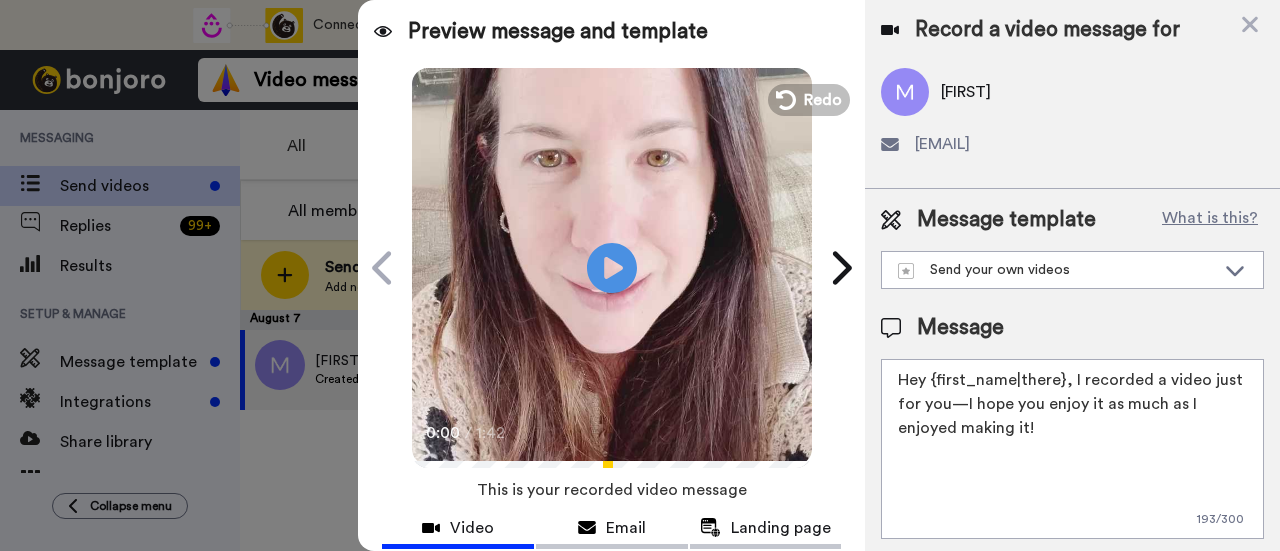 drag, startPoint x: 1050, startPoint y: 428, endPoint x: 1070, endPoint y: 385, distance: 47.423622 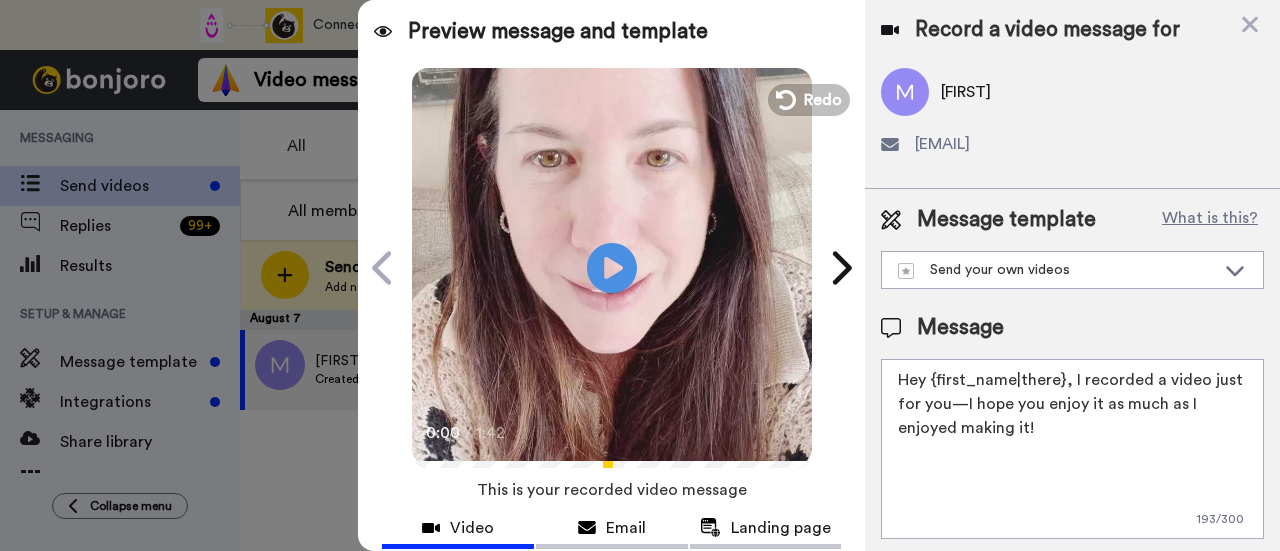 paste on "welcome to SLP Elevate! I created a video welcome for you! Feel free to click reply if you have any questions! I am here for you and cannot wait to hear about your students’ success and all of the time you save" 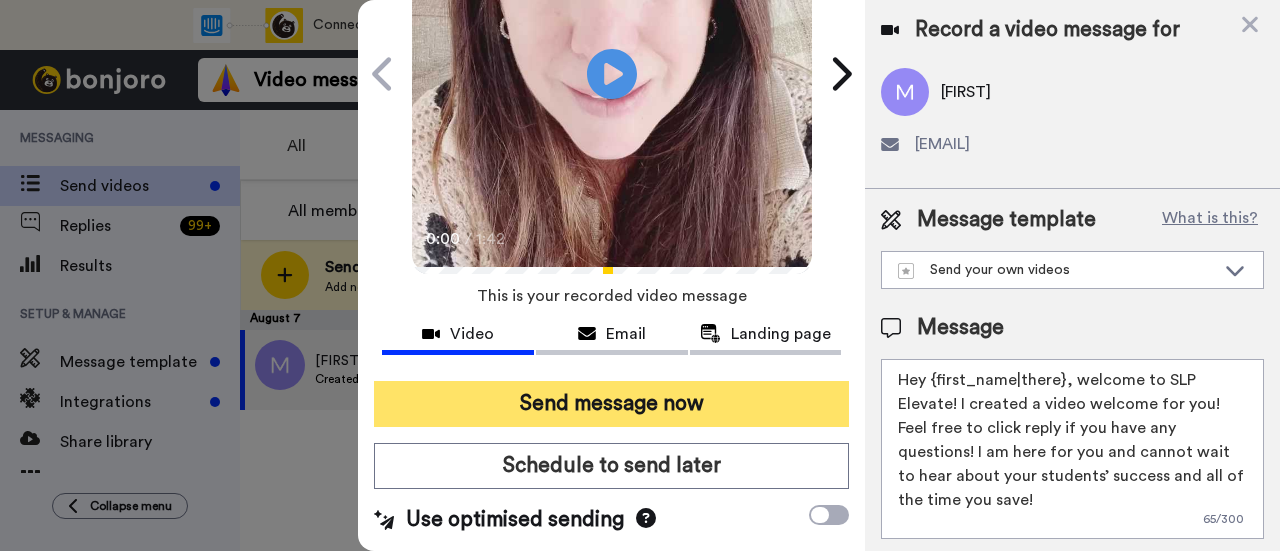 scroll, scrollTop: 200, scrollLeft: 0, axis: vertical 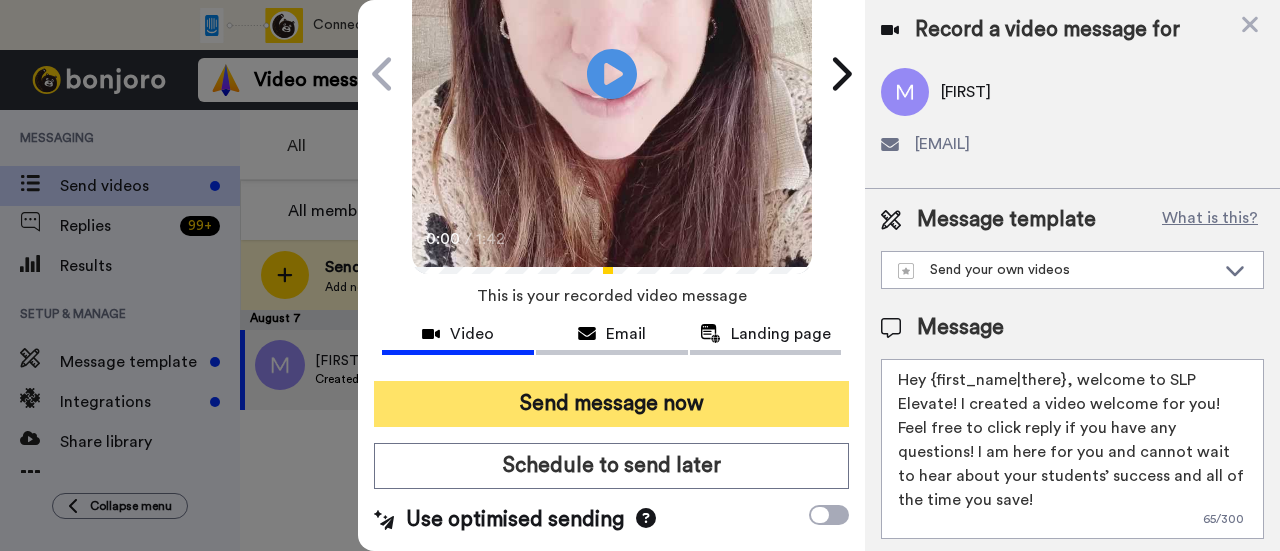 type on "Hey {first_name|there}, welcome to SLP Elevate! I created a video welcome for you! Feel free to click reply if you have any questions! I am here for you and cannot wait to hear about your students’ success and all of the time you save!" 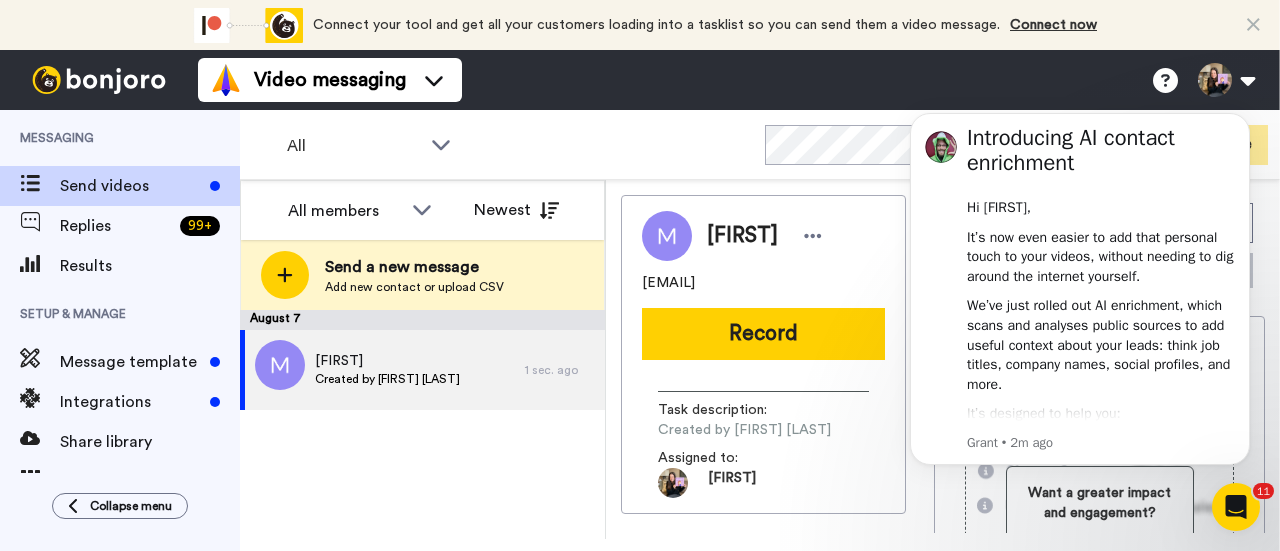 scroll, scrollTop: 0, scrollLeft: 0, axis: both 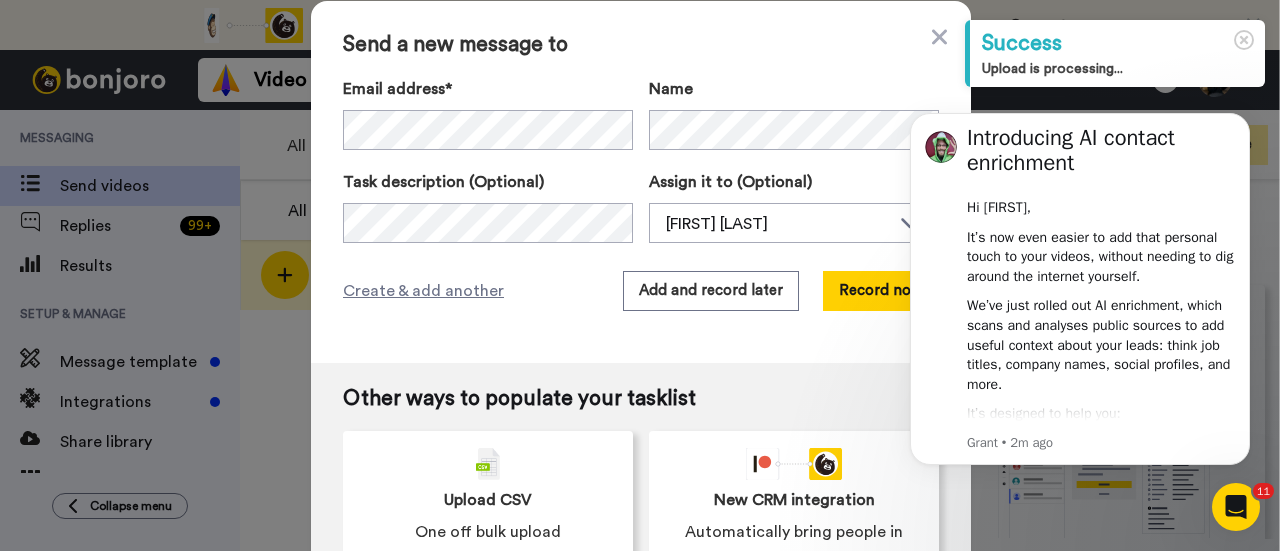 click on "Introducing AI contact enrichment   Hi [FIRST], It’s now even easier to add that personal touch to your videos, without needing to dig around the internet yourself. We’ve just rolled out AI enrichment, which scans and analyses public sources to add useful context about your leads: think job titles, company names, social profiles, and more. It’s designed to help you: ✅ Create more relevant, engaging videos ✅ Save time researching new leads ✅ Increase response rates with stronger first impressions Best practice?  Still use our Attributes feature to pull data from your CRM or other tools. However, this new AI layer gives you a helpful head start, especially when you’re short on time. Two quick notes: Accuracy may be lower for contacts with free email addresses (like Gmail/Yahoo). If AI enrichment’s not your style, you can switch it off anytime in your  settings . We’re continuing to refine it, so if you’ve got feedback or ideas, hit us up. We’d love to hear from you." 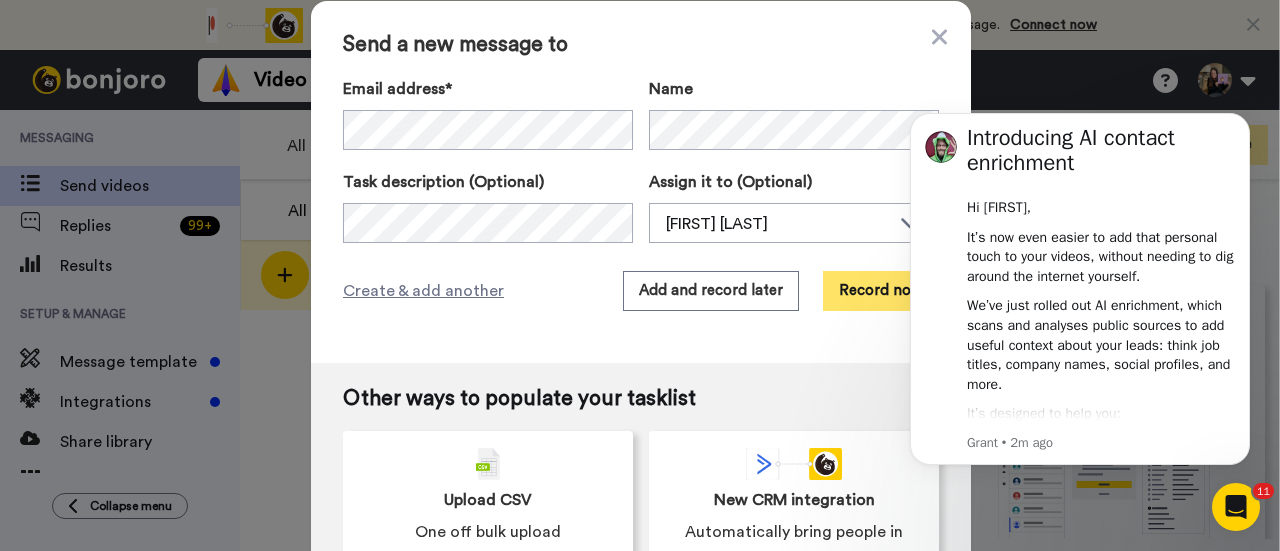 click on "Record now" at bounding box center [881, 291] 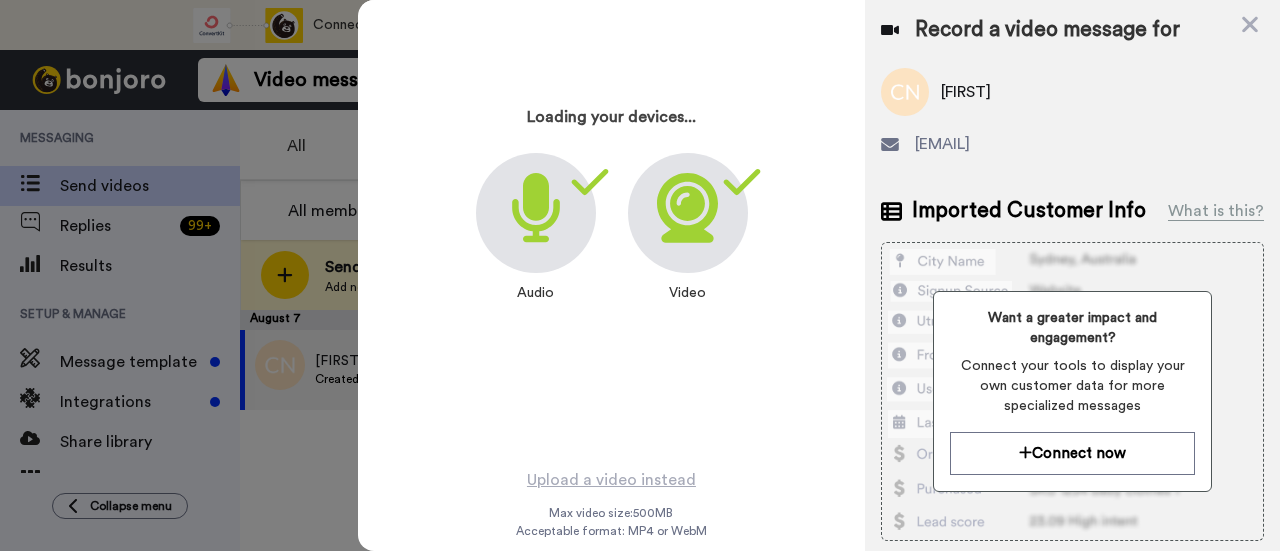 scroll, scrollTop: 96, scrollLeft: 0, axis: vertical 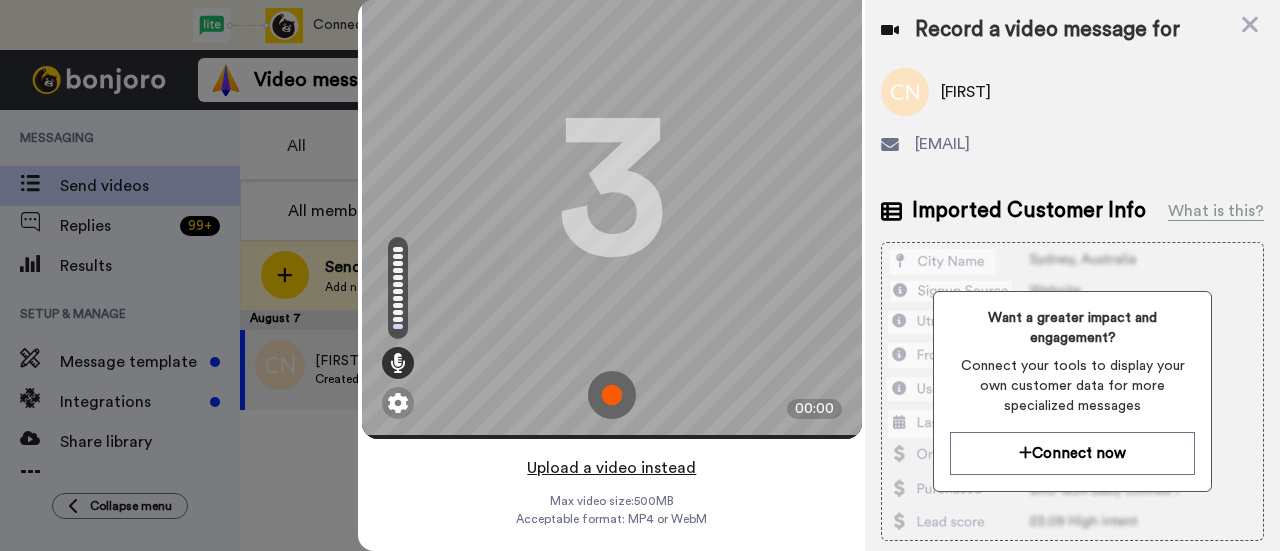 click on "Upload a video instead" at bounding box center (611, 468) 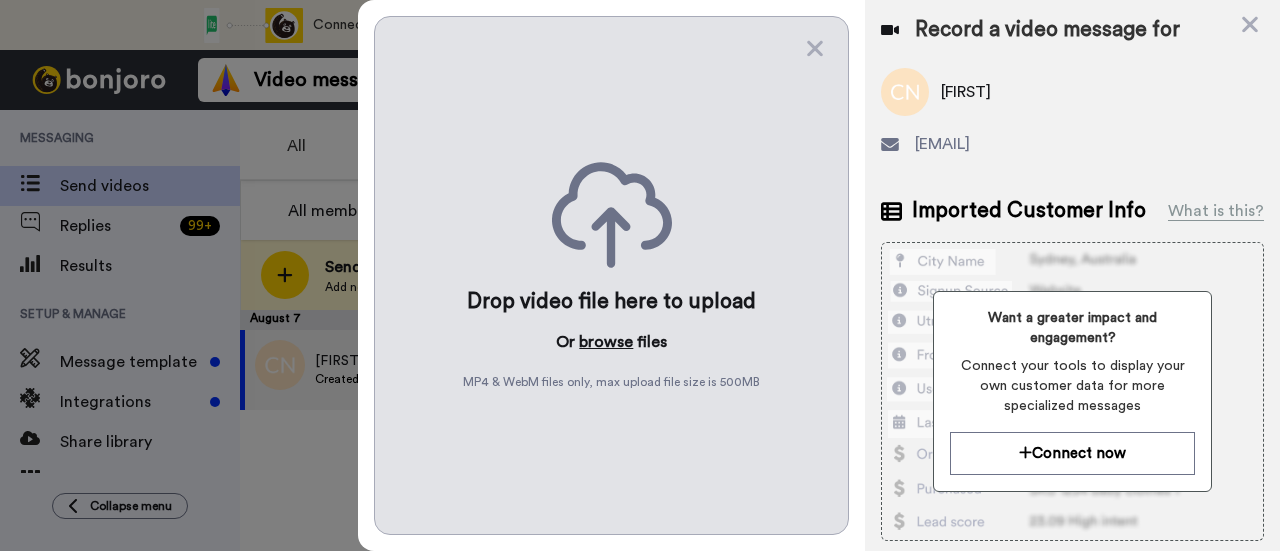 click on "browse" at bounding box center [606, 342] 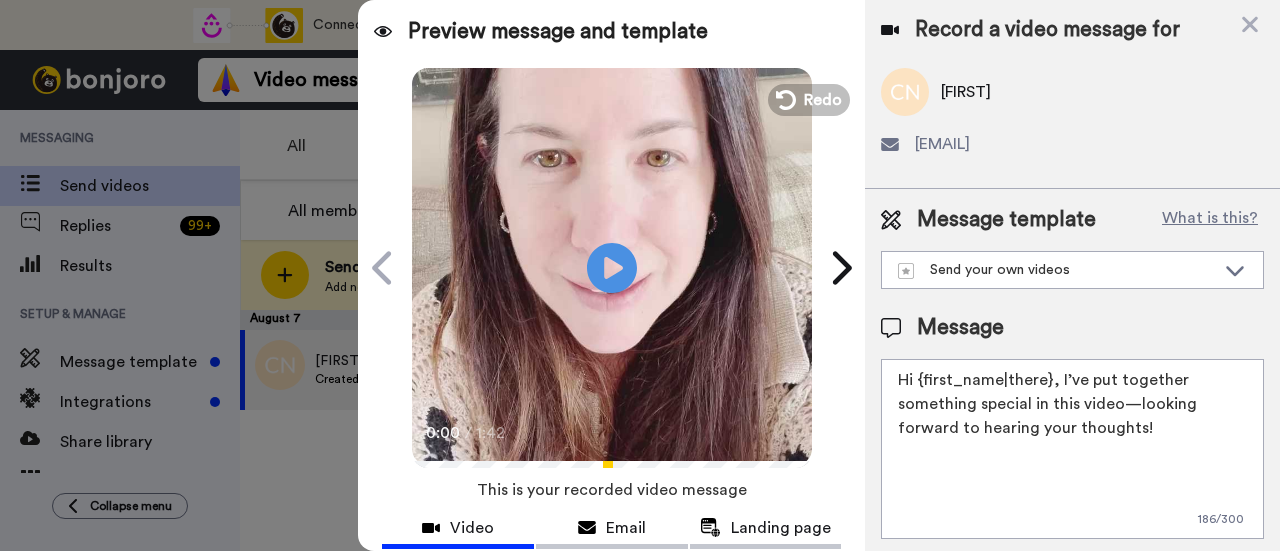 drag, startPoint x: 1162, startPoint y: 432, endPoint x: 1056, endPoint y: 375, distance: 120.353645 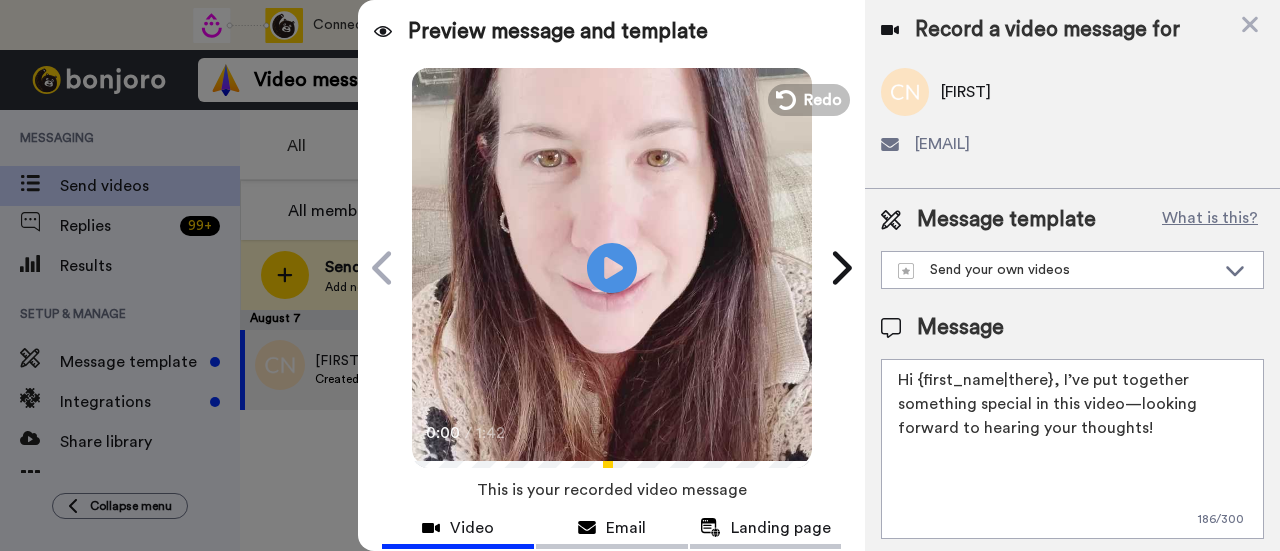 paste on "welcome to SLP Elevate! I created a video welcome for you! Feel free to click reply if you have any questions! I am here for you and cannot wait to hear about your students’ success and all of the time you save" 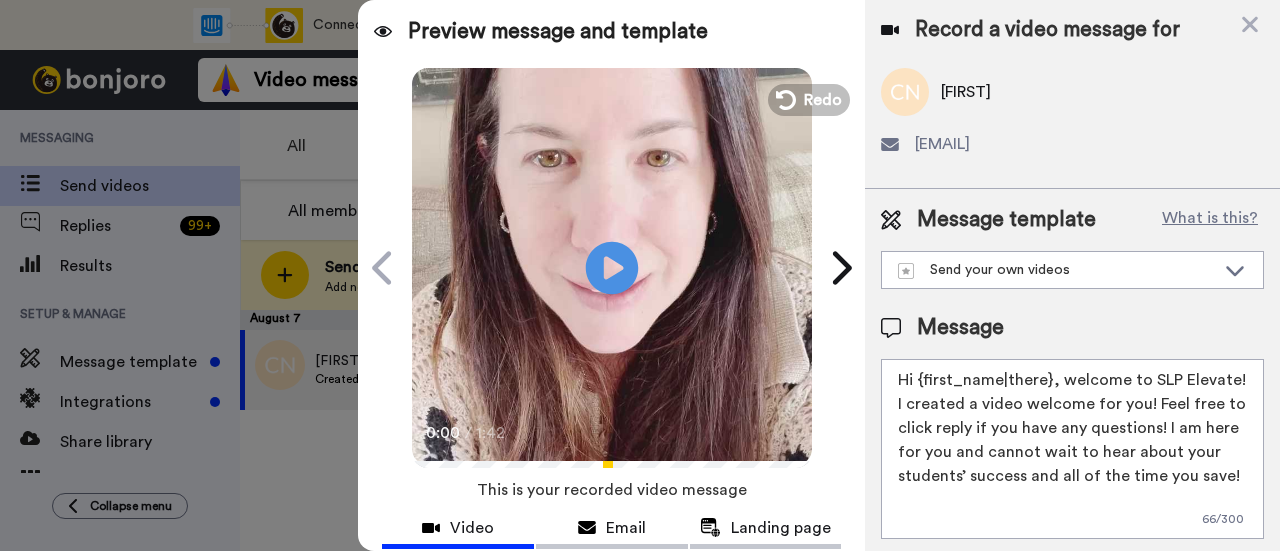 scroll, scrollTop: 200, scrollLeft: 0, axis: vertical 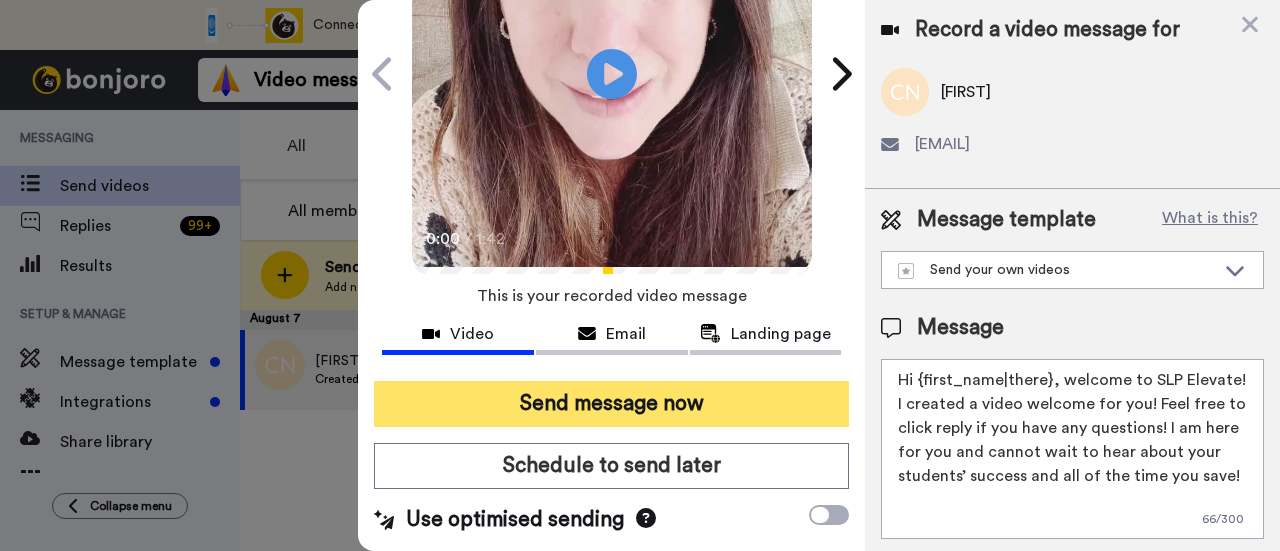 type on "Hi {first_name|there}, welcome to SLP Elevate! I created a video welcome for you! Feel free to click reply if you have any questions! I am here for you and cannot wait to hear about your students’ success and all of the time you save!" 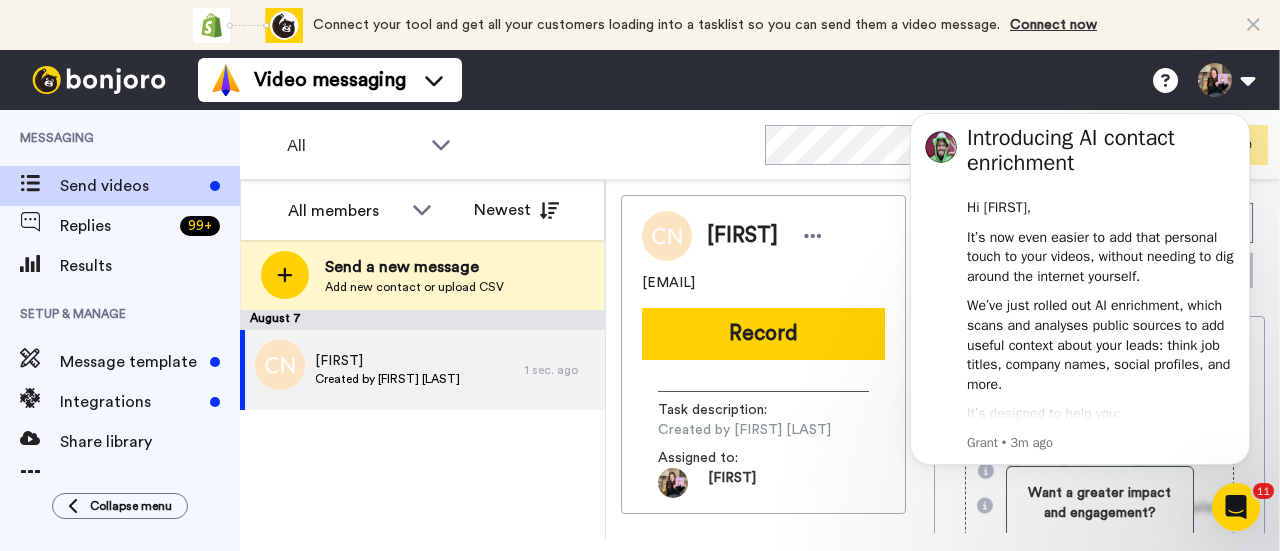 scroll, scrollTop: 0, scrollLeft: 0, axis: both 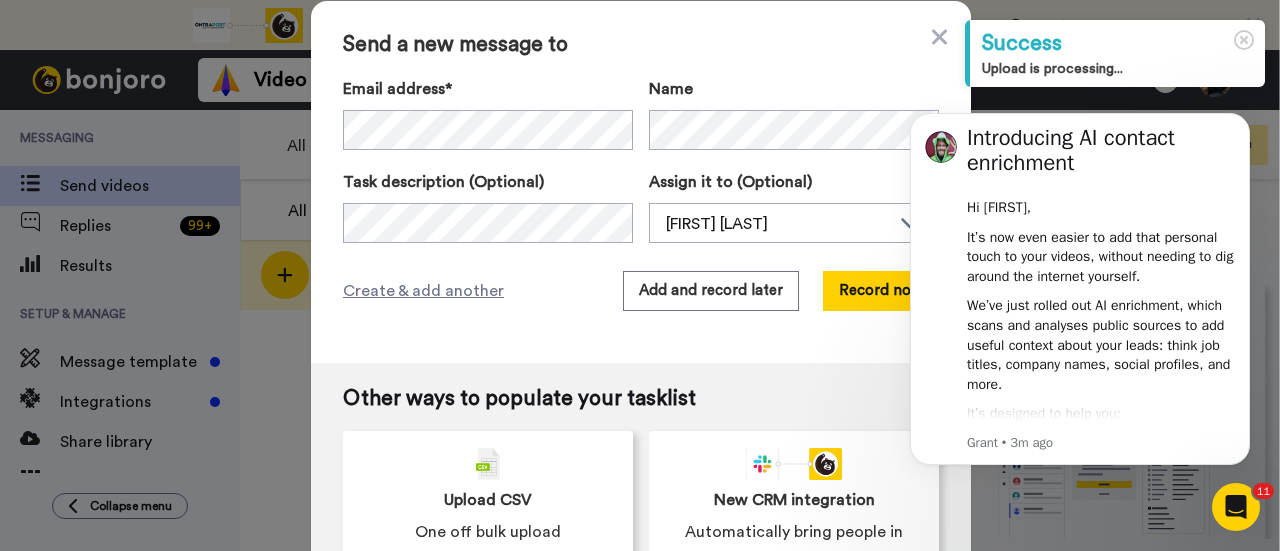 click on "Send a new message to Email address* No search result for ‘ tyadamson@aldineisd.org ’ Name Task description (Optional) Assign it to (Optional) Hallie Sherman Hallie Sherman Create & add another Add and record later Record now" at bounding box center [641, 182] 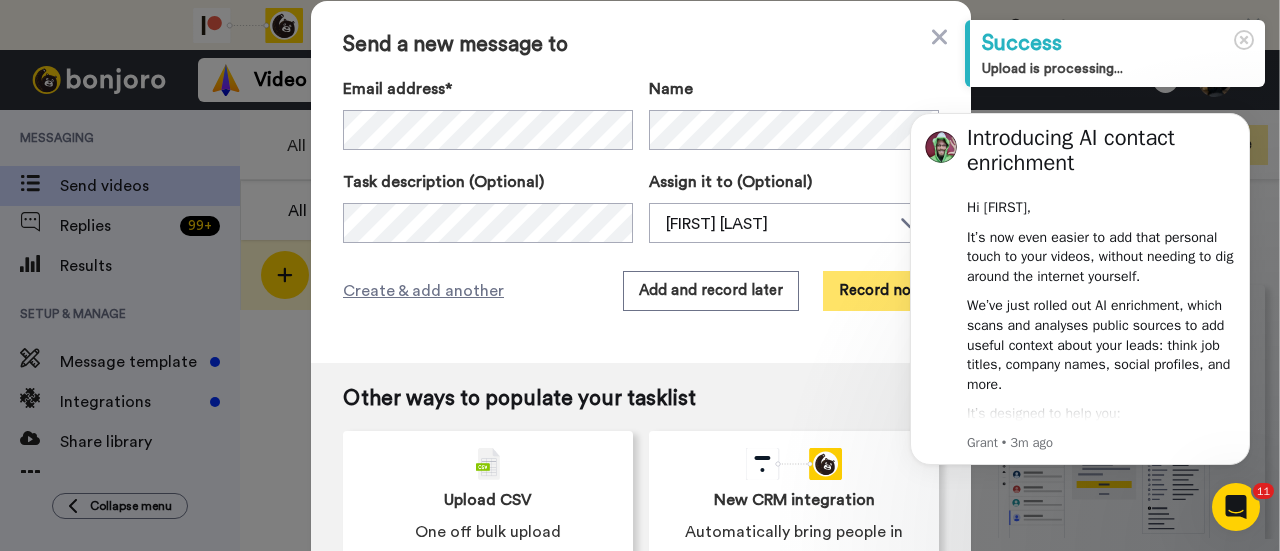 click on "Record now" at bounding box center [881, 291] 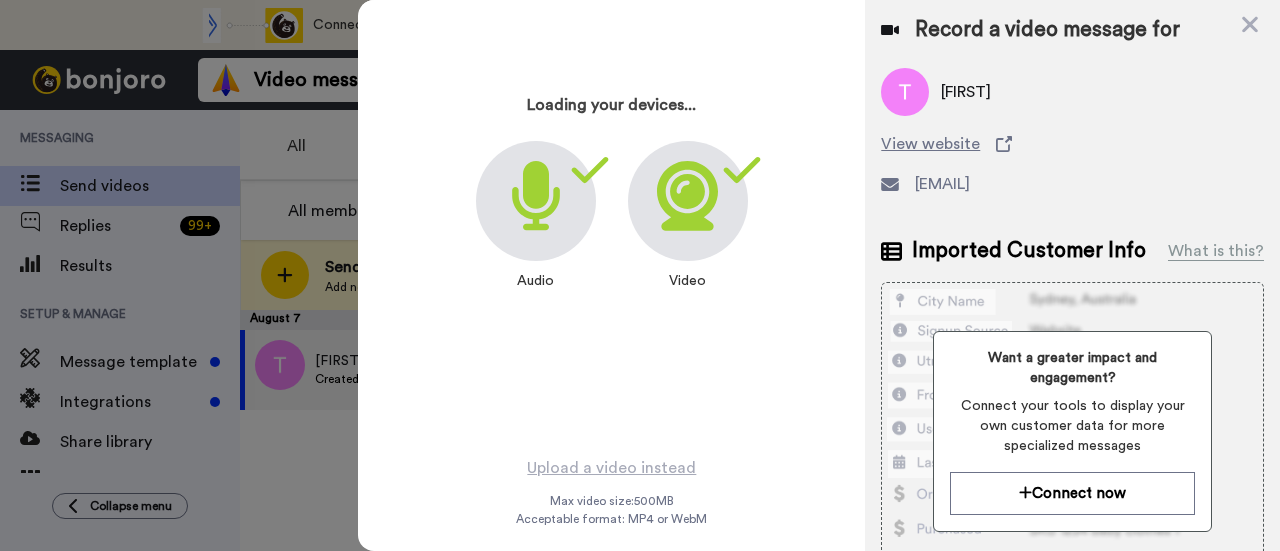 scroll, scrollTop: 96, scrollLeft: 0, axis: vertical 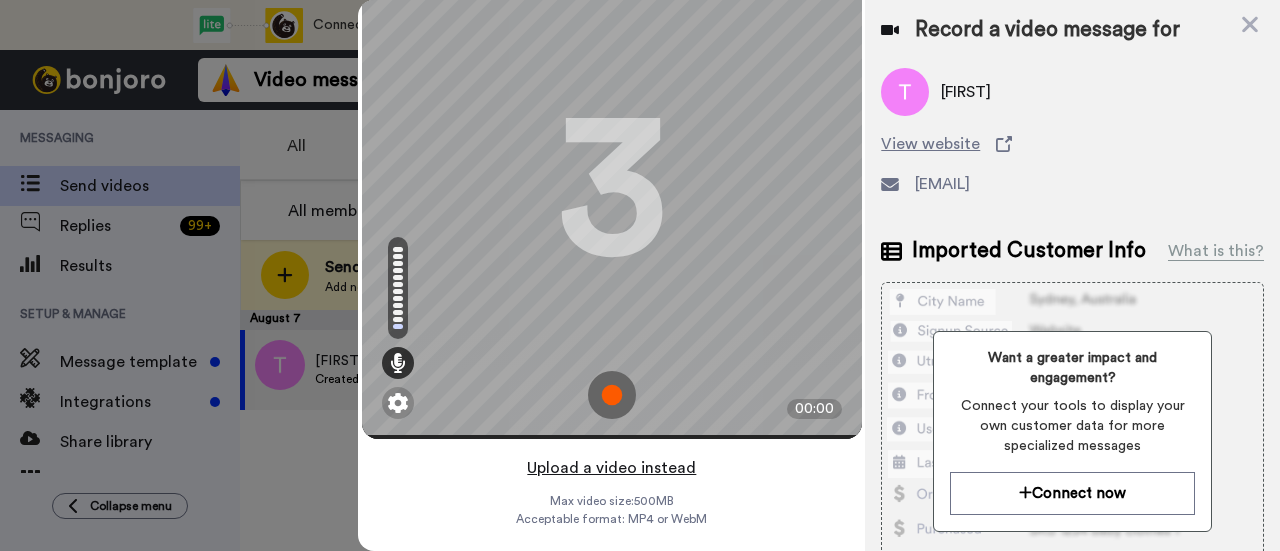 click on "Upload a video instead" at bounding box center (611, 468) 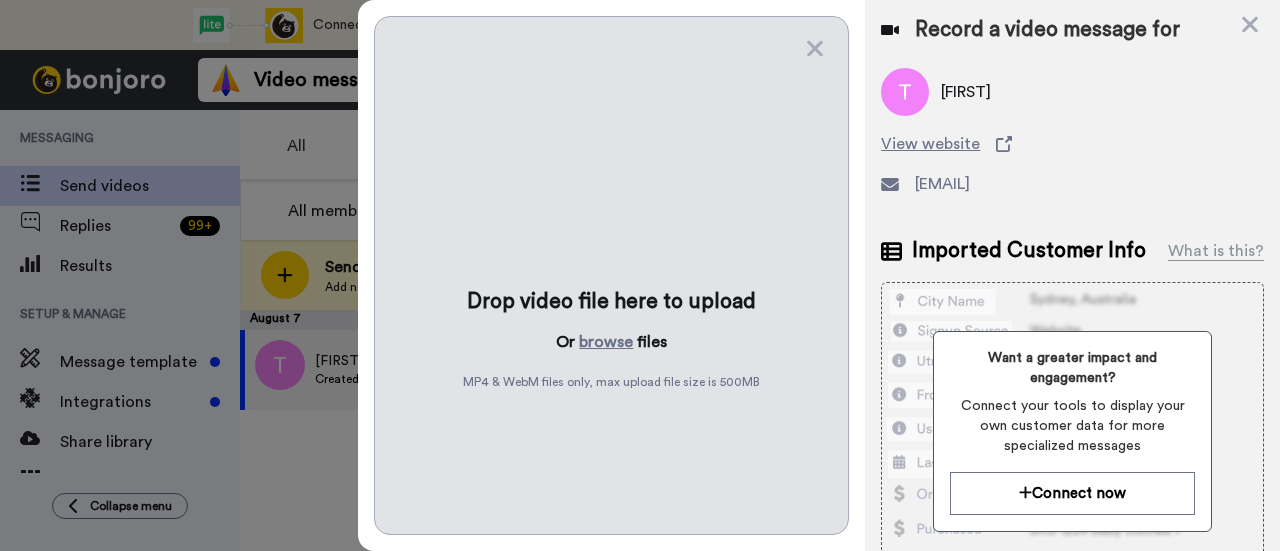 scroll, scrollTop: 0, scrollLeft: 0, axis: both 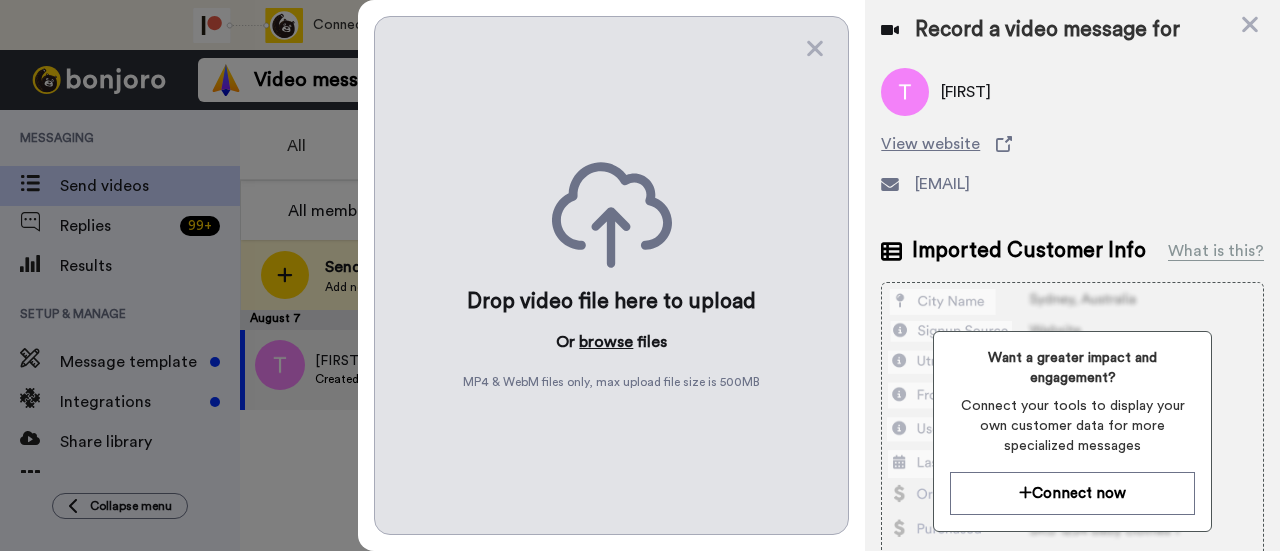 click on "browse" at bounding box center (606, 342) 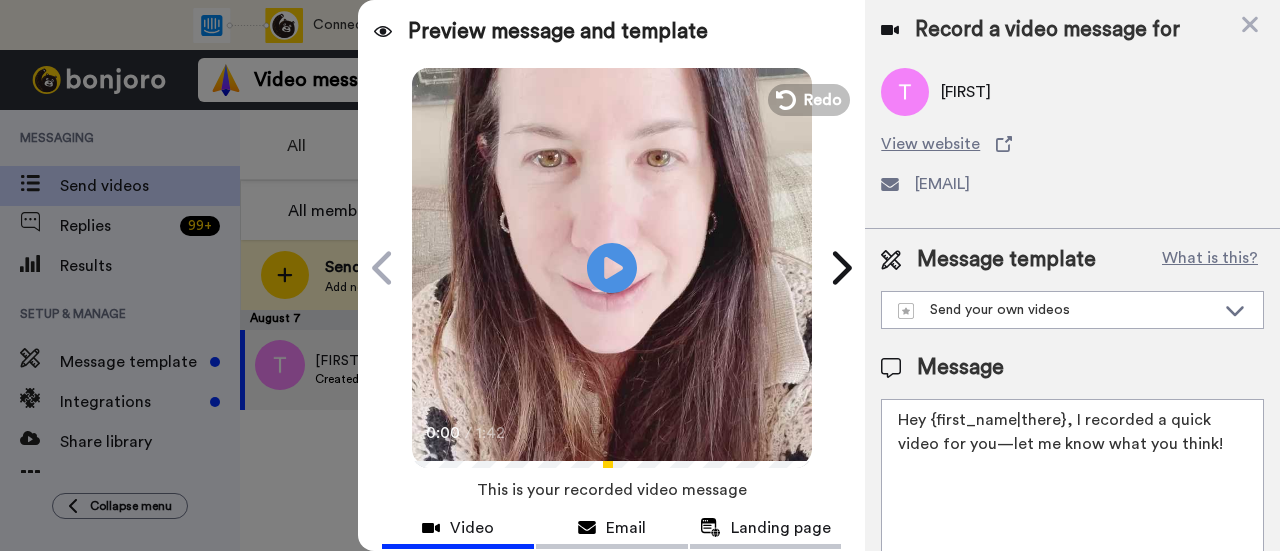 drag, startPoint x: 1214, startPoint y: 443, endPoint x: 1068, endPoint y: 422, distance: 147.50255 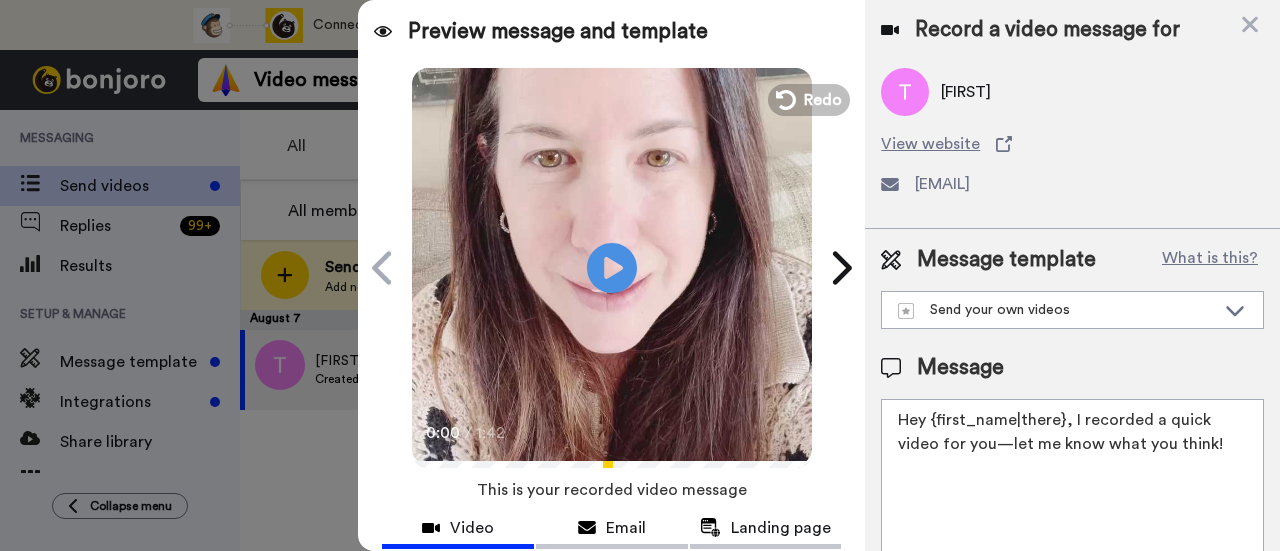 paste on "welcome to SLP Elevate! I created a video welcome for you! Feel free to click reply if you have any questions! I am here for you and cannot wait to hear about your students’ success and all of the time you save" 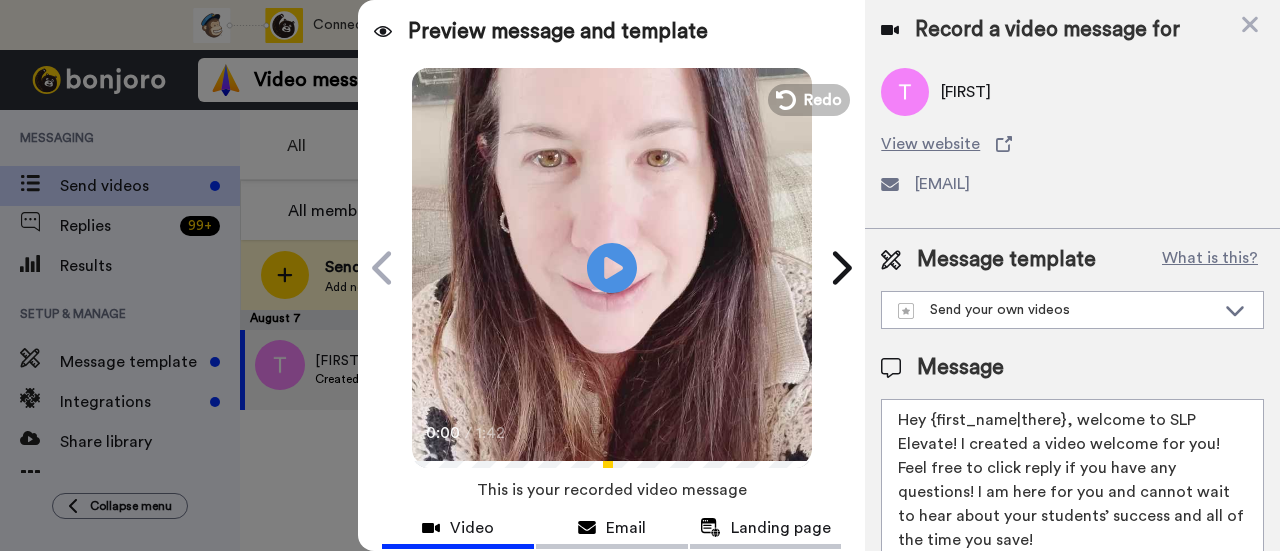 scroll, scrollTop: 8, scrollLeft: 0, axis: vertical 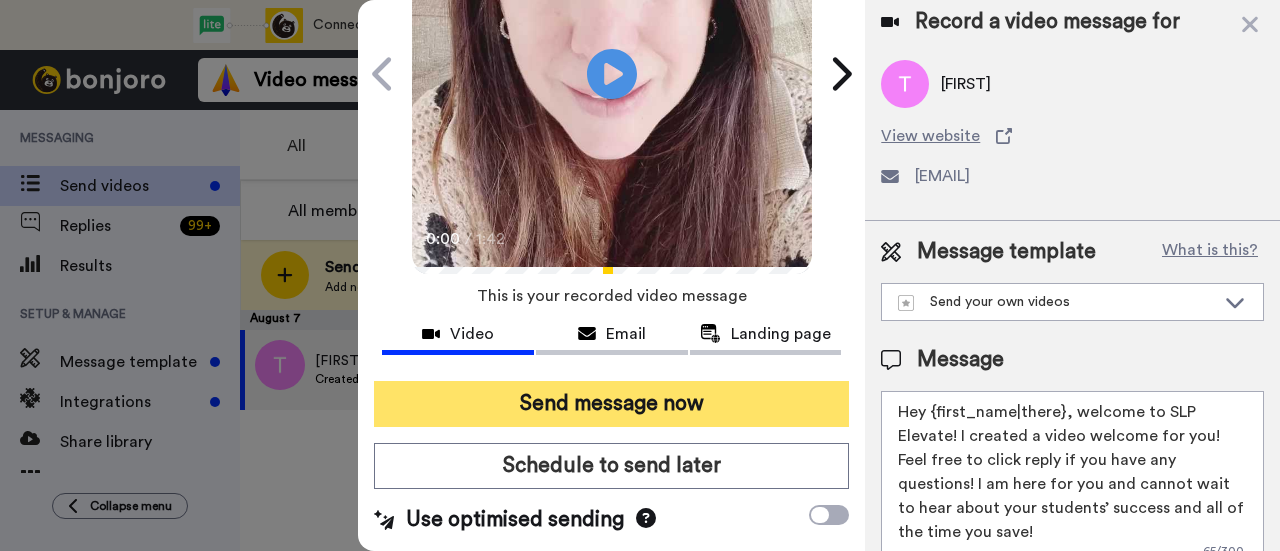 type on "Hey {first_name|there}, welcome to SLP Elevate! I created a video welcome for you! Feel free to click reply if you have any questions! I am here for you and cannot wait to hear about your students’ success and all of the time you save!" 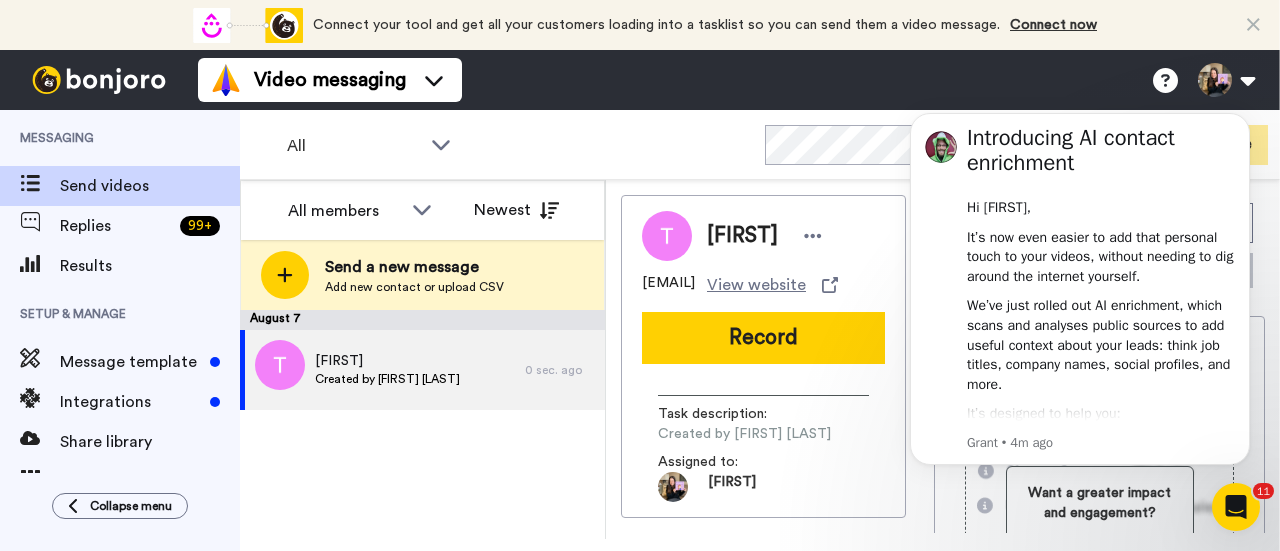 scroll, scrollTop: 0, scrollLeft: 0, axis: both 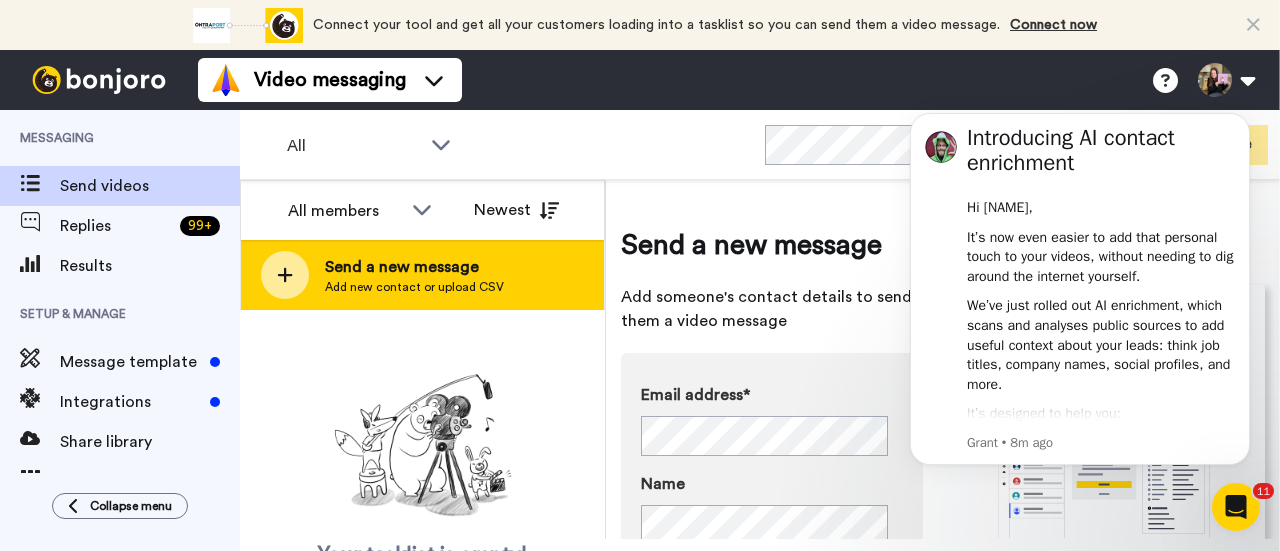click on "Send a new message Add new contact or upload CSV" at bounding box center [422, 275] 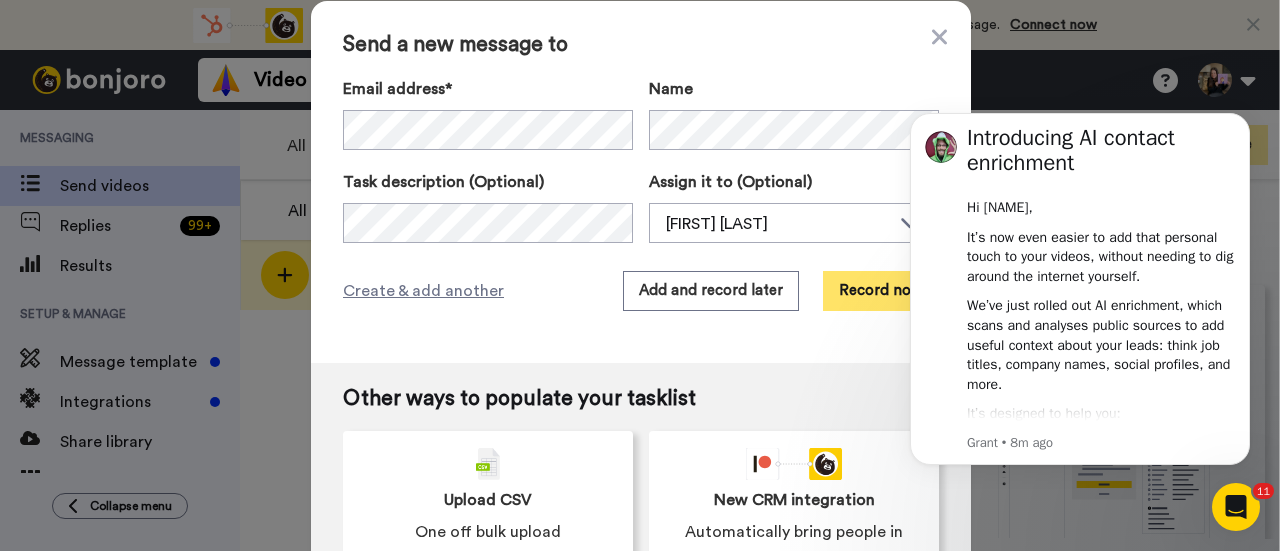click on "Record now" at bounding box center [881, 291] 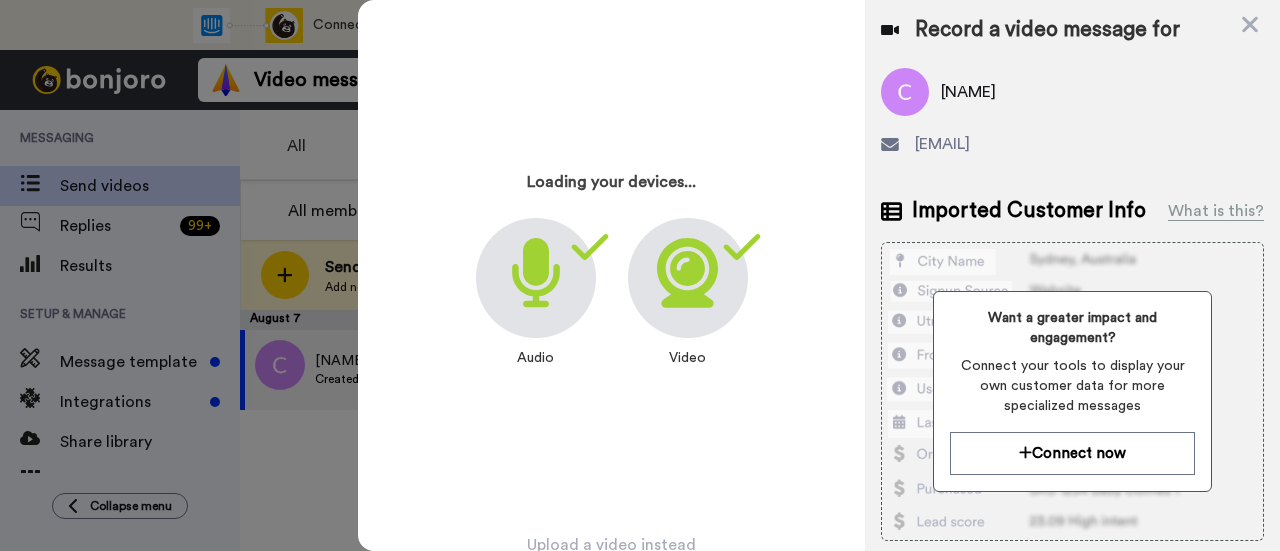 scroll, scrollTop: 96, scrollLeft: 0, axis: vertical 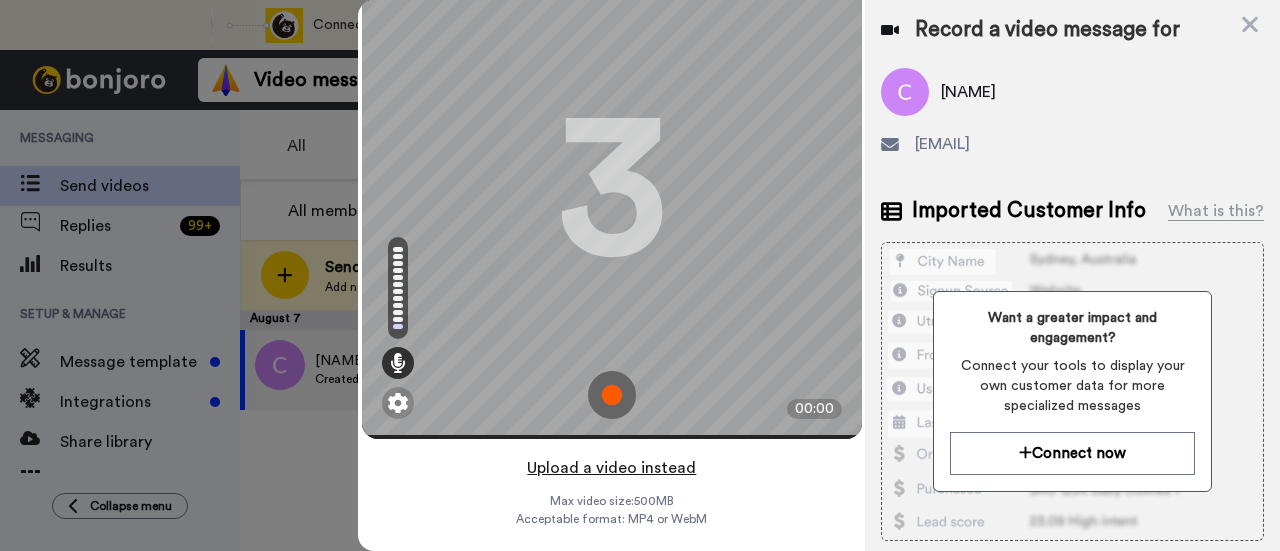 click on "Upload a video instead" at bounding box center [611, 468] 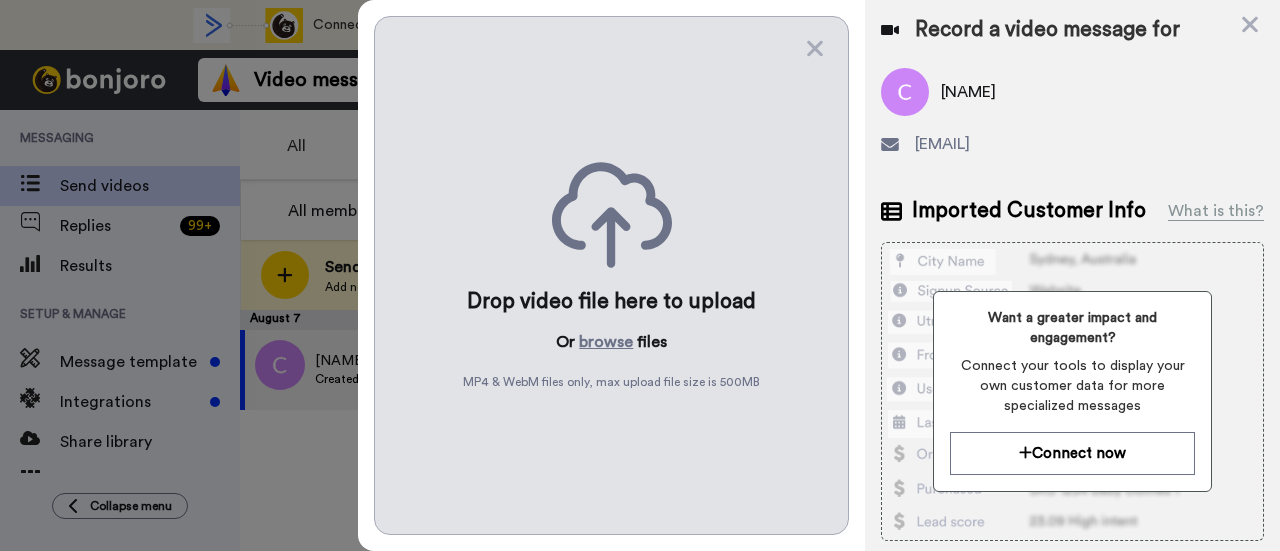 scroll, scrollTop: 0, scrollLeft: 0, axis: both 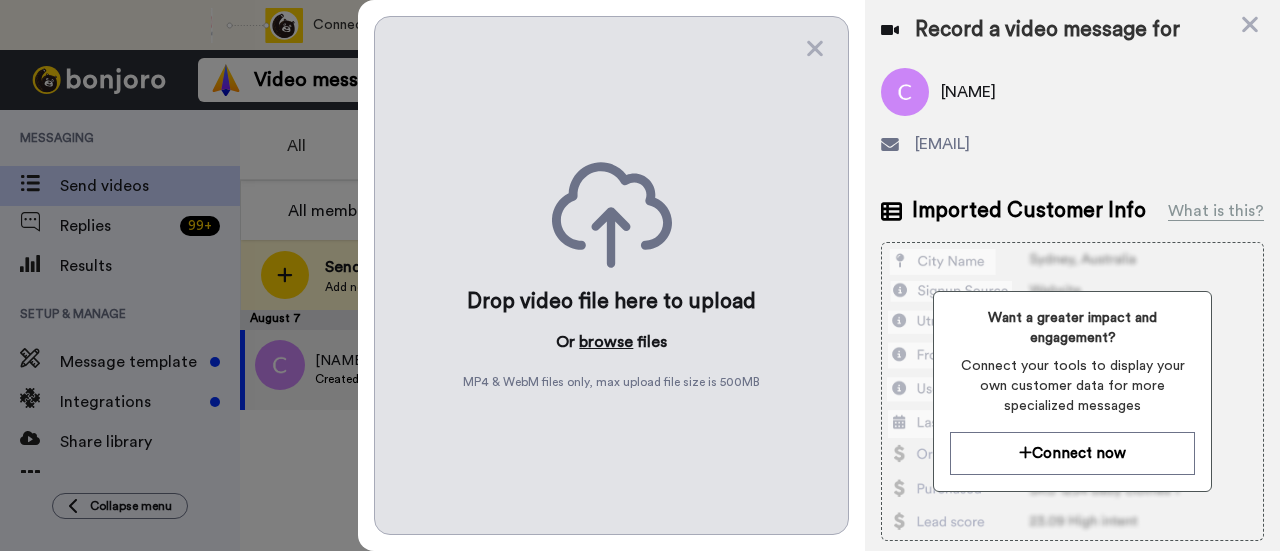 click on "browse" at bounding box center [606, 342] 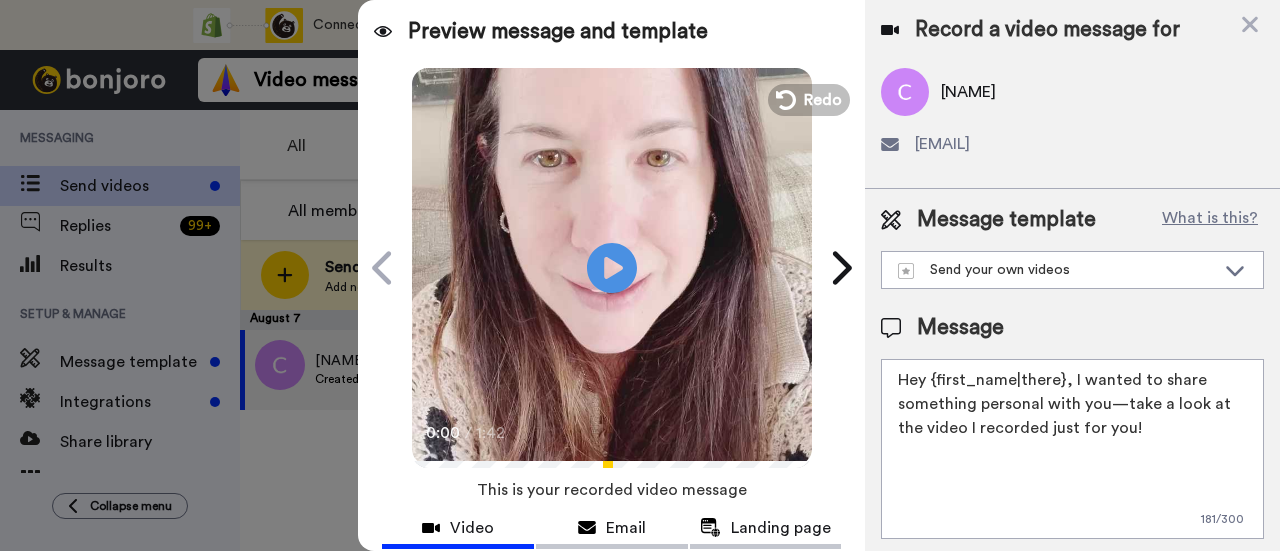 drag, startPoint x: 1151, startPoint y: 435, endPoint x: 1070, endPoint y: 366, distance: 106.404884 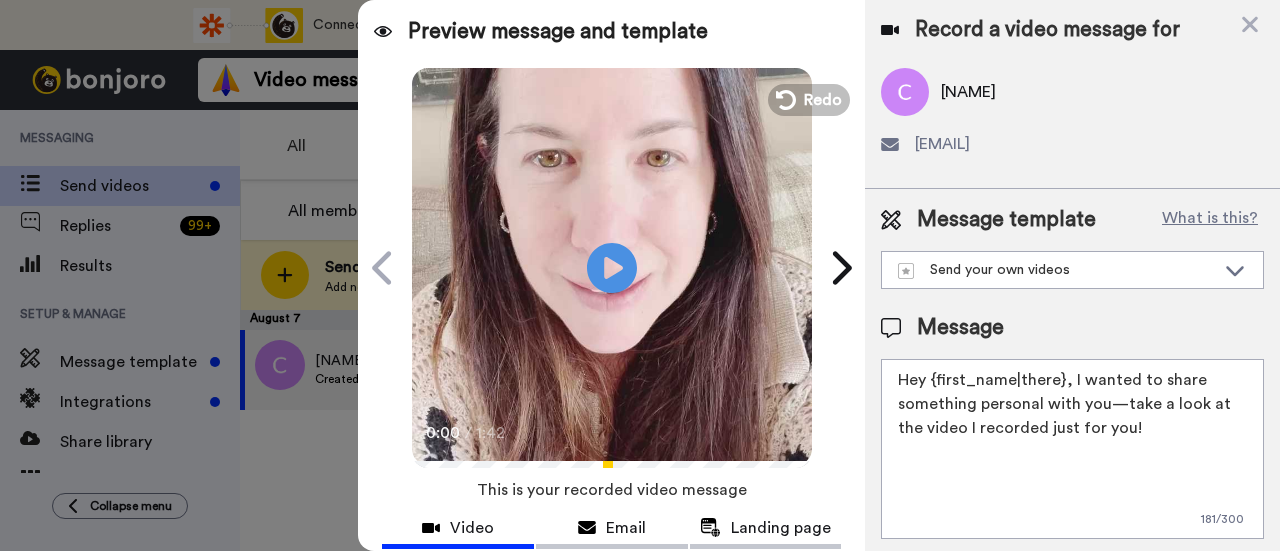 paste on "welcome to SLP Elevate! I created a video welcome for you! Feel free to click reply if you have any questions! I am here for you and cannot wait to hear about your students’ success and all of the time you save" 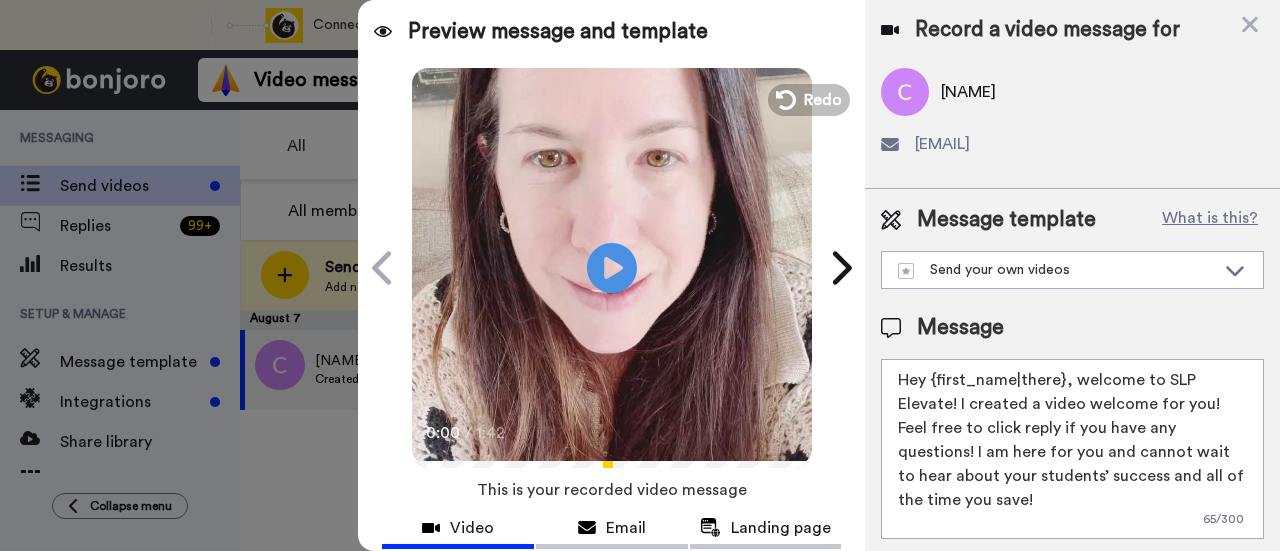 scroll, scrollTop: 200, scrollLeft: 0, axis: vertical 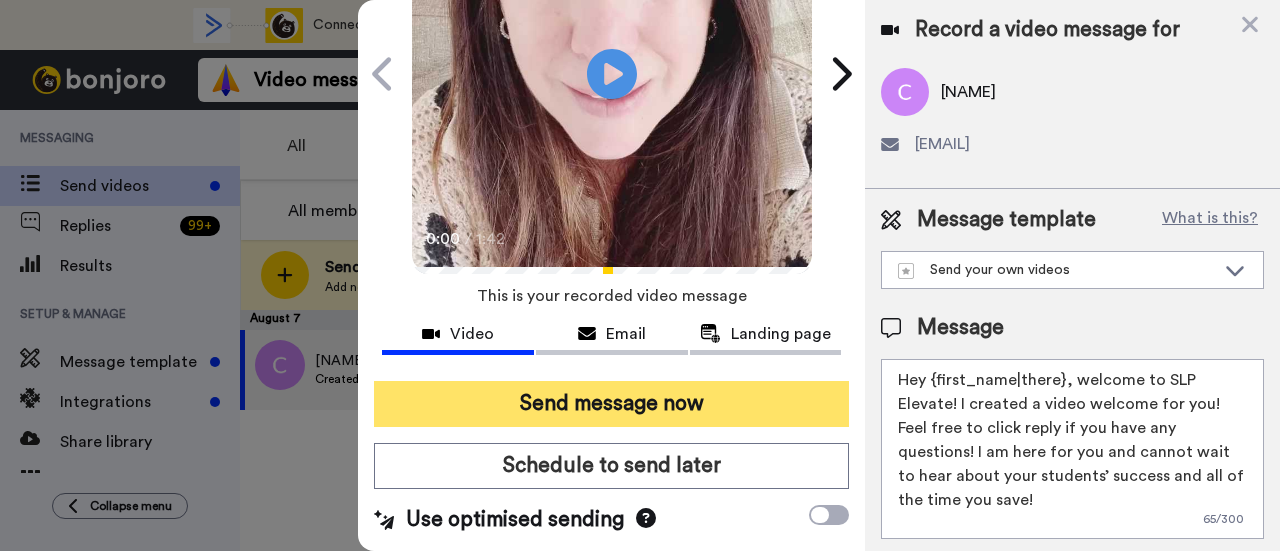 type on "Hey {first_name|there}, welcome to SLP Elevate! I created a video welcome for you! Feel free to click reply if you have any questions! I am here for you and cannot wait to hear about your students’ success and all of the time you save!" 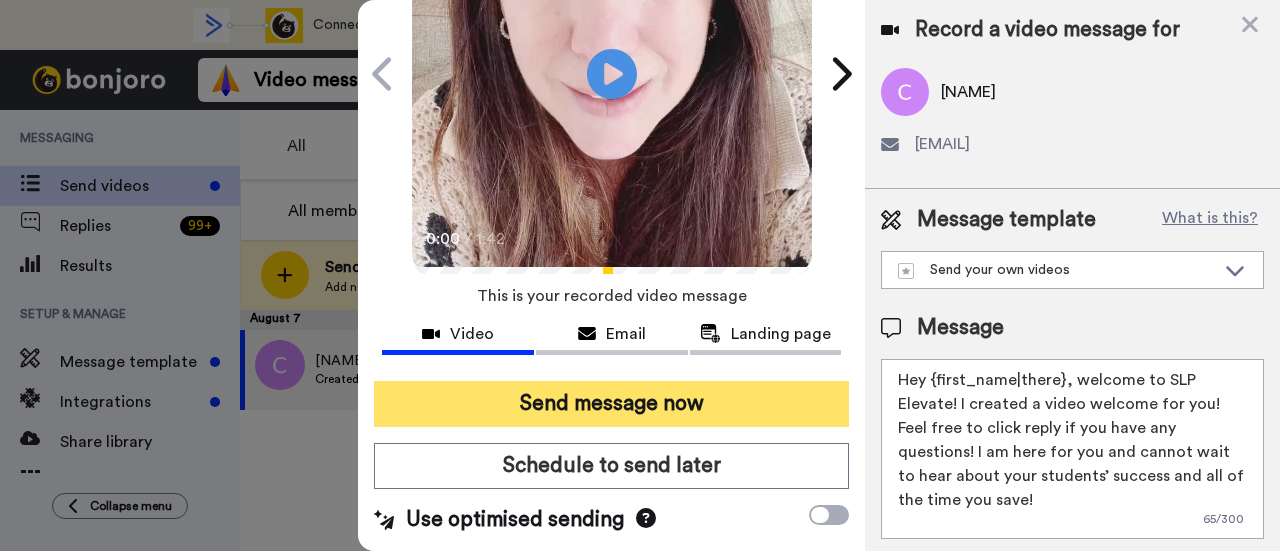 click on "Send message now" at bounding box center [611, 404] 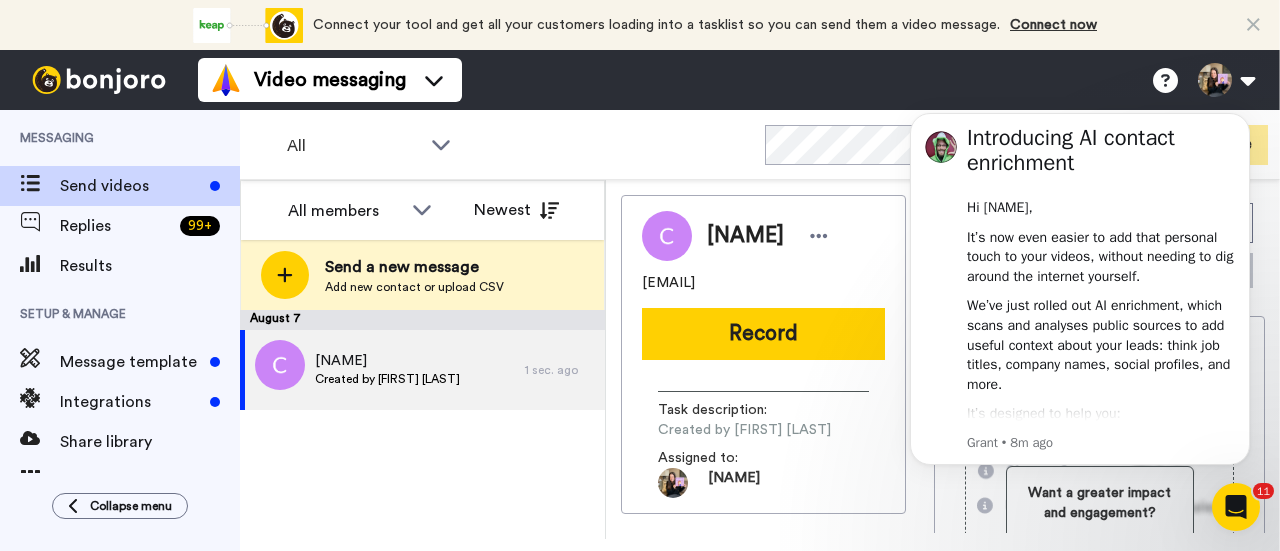 scroll, scrollTop: 0, scrollLeft: 0, axis: both 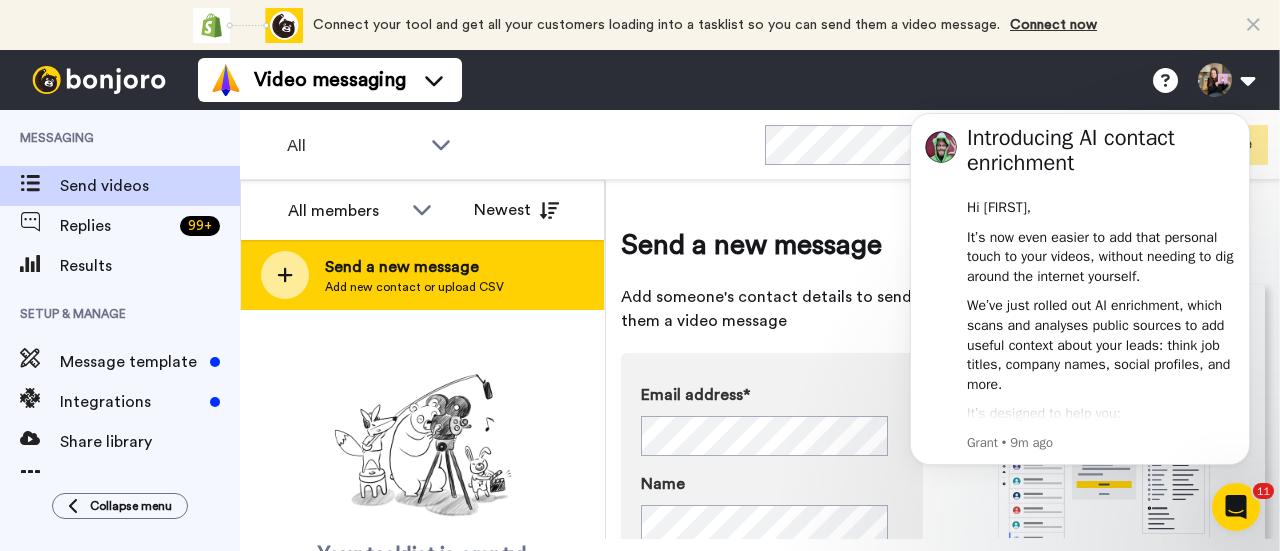 click on "Send a new message" at bounding box center (414, 267) 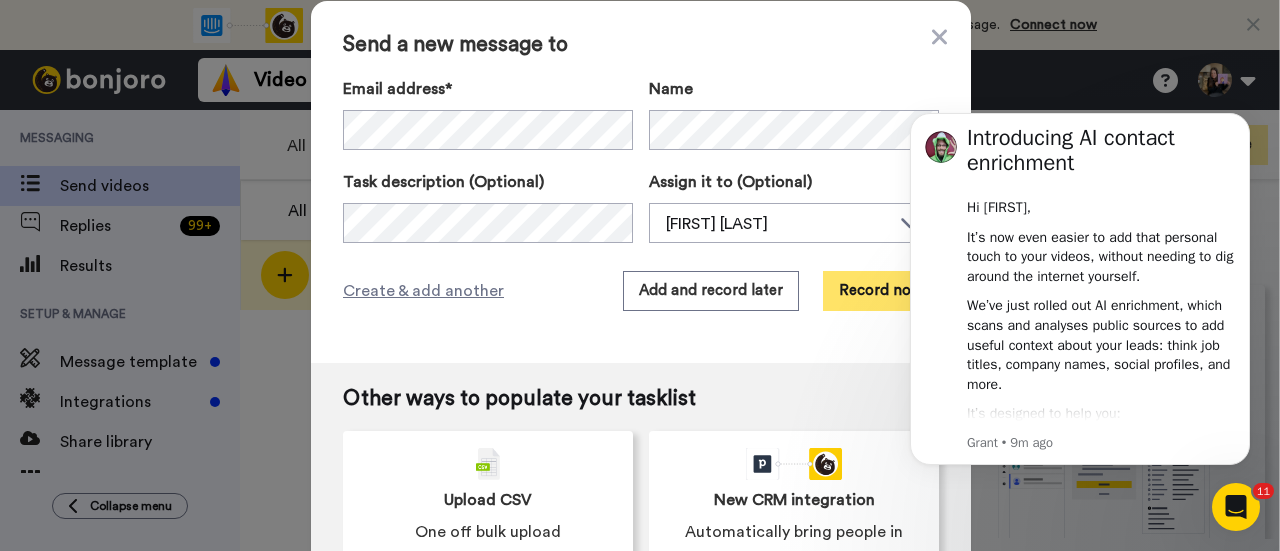 click on "Record now" at bounding box center [881, 291] 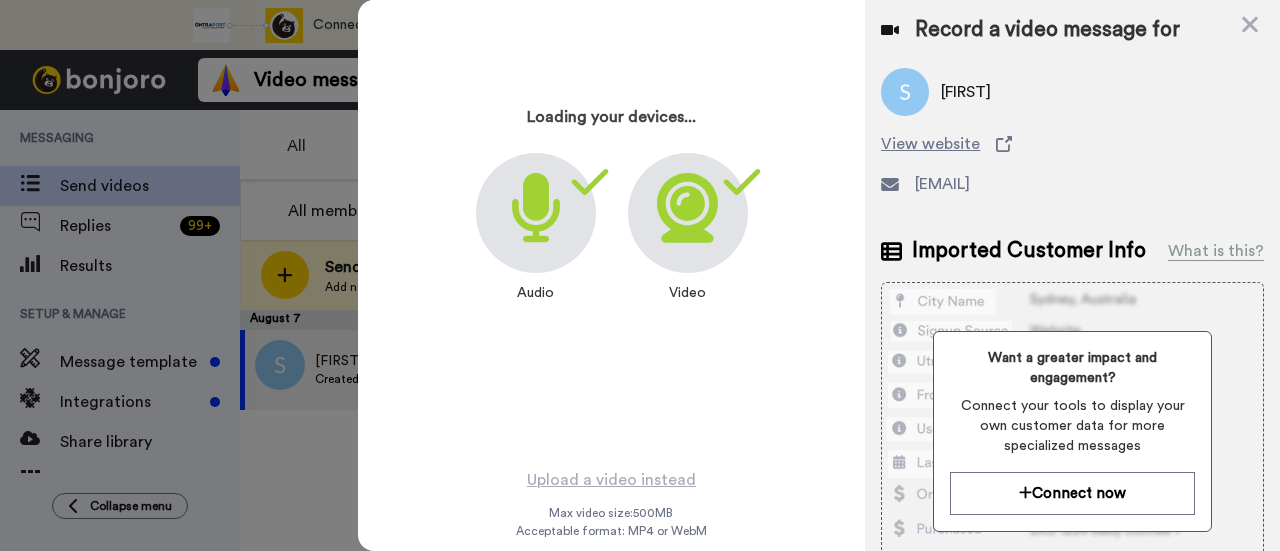 scroll, scrollTop: 96, scrollLeft: 0, axis: vertical 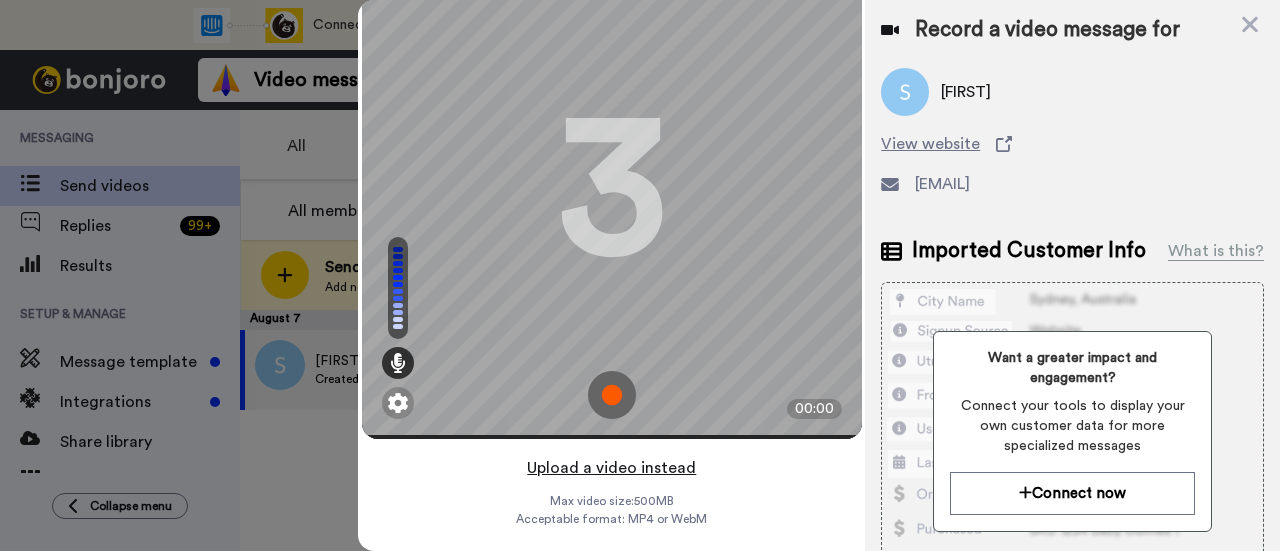 click on "Upload a video instead" at bounding box center (611, 468) 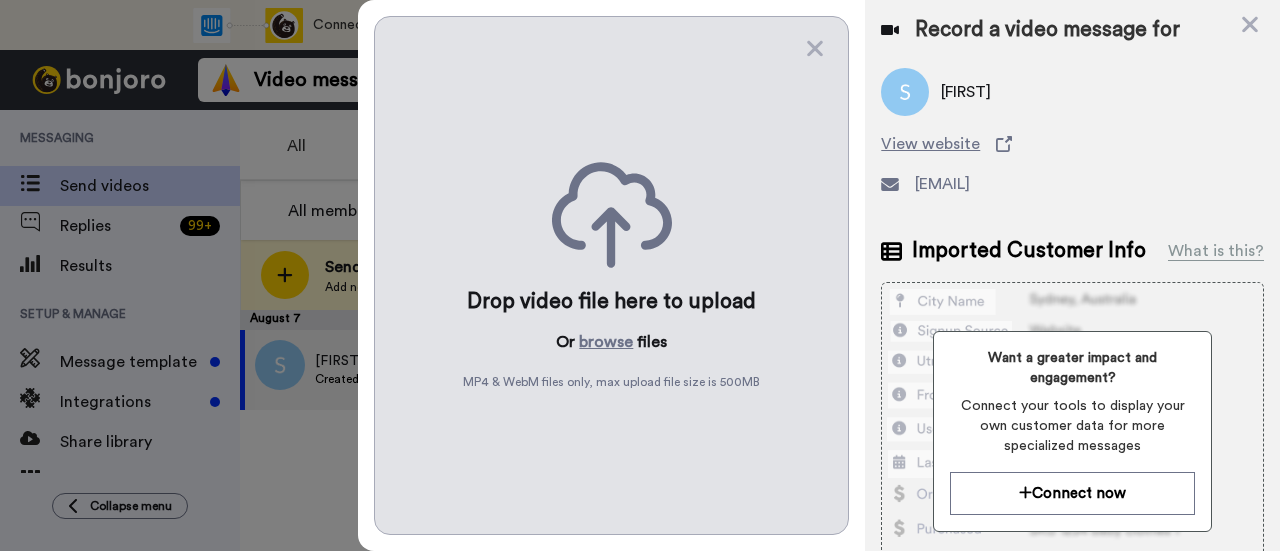 scroll, scrollTop: 0, scrollLeft: 0, axis: both 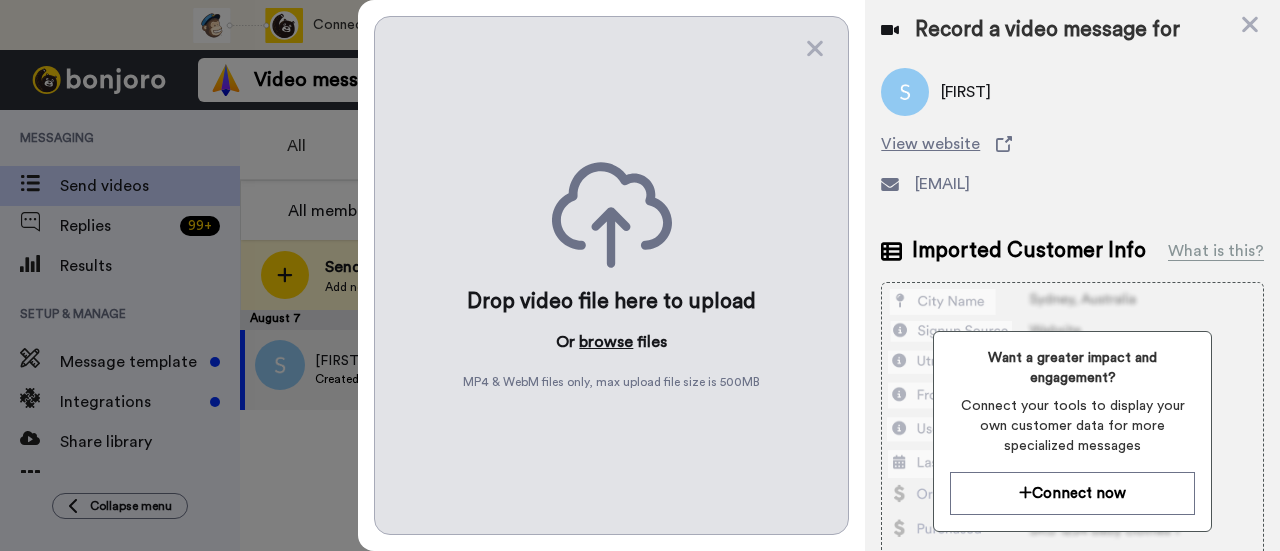 click on "browse" at bounding box center (606, 342) 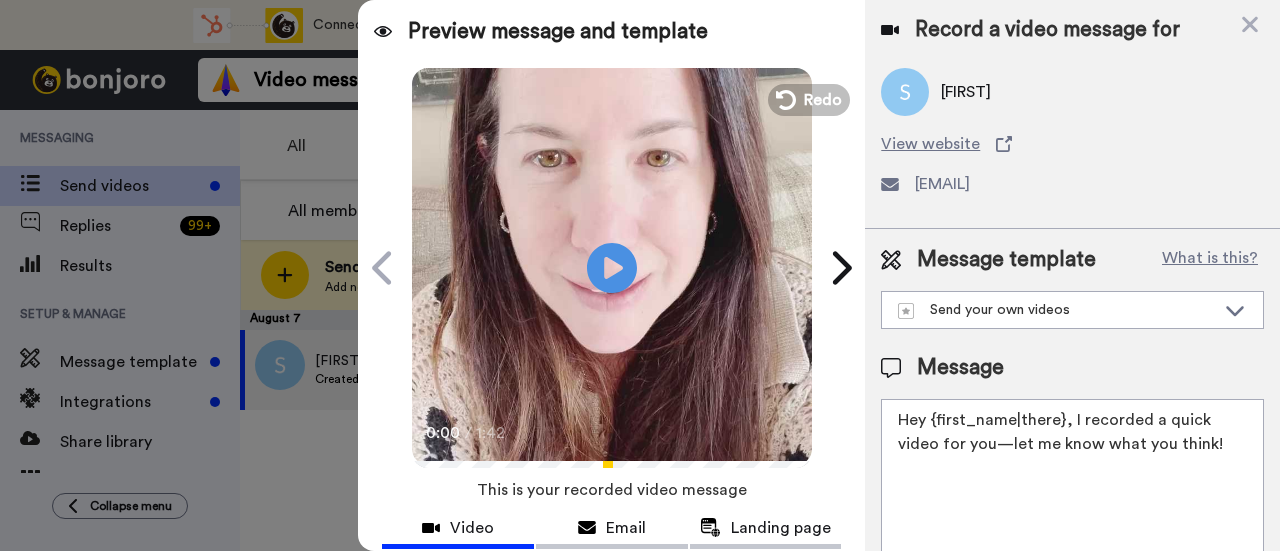 drag, startPoint x: 1222, startPoint y: 447, endPoint x: 1068, endPoint y: 415, distance: 157.28954 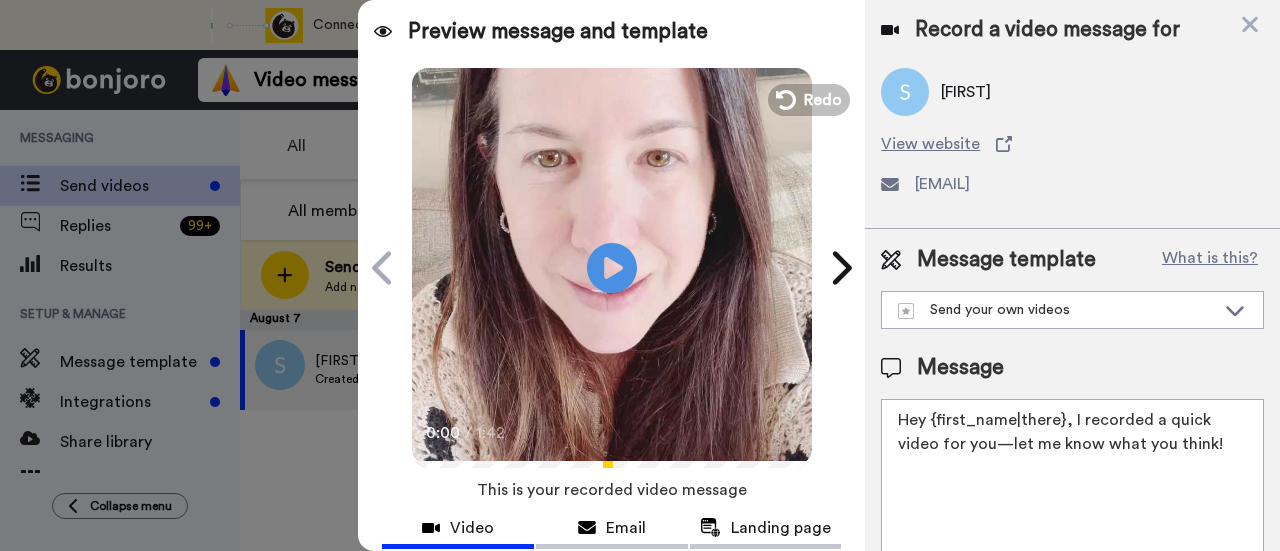 paste on "welcome to SLP Elevate! I created a video welcome for you! Feel free to click reply if you have any questions! I am here for you and cannot wait to hear about your students’ success and all of the time you save" 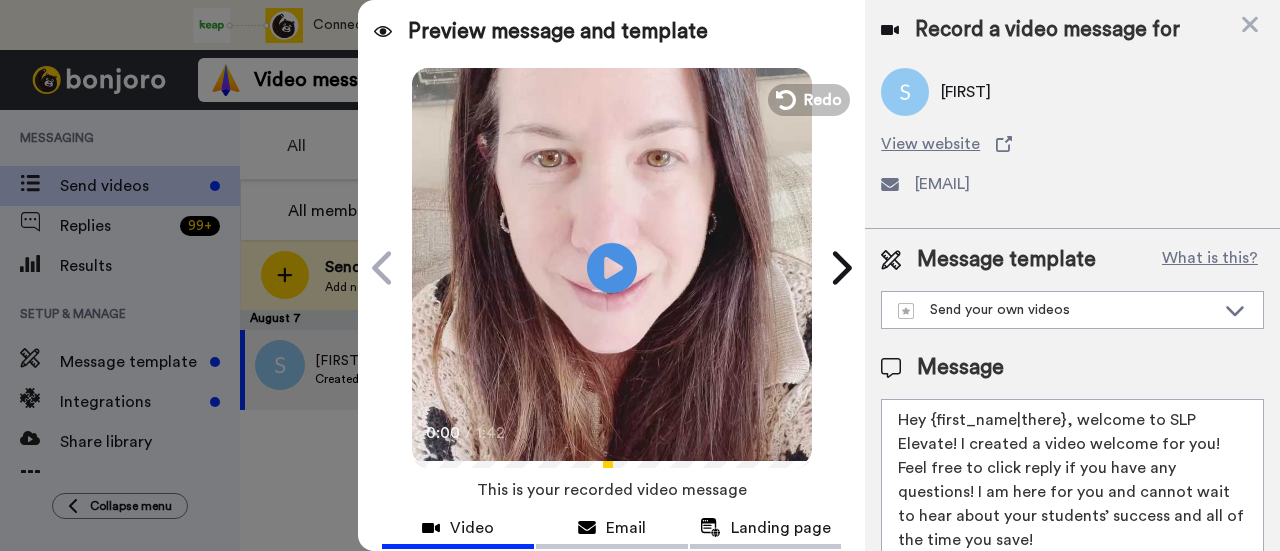 scroll, scrollTop: 8, scrollLeft: 0, axis: vertical 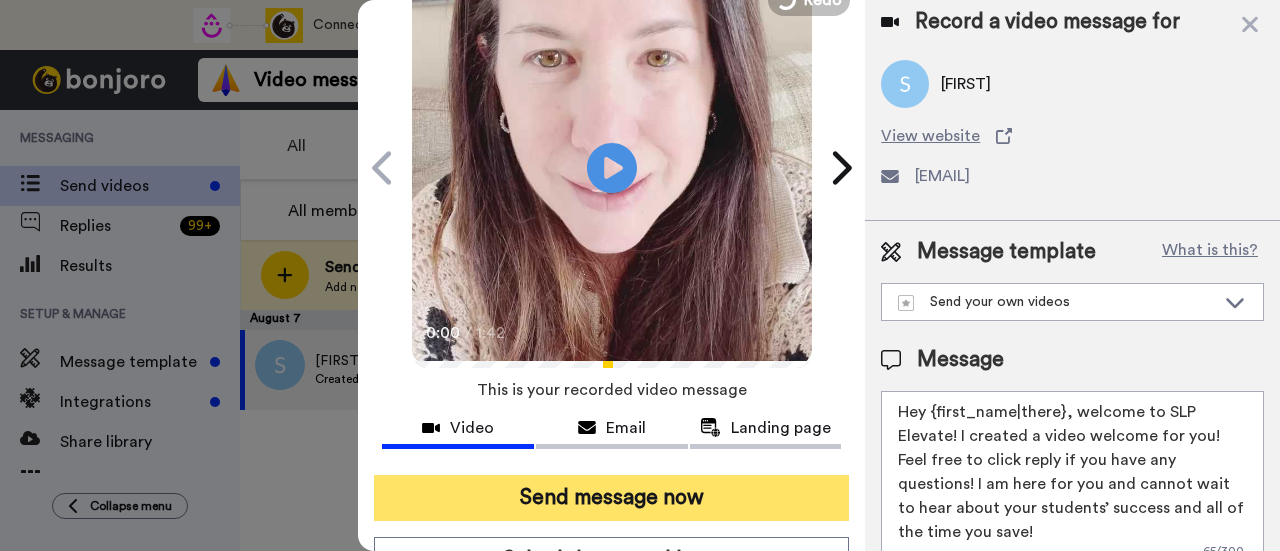 type on "Hey {first_name|there}, welcome to SLP Elevate! I created a video welcome for you! Feel free to click reply if you have any questions! I am here for you and cannot wait to hear about your students’ success and all of the time you save!" 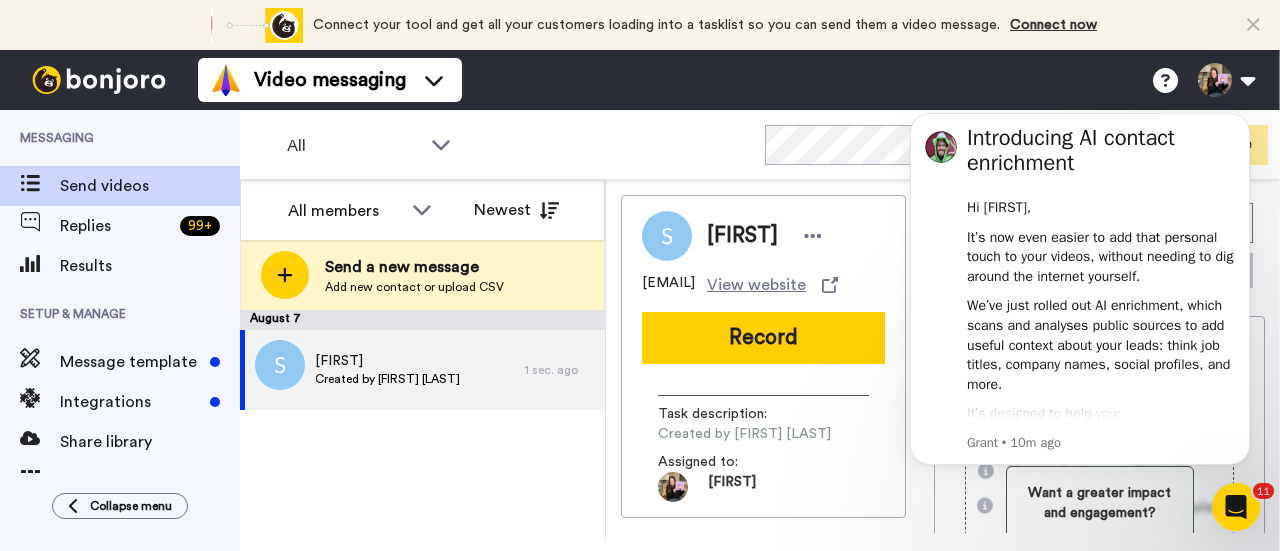 scroll, scrollTop: 0, scrollLeft: 0, axis: both 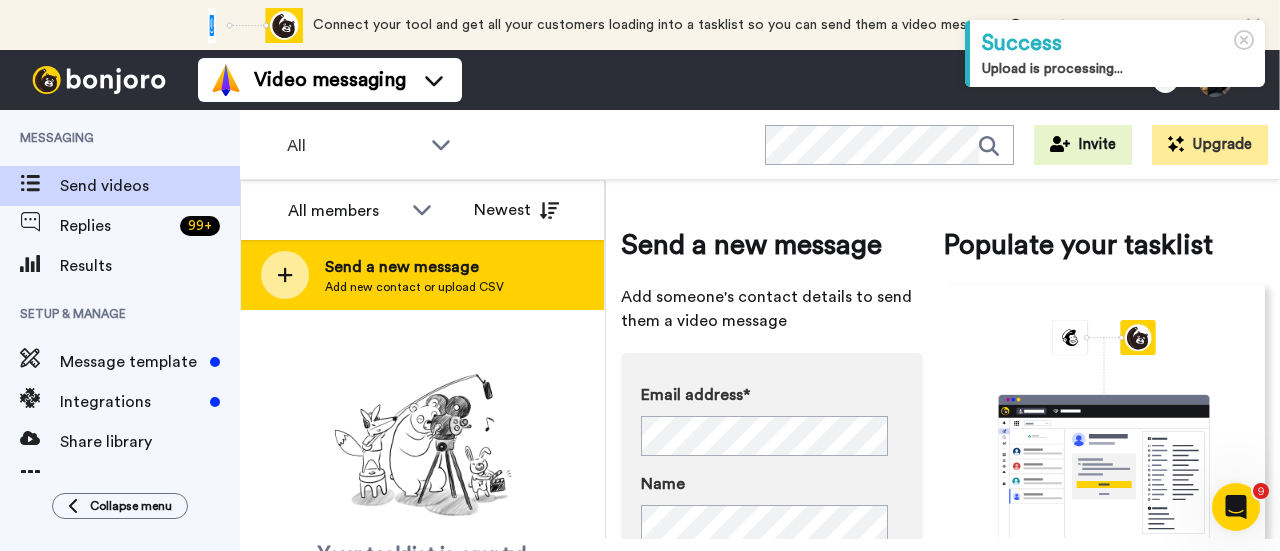 click on "Send a new message" at bounding box center (414, 267) 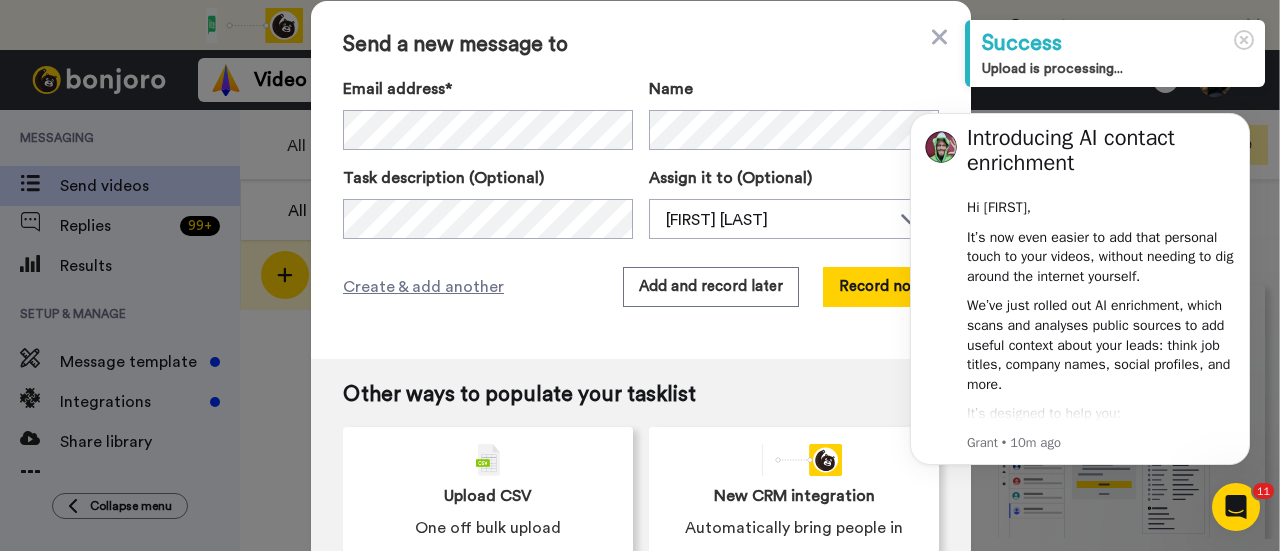 scroll, scrollTop: 0, scrollLeft: 0, axis: both 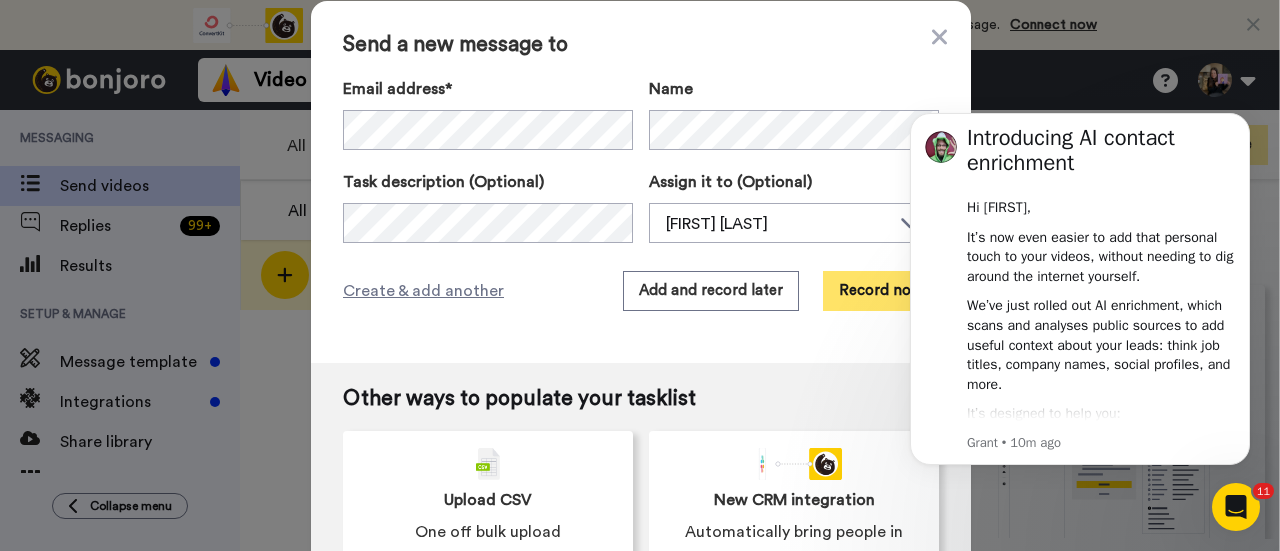 click on "Record now" at bounding box center (881, 291) 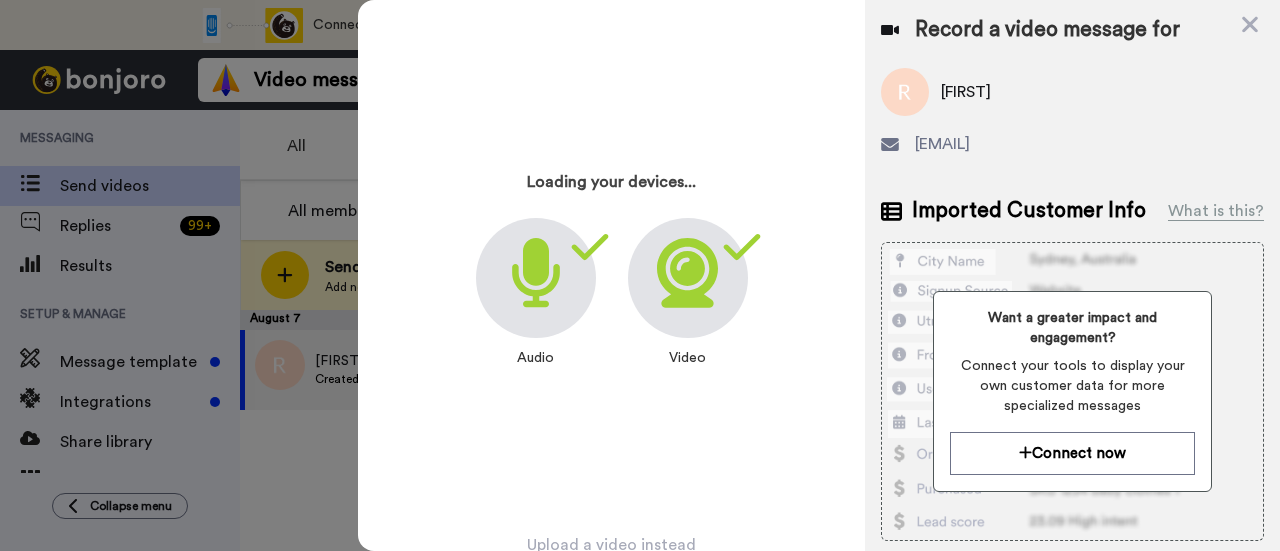 scroll, scrollTop: 96, scrollLeft: 0, axis: vertical 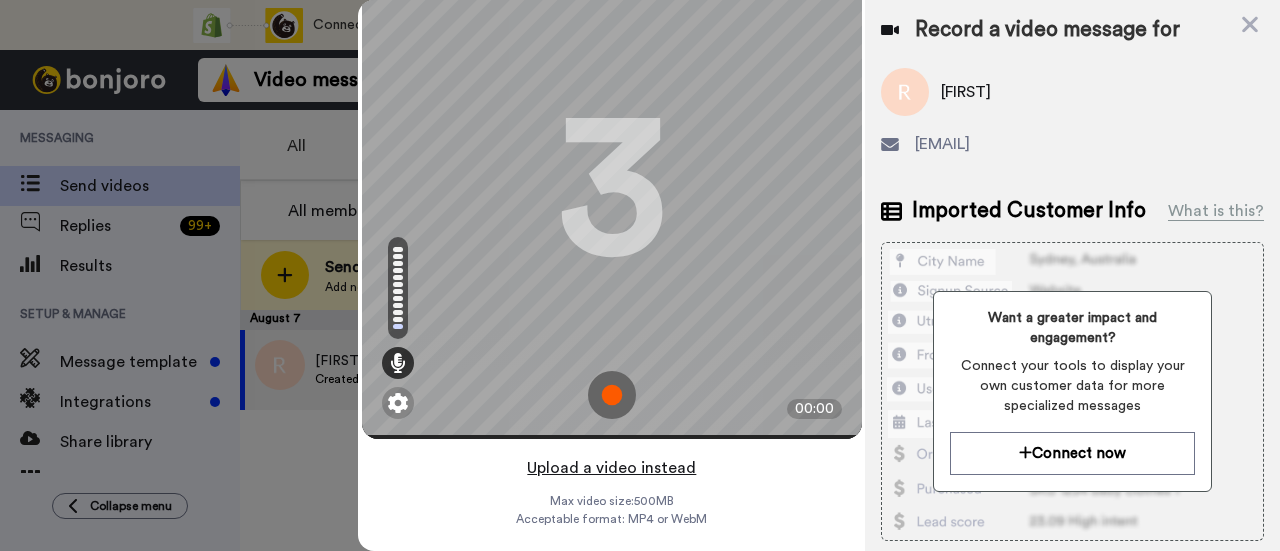 click on "Upload a video instead" at bounding box center (611, 468) 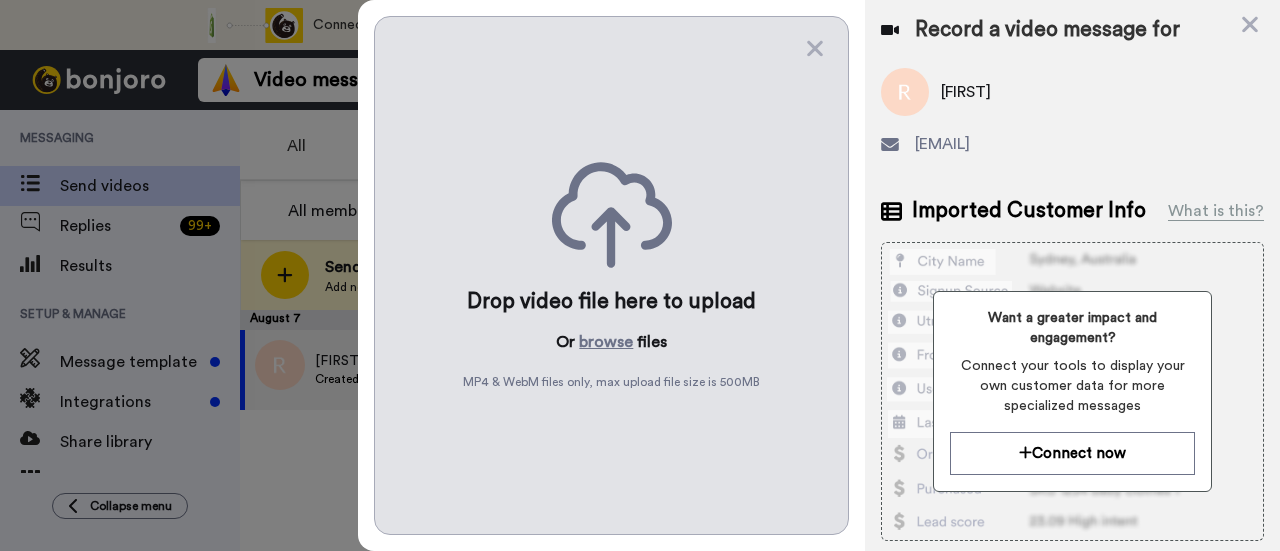 scroll, scrollTop: 0, scrollLeft: 0, axis: both 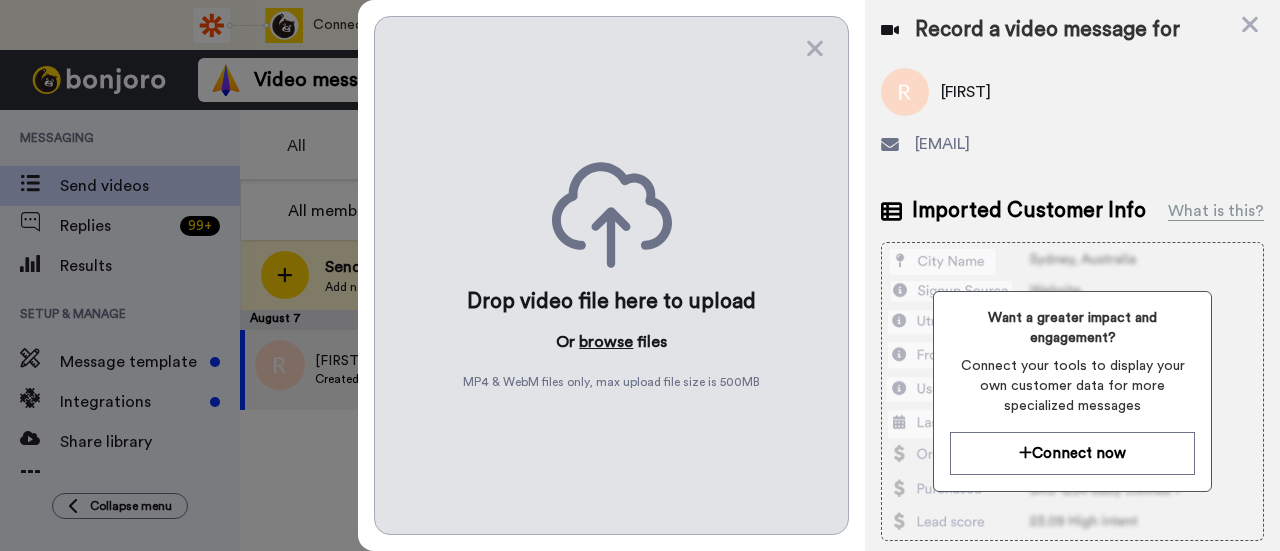 click on "browse" at bounding box center [606, 342] 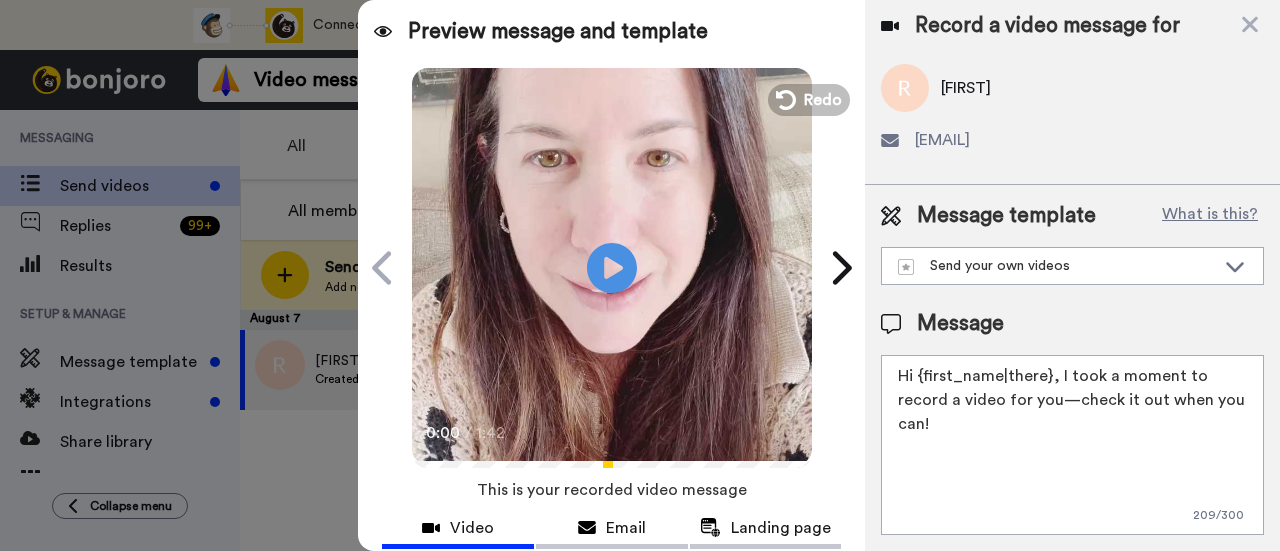 scroll, scrollTop: 15, scrollLeft: 0, axis: vertical 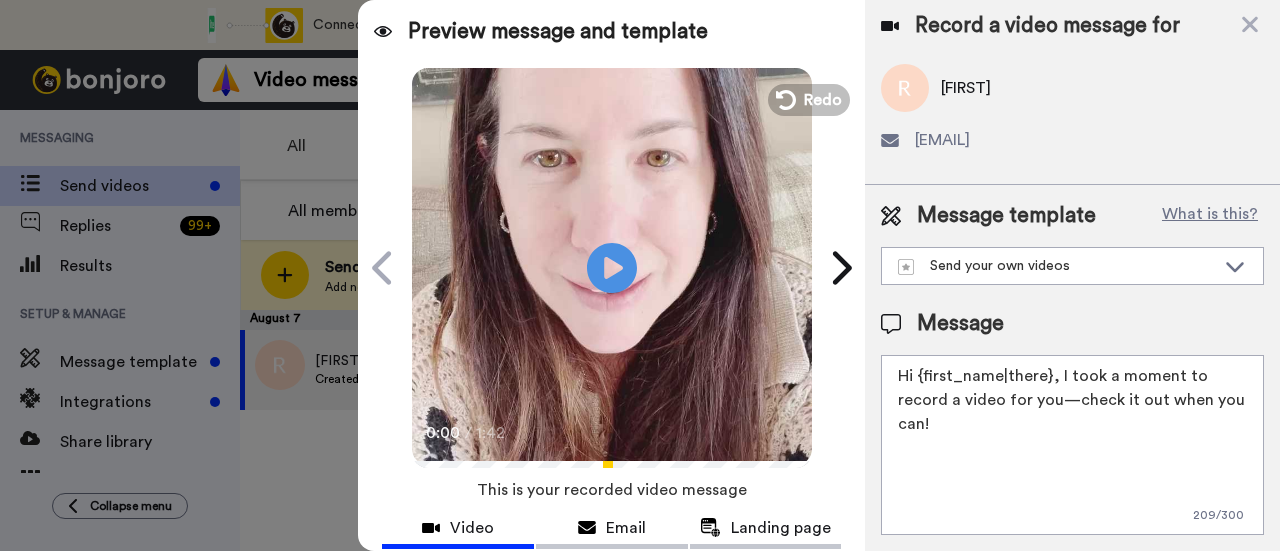 drag, startPoint x: 997, startPoint y: 419, endPoint x: 1056, endPoint y: 372, distance: 75.43209 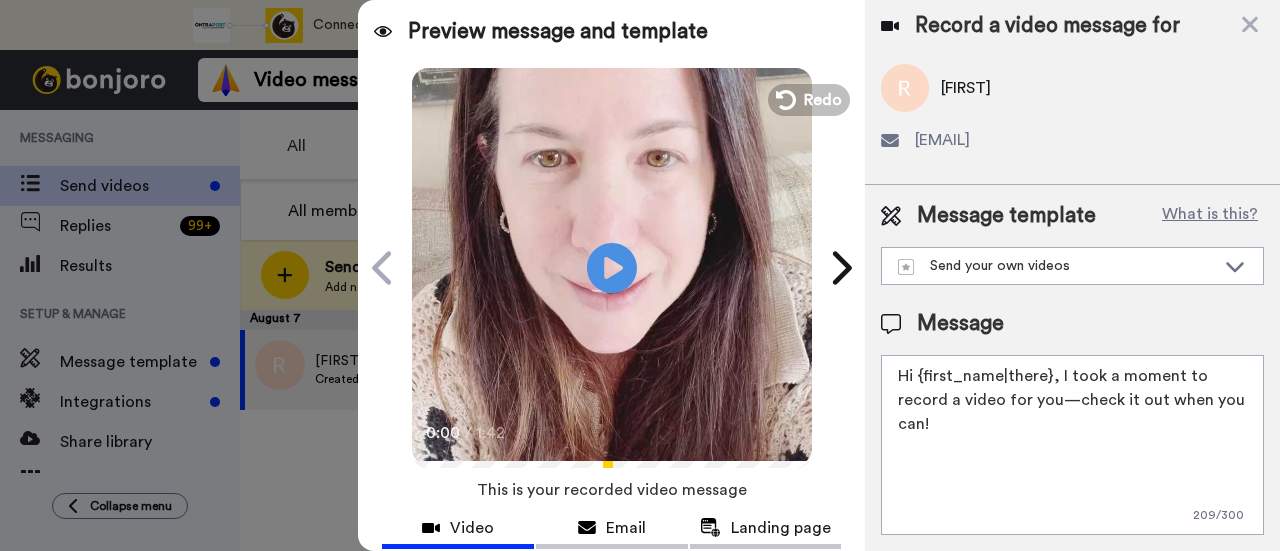paste on "welcome to SLP Elevate! I created a video welcome for you! Feel free to click reply if you have any questions! I am here for you and cannot wait to hear about your students’ success and all of the time you save" 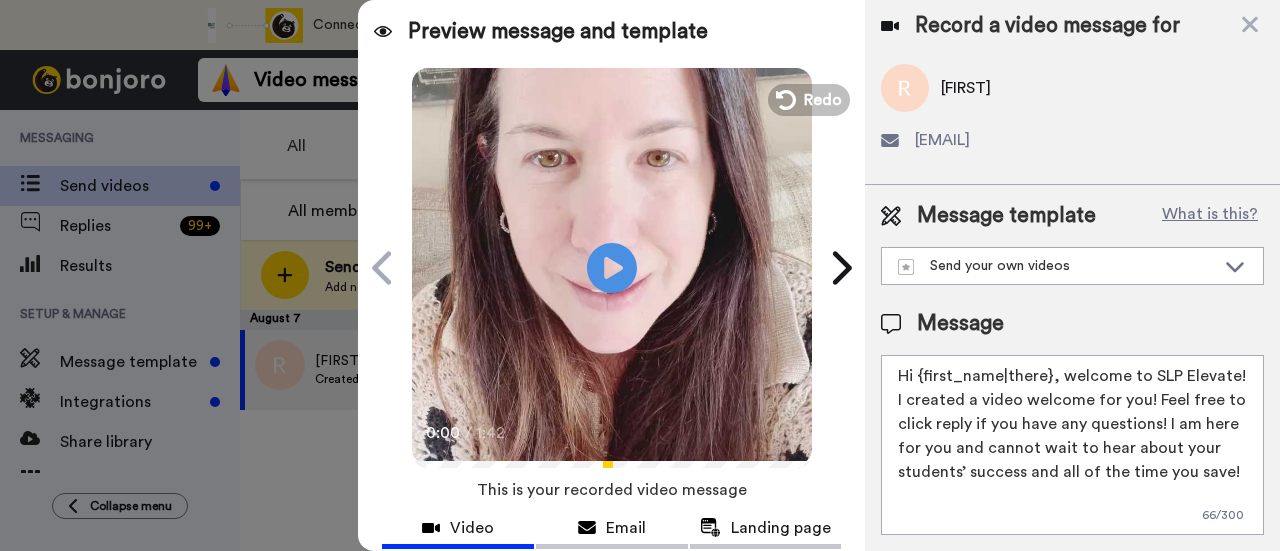 scroll, scrollTop: 200, scrollLeft: 0, axis: vertical 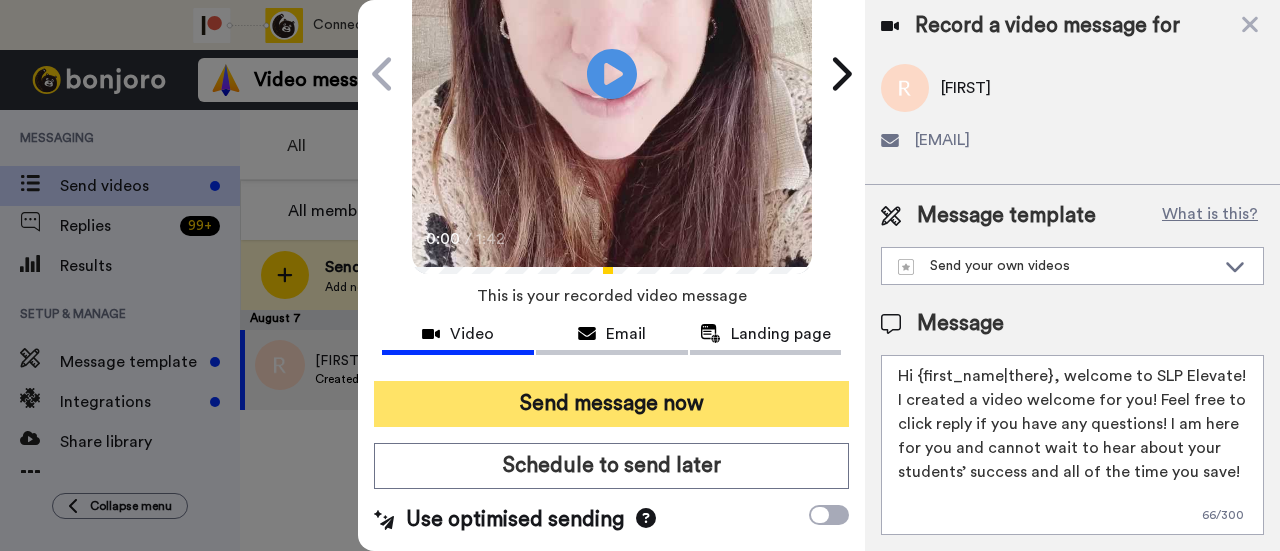 type on "Hi {first_name|there}, welcome to SLP Elevate! I created a video welcome for you! Feel free to click reply if you have any questions! I am here for you and cannot wait to hear about your students’ success and all of the time you save!" 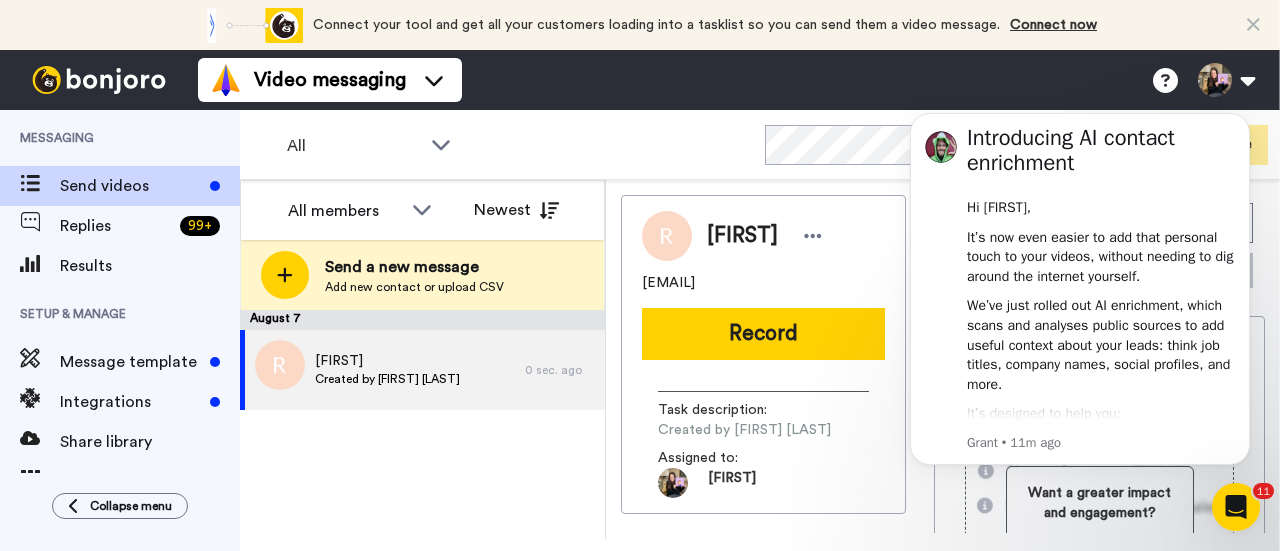 scroll, scrollTop: 0, scrollLeft: 0, axis: both 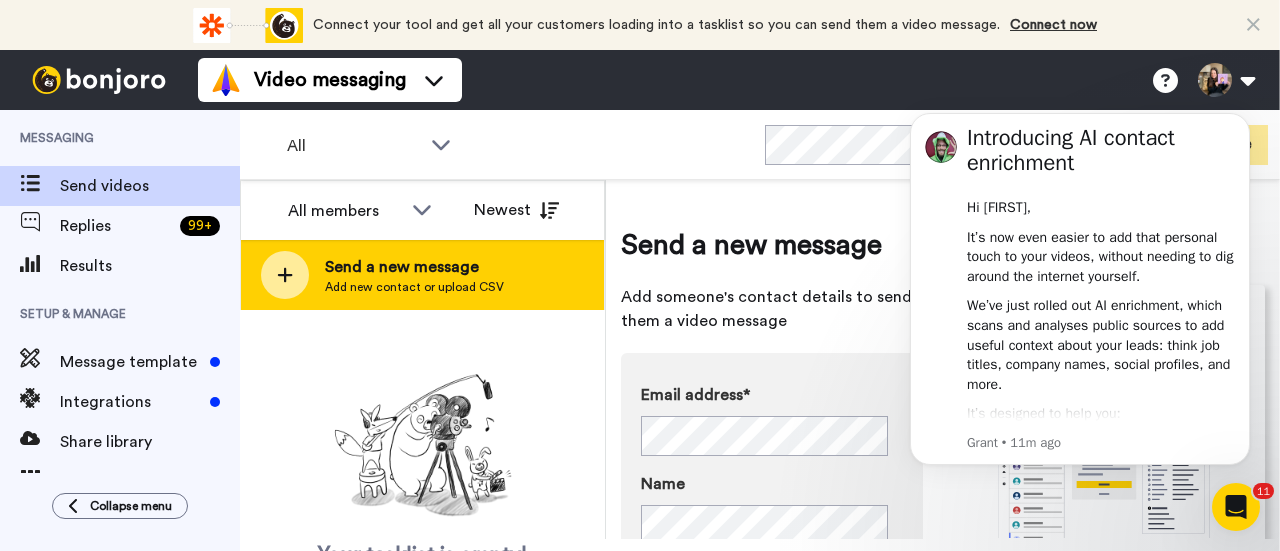 click on "Send a new message" at bounding box center [414, 267] 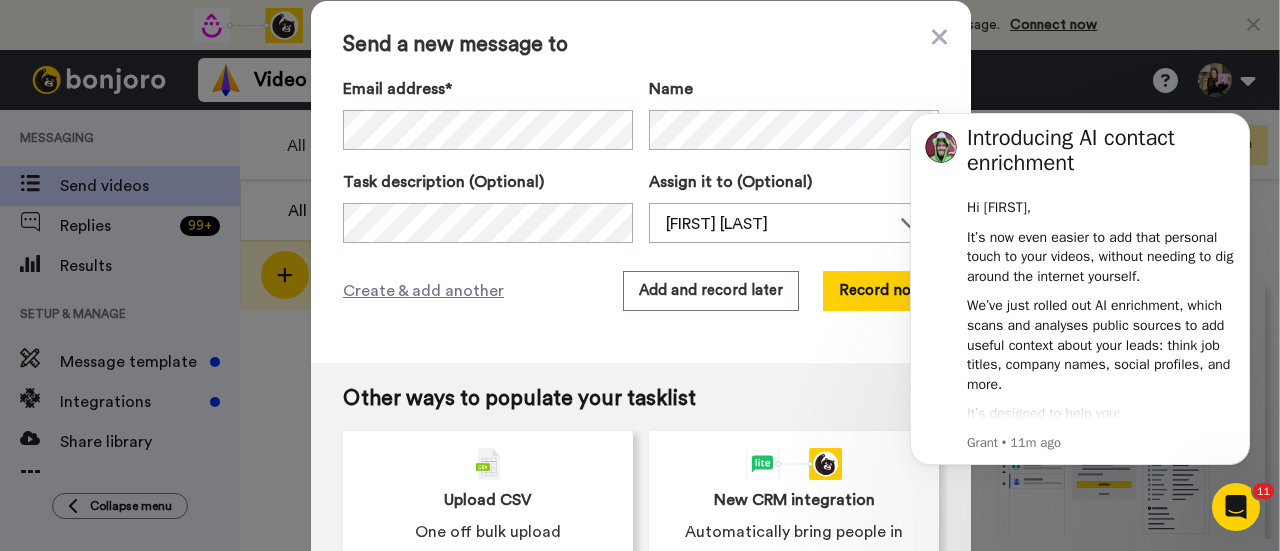 drag, startPoint x: 888, startPoint y: 302, endPoint x: 1764, endPoint y: 394, distance: 880.8178 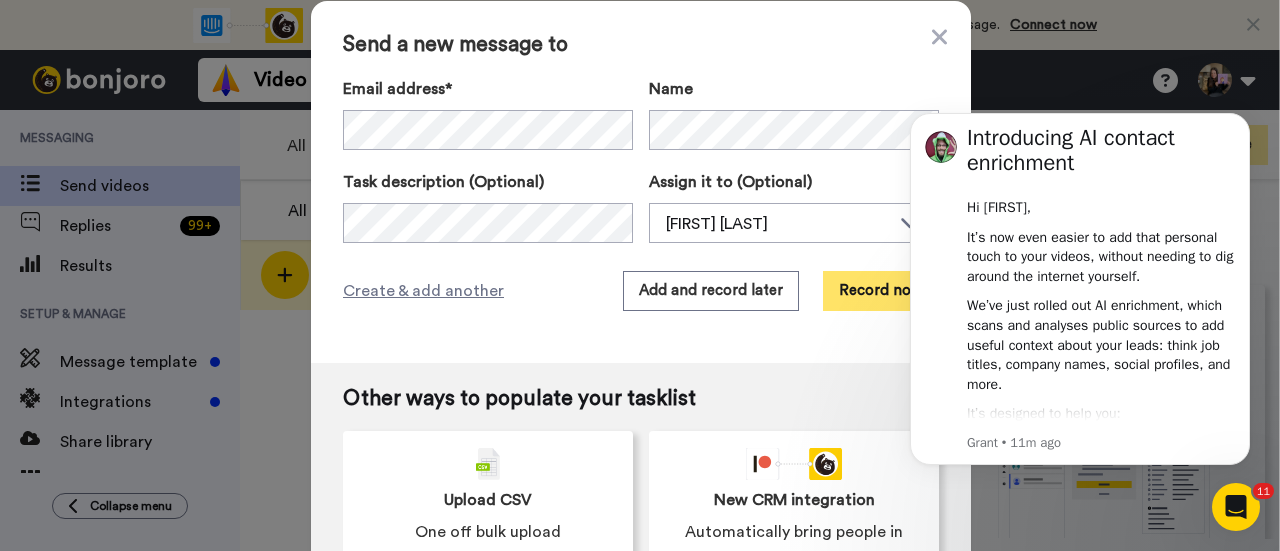 click on "Record now" at bounding box center [881, 291] 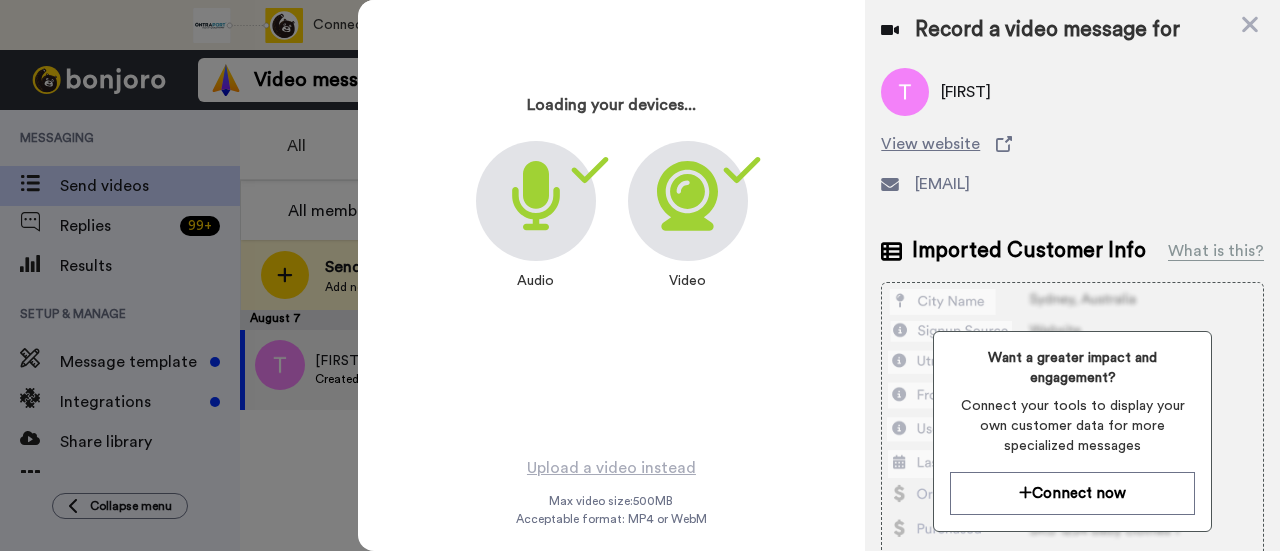 scroll, scrollTop: 96, scrollLeft: 0, axis: vertical 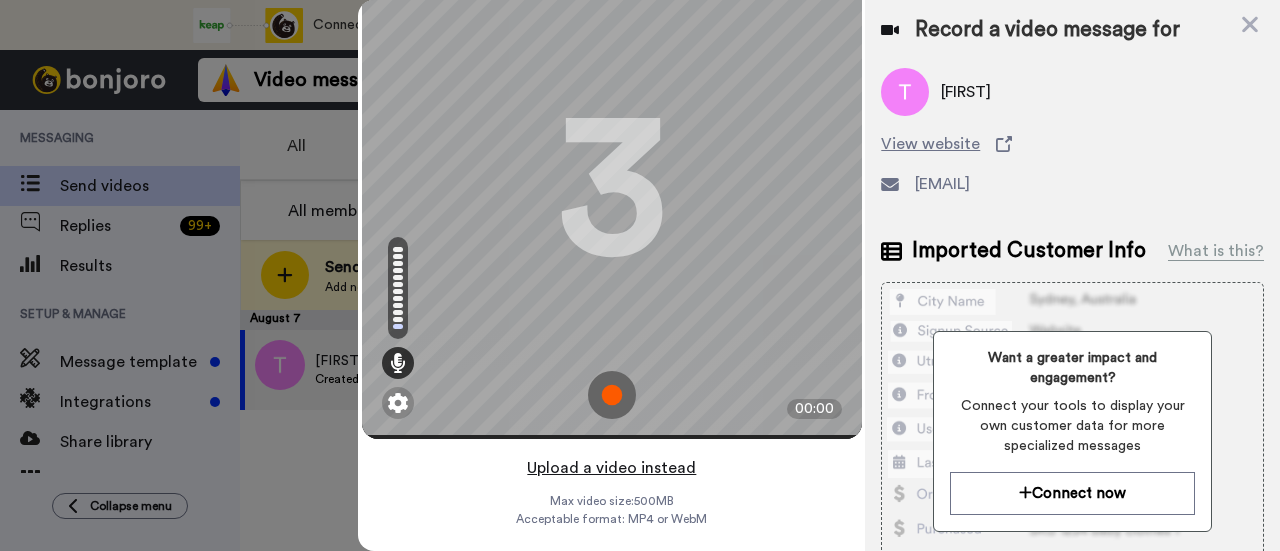 click on "Upload a video instead" at bounding box center (611, 468) 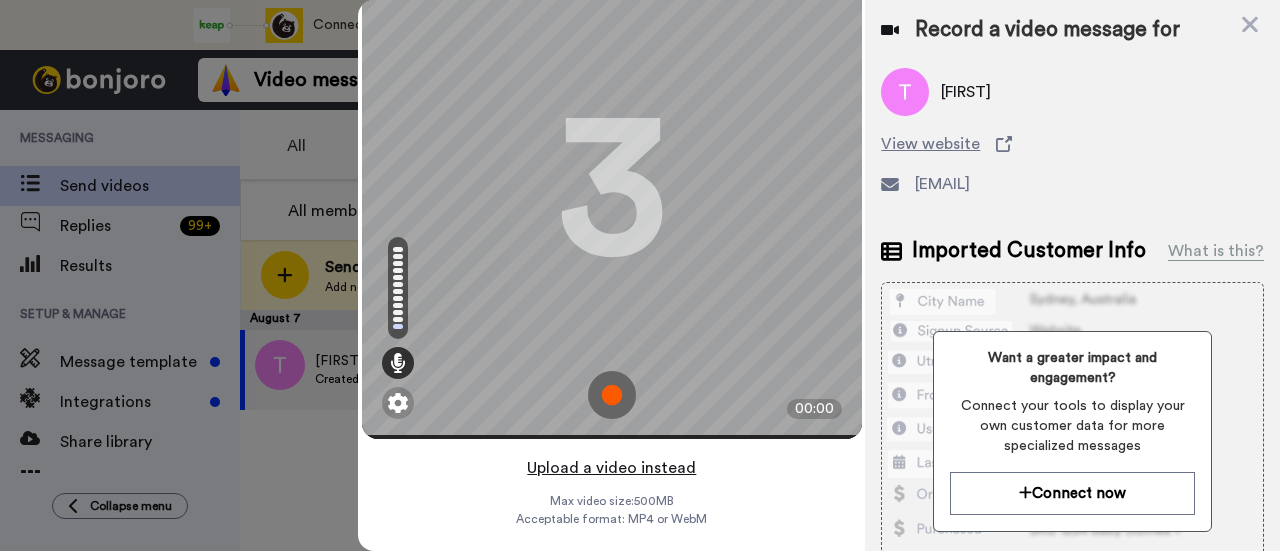 scroll, scrollTop: 0, scrollLeft: 0, axis: both 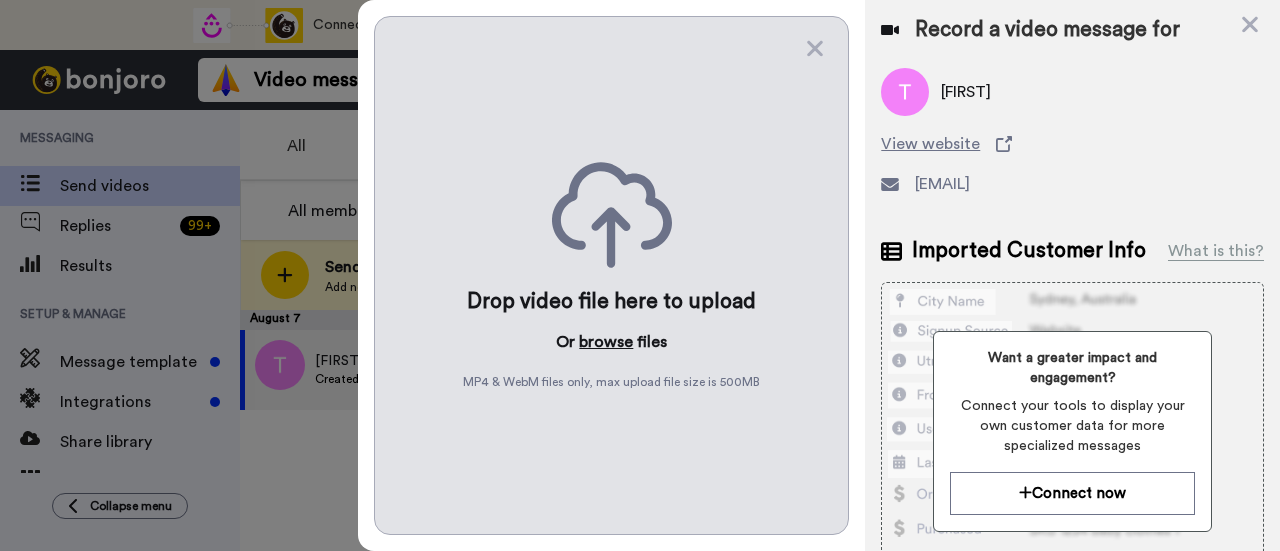 click on "browse" at bounding box center [606, 342] 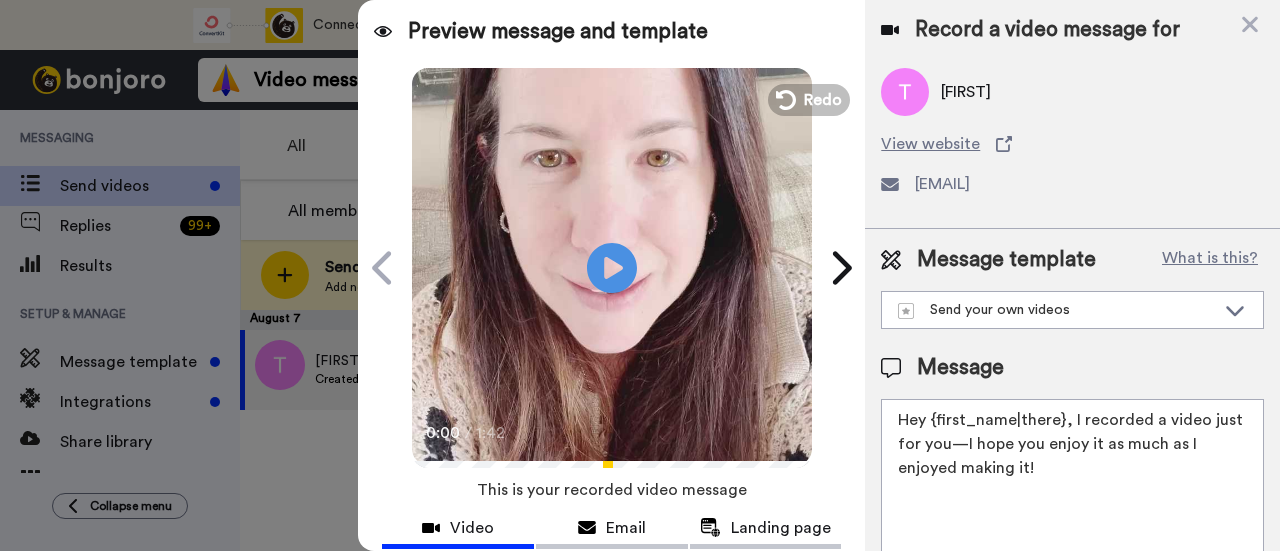 drag, startPoint x: 1040, startPoint y: 463, endPoint x: 1070, endPoint y: 427, distance: 46.8615 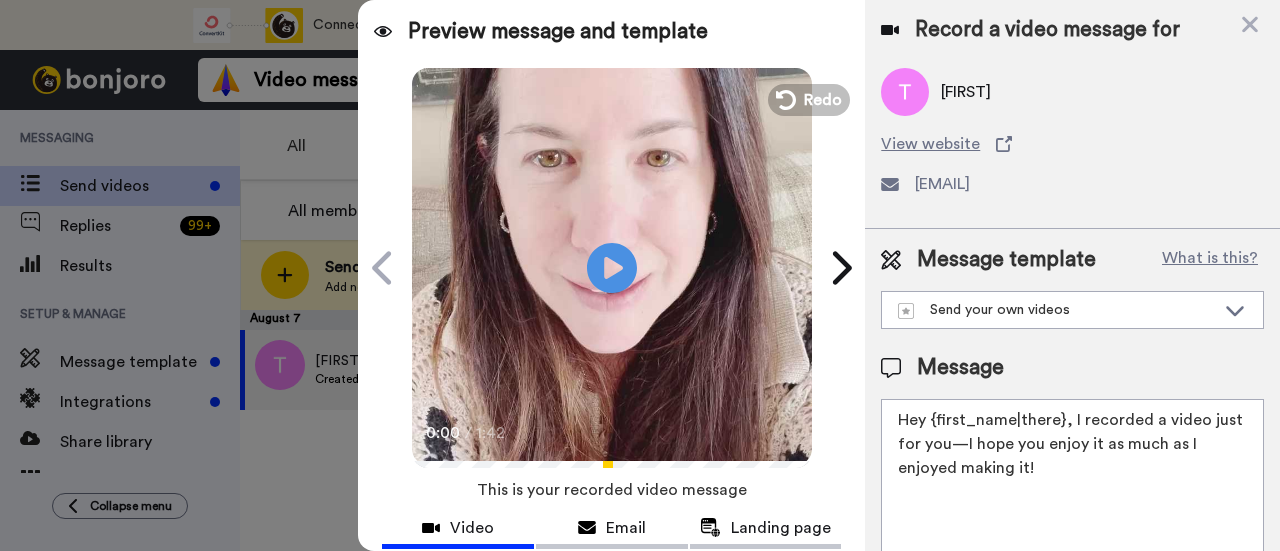 paste on "welcome to SLP Elevate! I created a video welcome for you! Feel free to click reply if you have any questions! I am here for you and cannot wait to hear about your students’ success and all of the time you save" 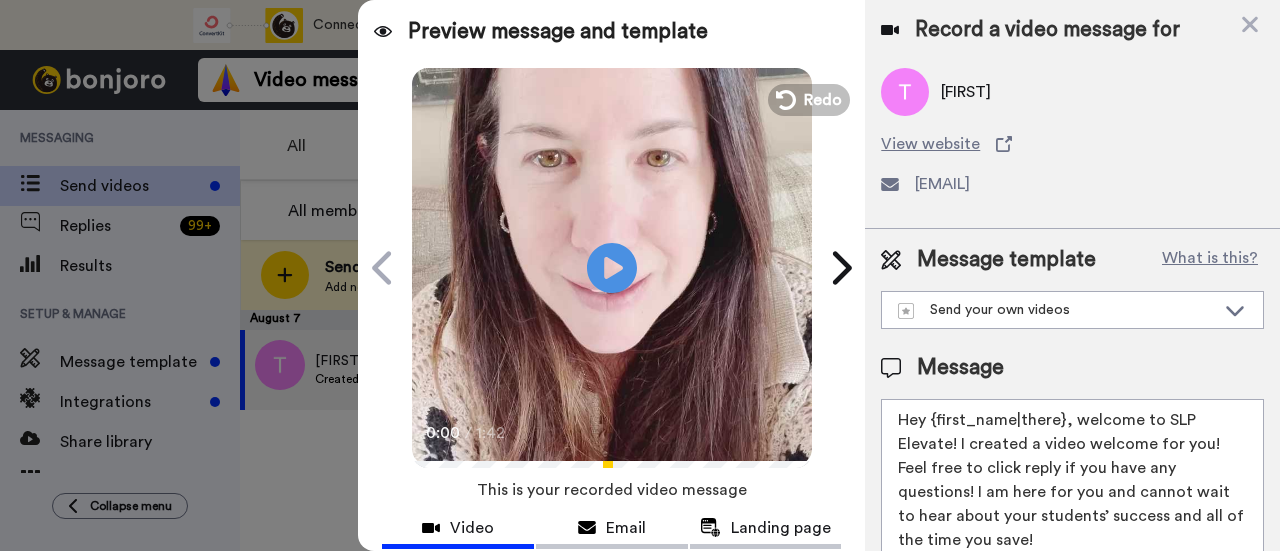 scroll, scrollTop: 8, scrollLeft: 0, axis: vertical 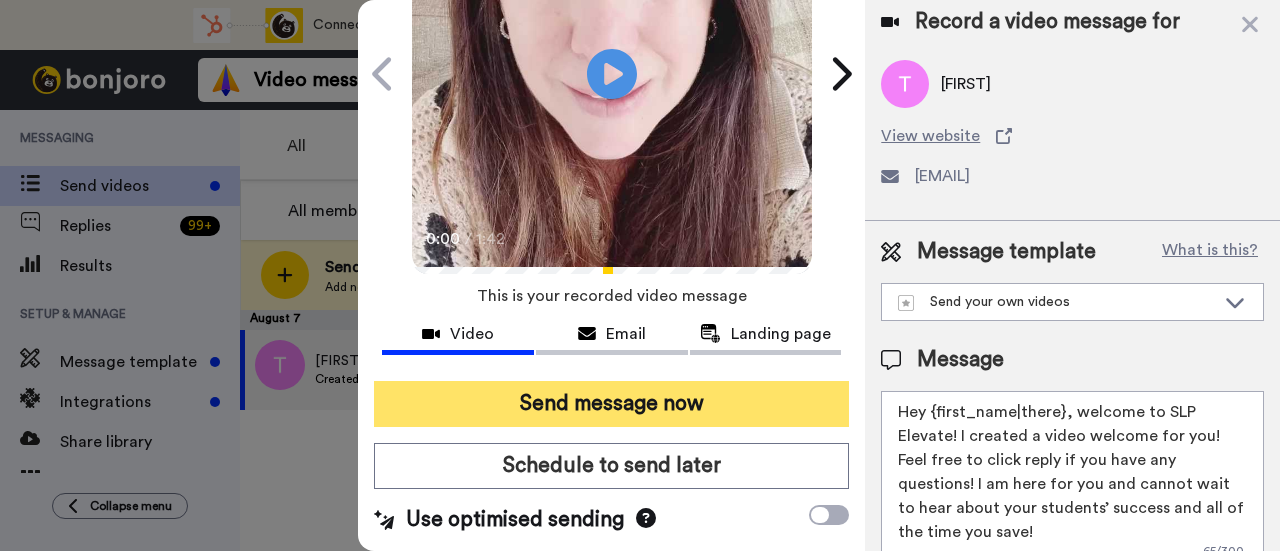 type on "Hey {first_name|there}, welcome to SLP Elevate! I created a video welcome for you! Feel free to click reply if you have any questions! I am here for you and cannot wait to hear about your students’ success and all of the time you save!" 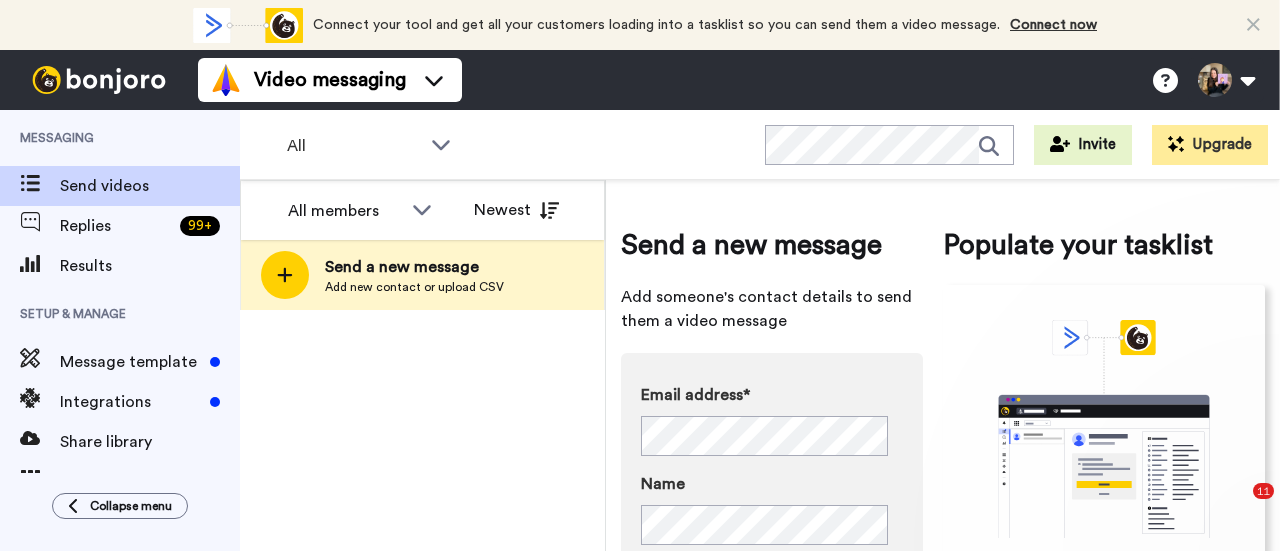 scroll, scrollTop: 0, scrollLeft: 0, axis: both 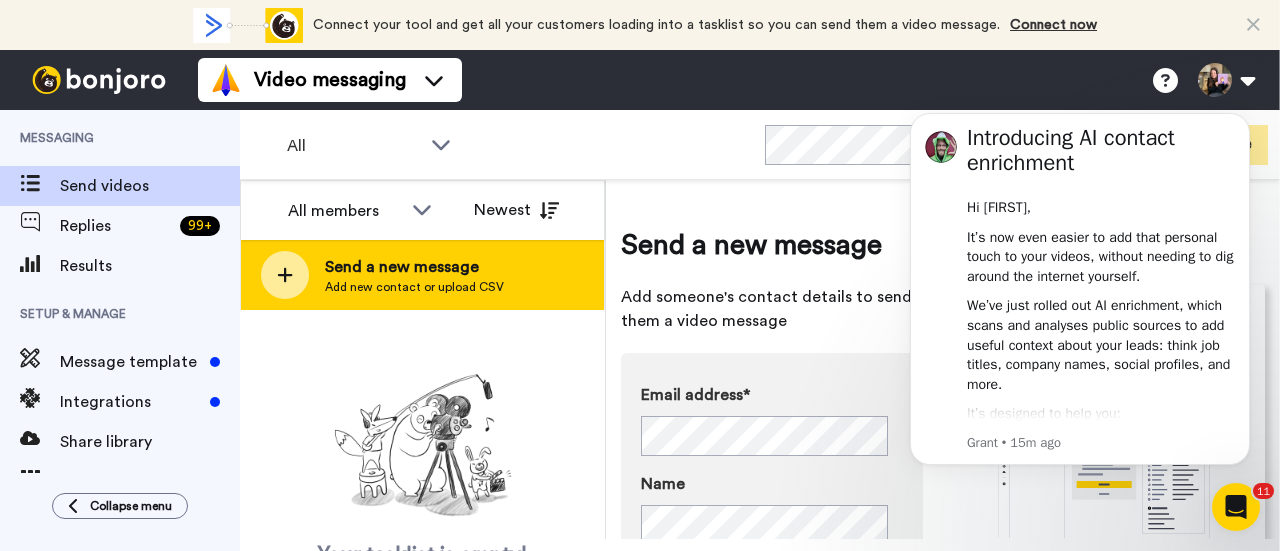 click on "Send a new message Add new contact or upload CSV" at bounding box center [422, 275] 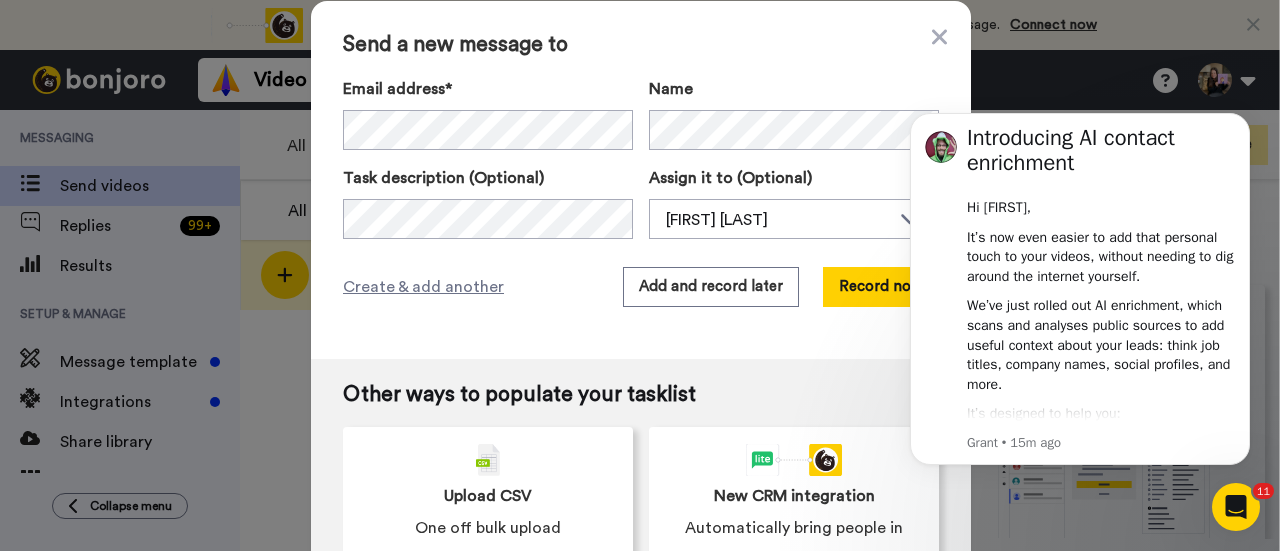 click on "Name" at bounding box center [794, 113] 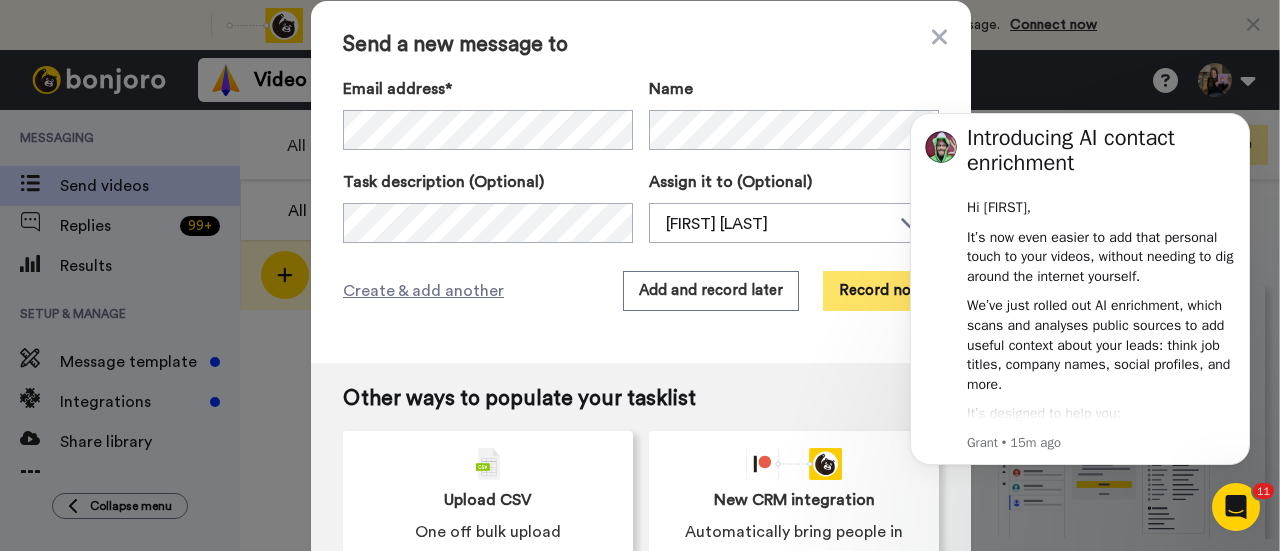 click on "Record now" at bounding box center (881, 291) 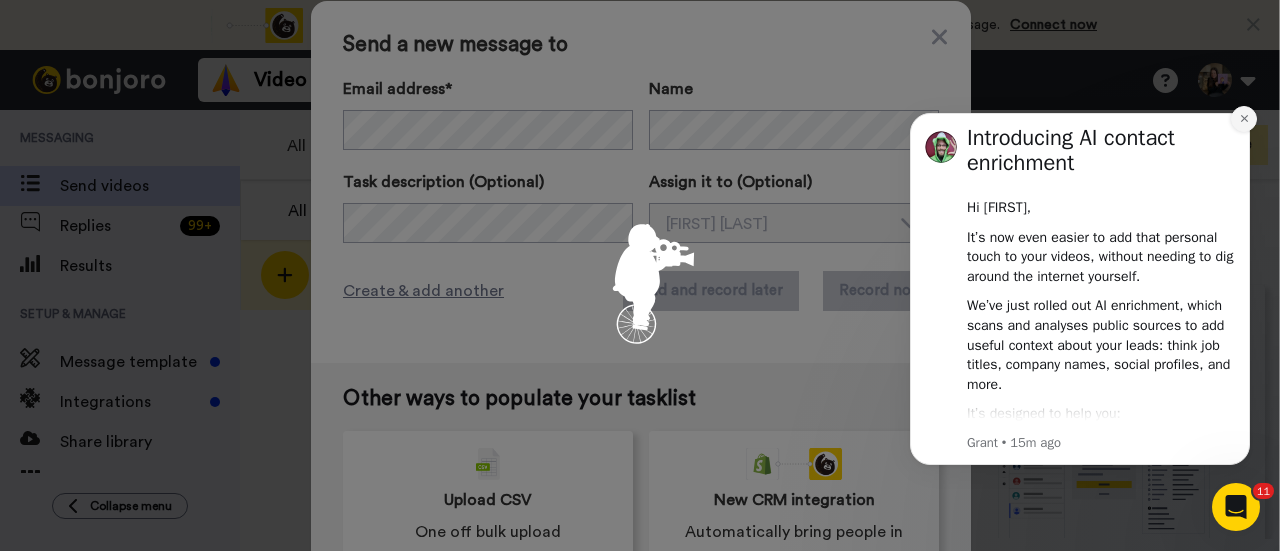 click 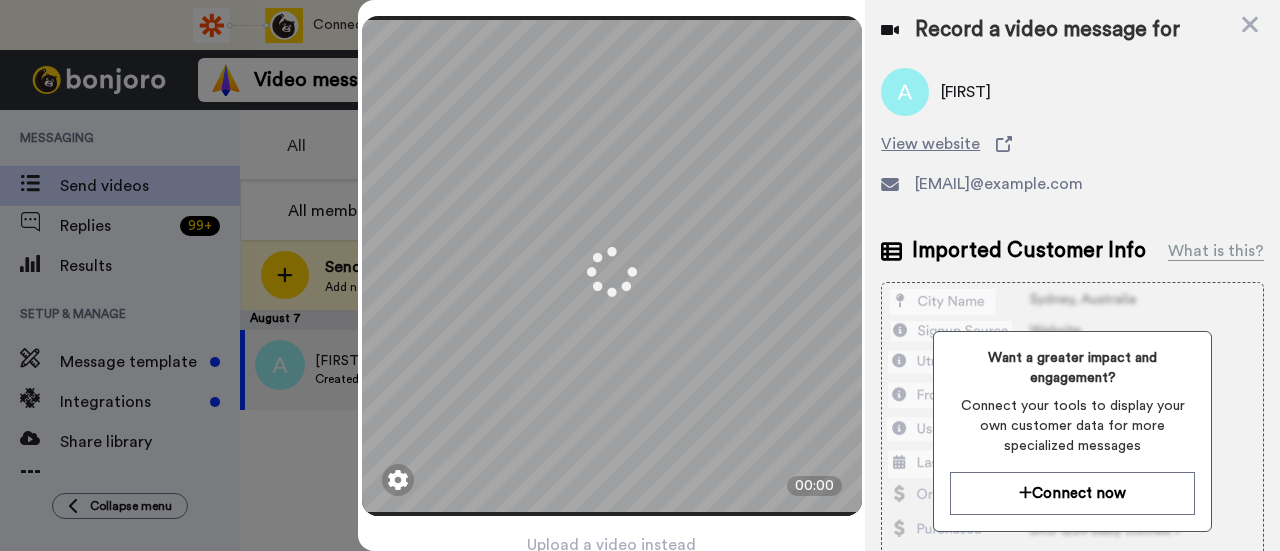 scroll, scrollTop: 96, scrollLeft: 0, axis: vertical 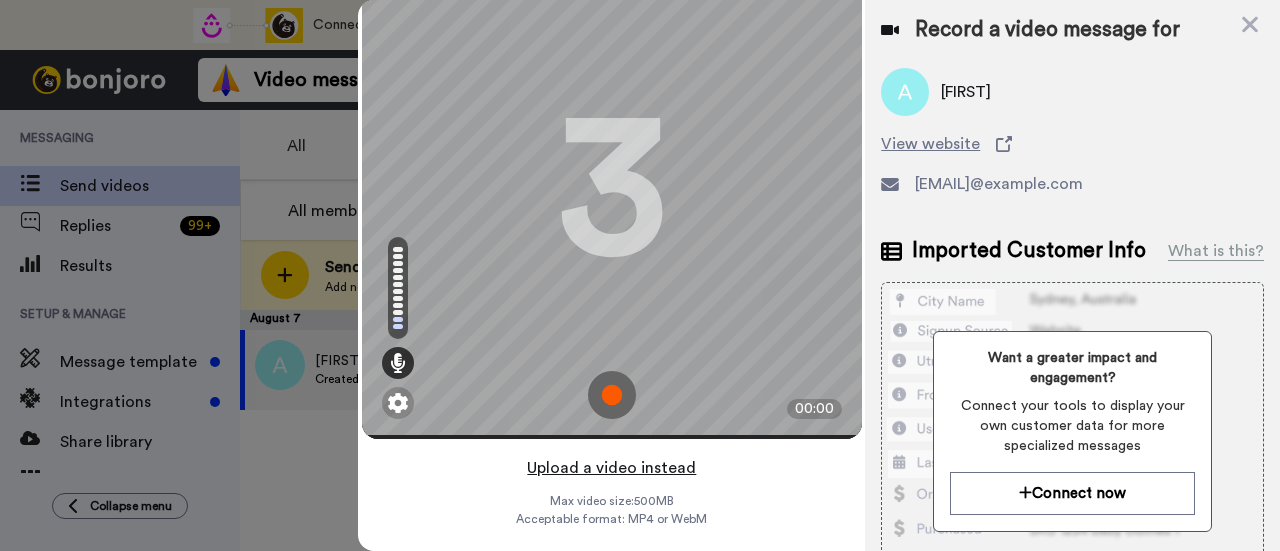 click on "Upload a video instead" at bounding box center [611, 468] 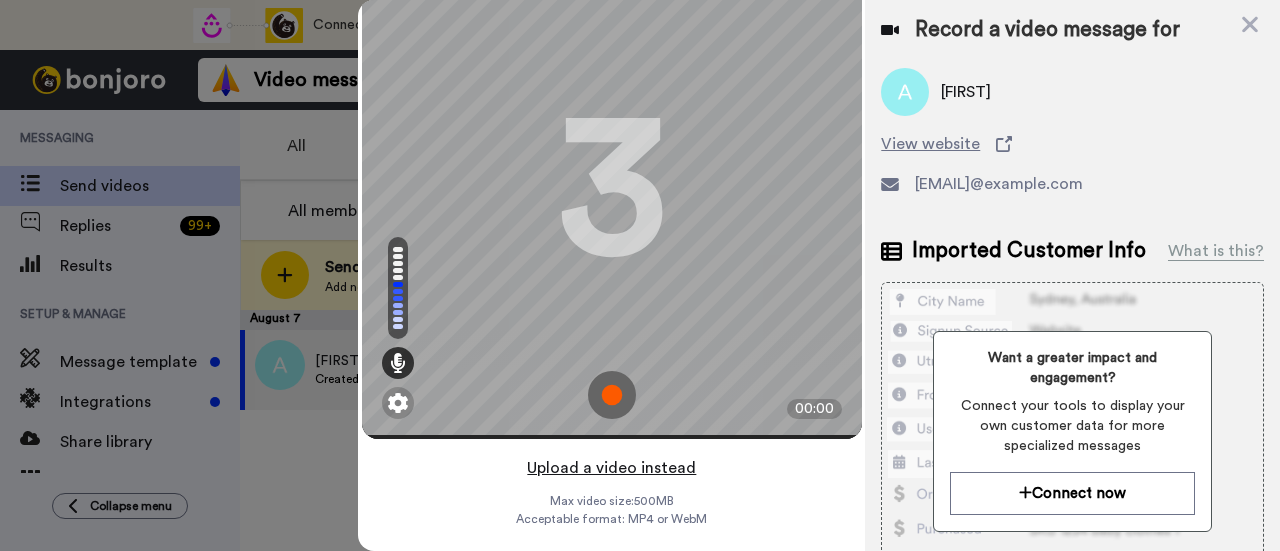 scroll, scrollTop: 0, scrollLeft: 0, axis: both 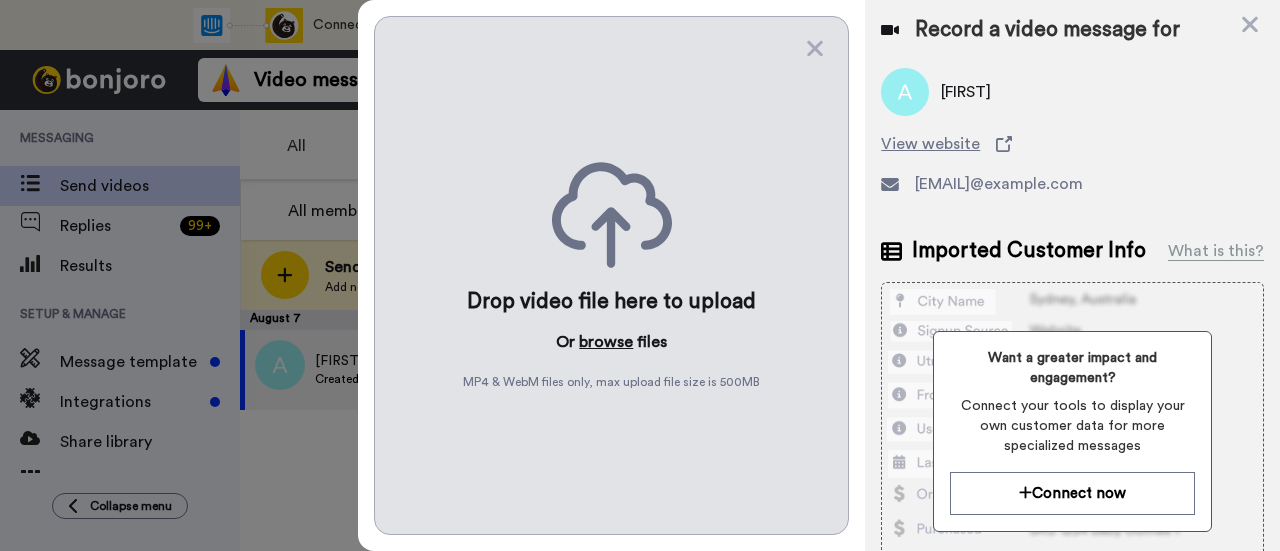 click on "browse" at bounding box center (606, 342) 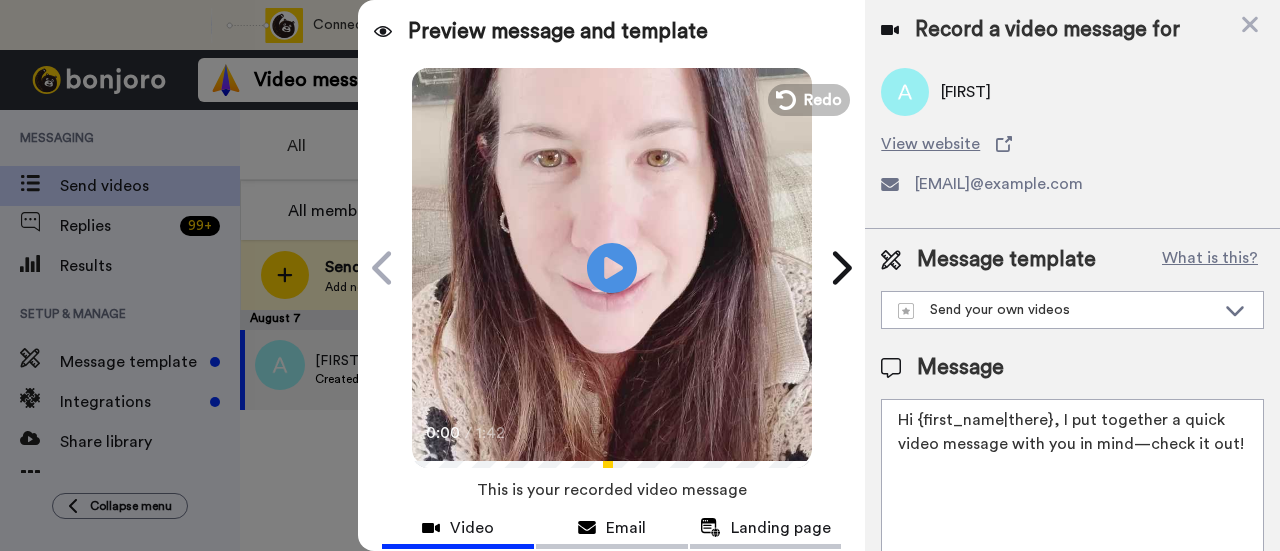 drag, startPoint x: 1028, startPoint y: 469, endPoint x: 1056, endPoint y: 423, distance: 53.851646 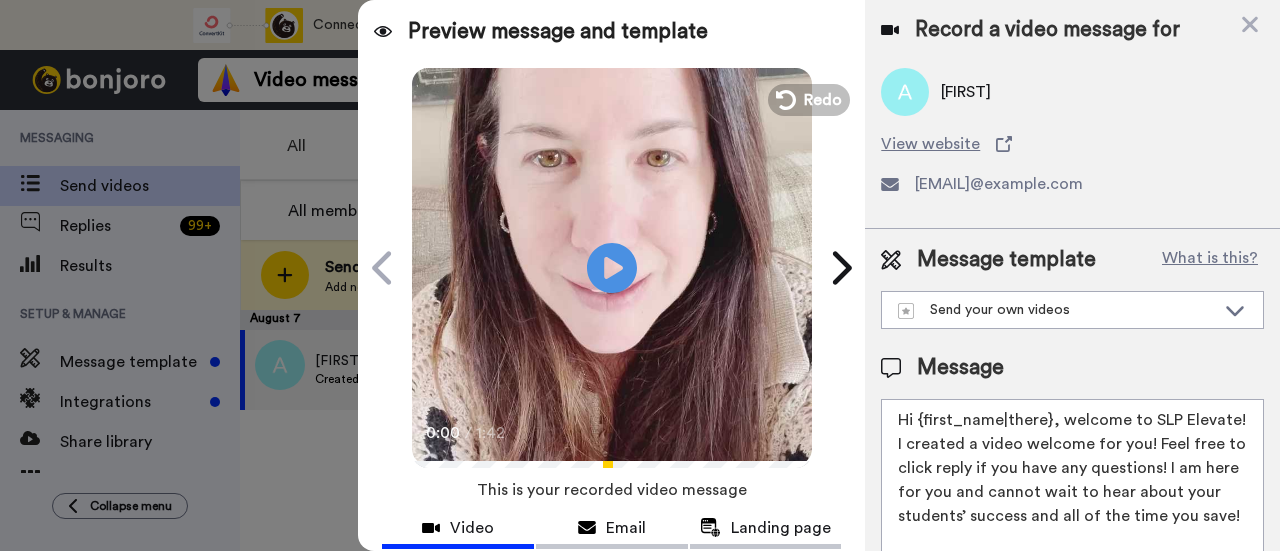 scroll, scrollTop: 8, scrollLeft: 0, axis: vertical 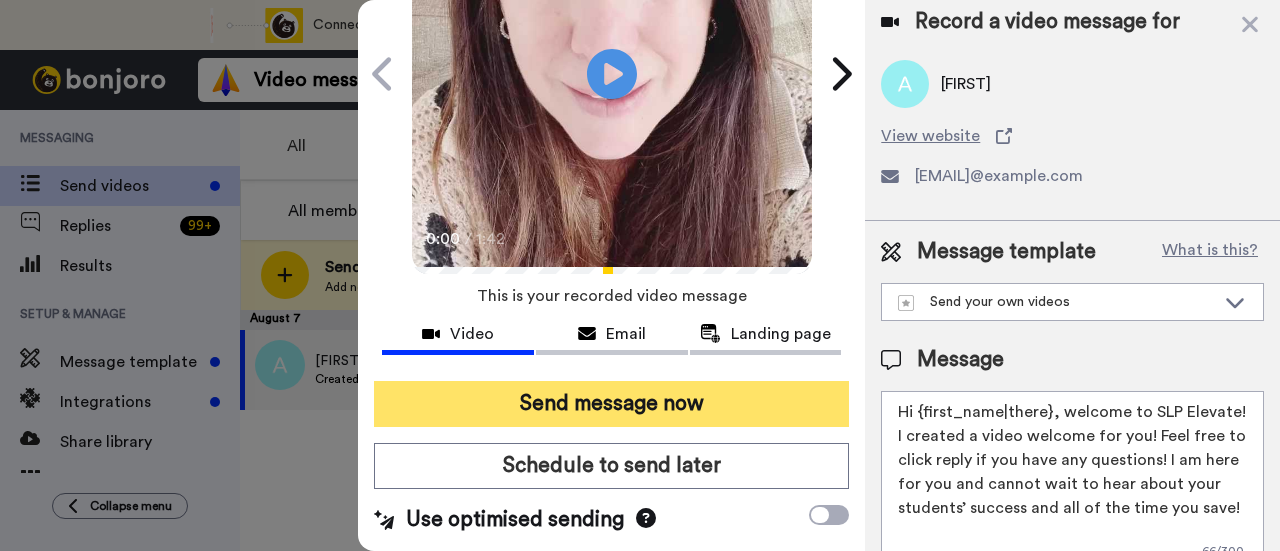 type on "Hi {first_name|there}, welcome to SLP Elevate! I created a video welcome for you! Feel free to click reply if you have any questions! I am here for you and cannot wait to hear about your students’ success and all of the time you save!" 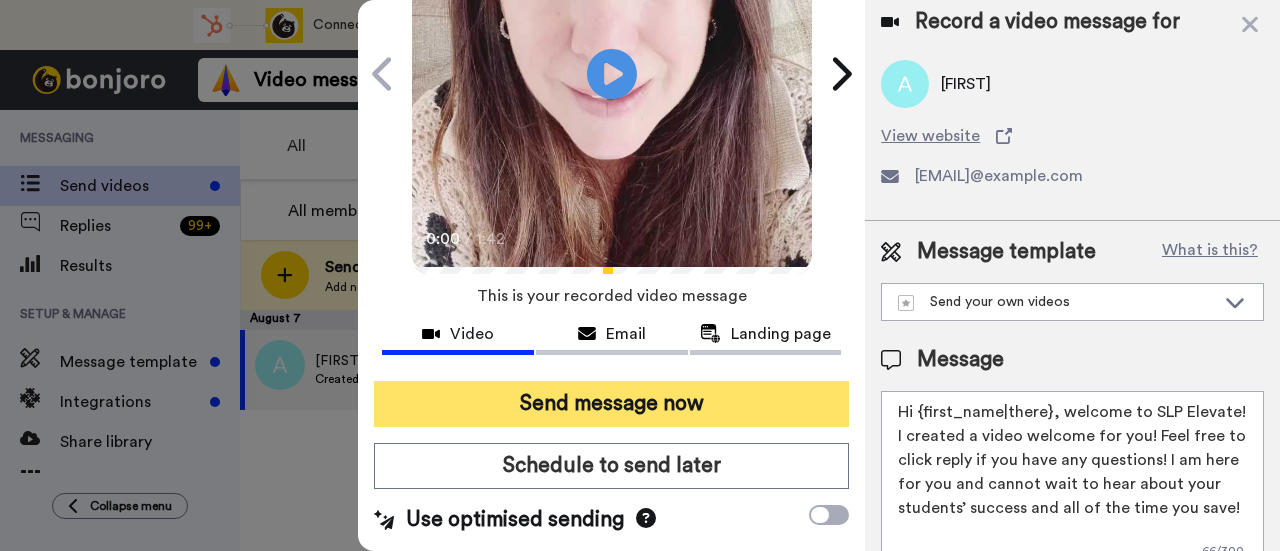 click on "Send message now" at bounding box center [611, 404] 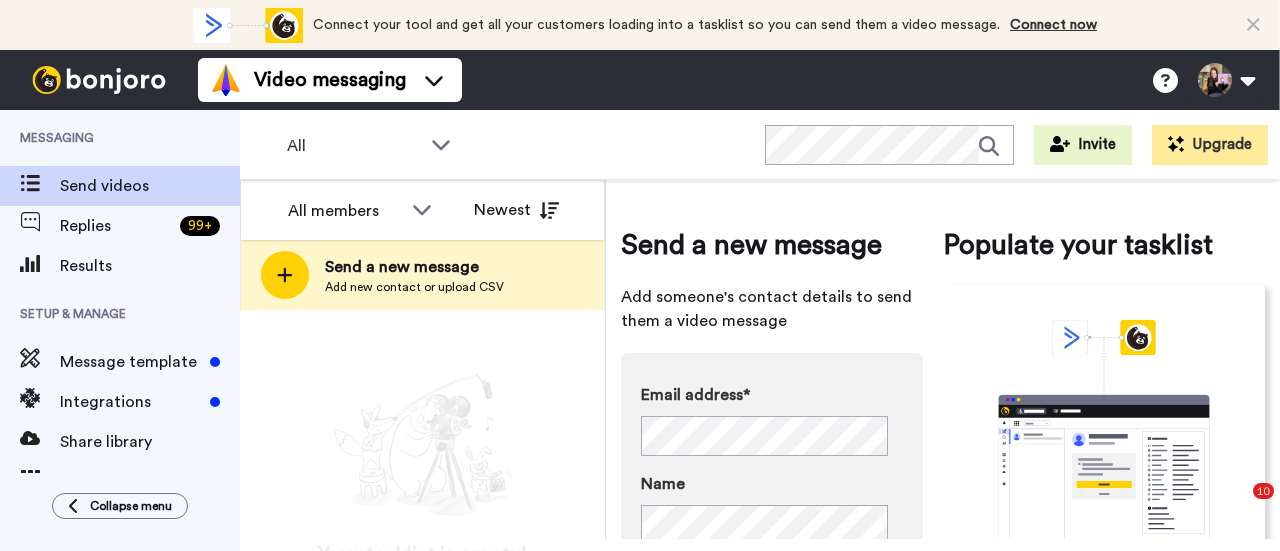 scroll, scrollTop: 0, scrollLeft: 0, axis: both 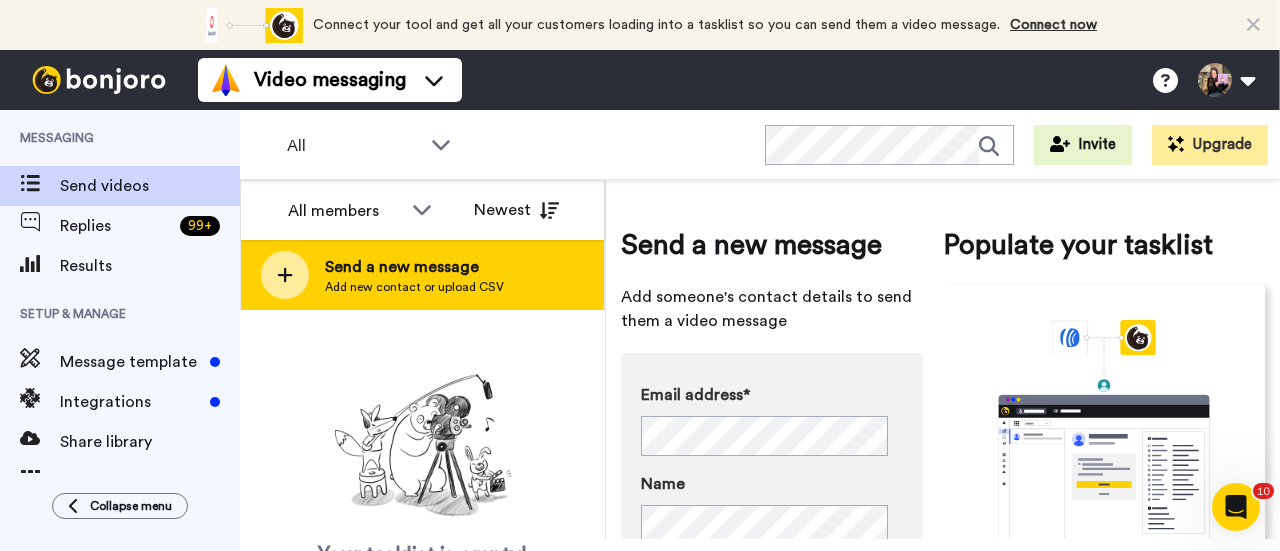click on "Add new contact or upload CSV" at bounding box center [414, 287] 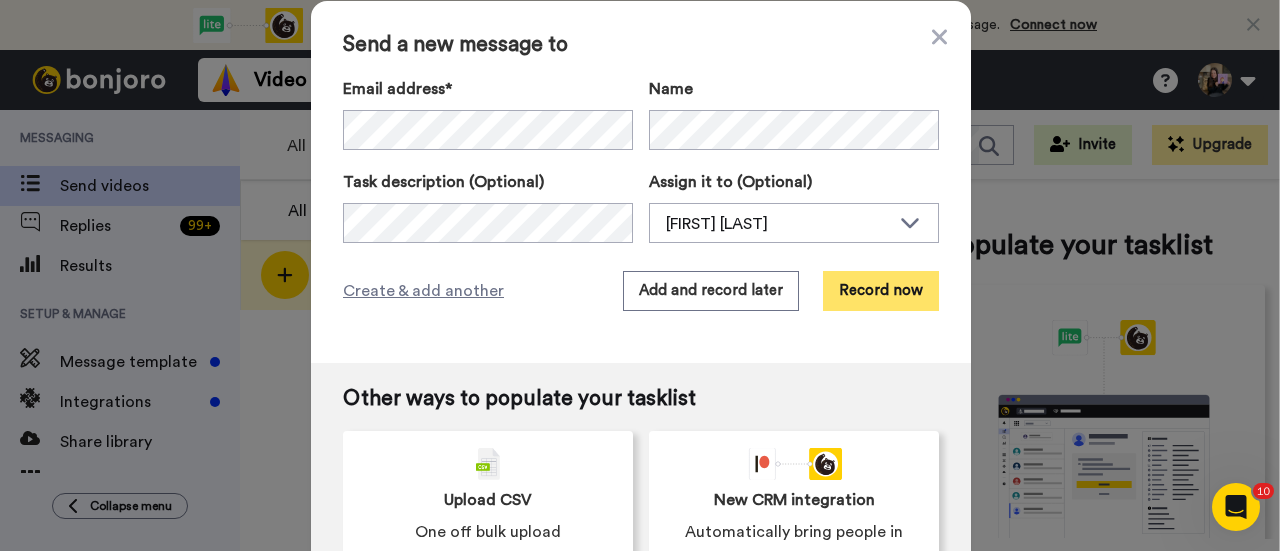 click on "Record now" at bounding box center (881, 291) 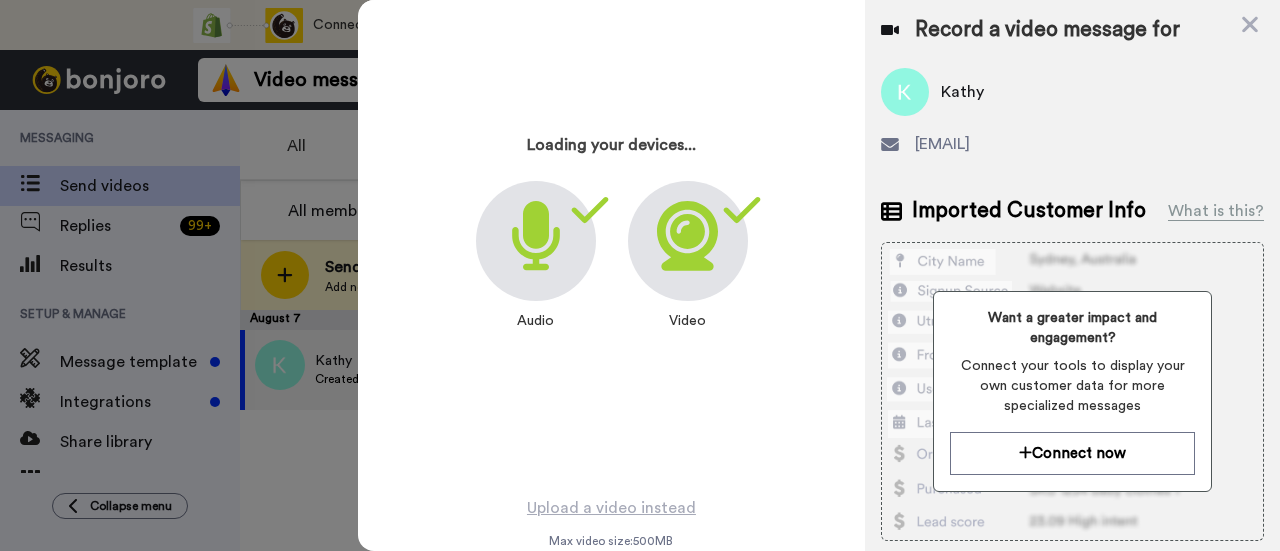 scroll, scrollTop: 96, scrollLeft: 0, axis: vertical 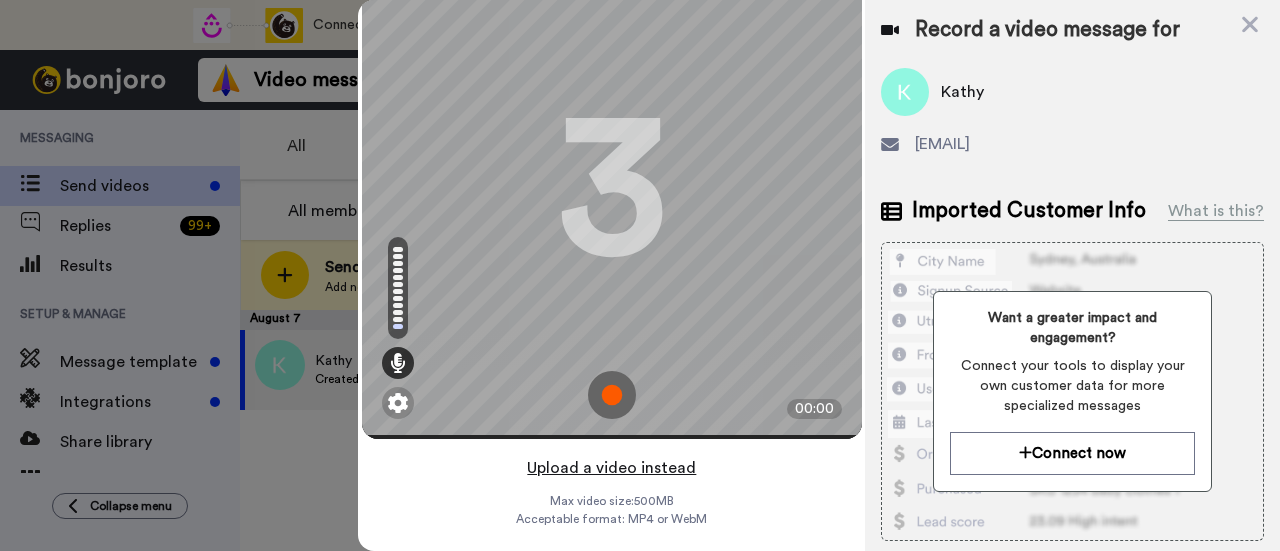 click on "Upload a video instead" at bounding box center (611, 468) 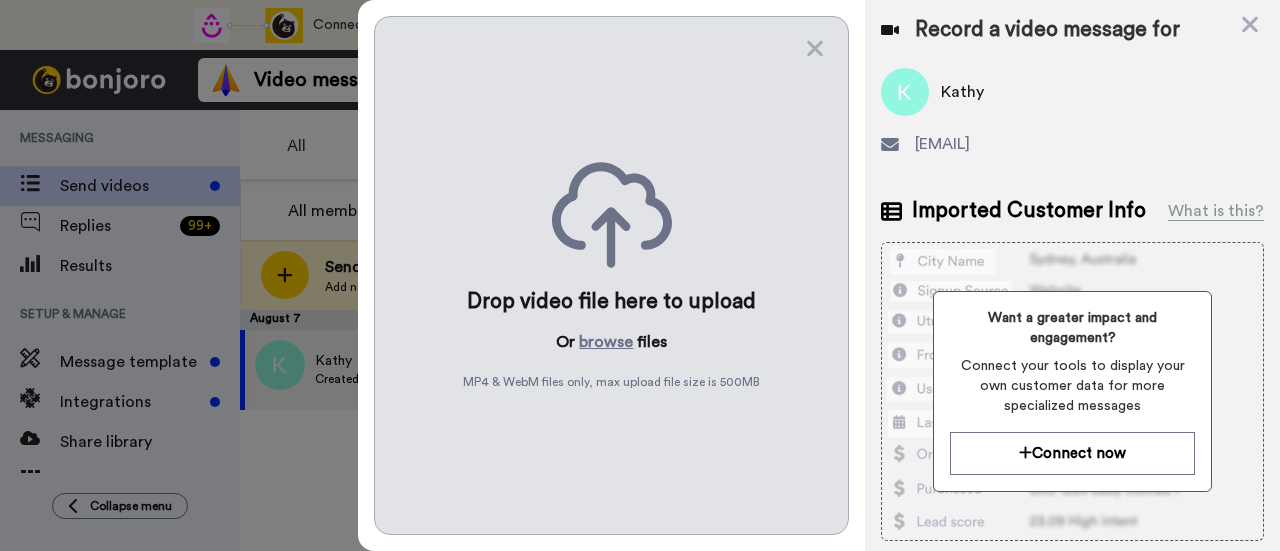 scroll, scrollTop: 0, scrollLeft: 0, axis: both 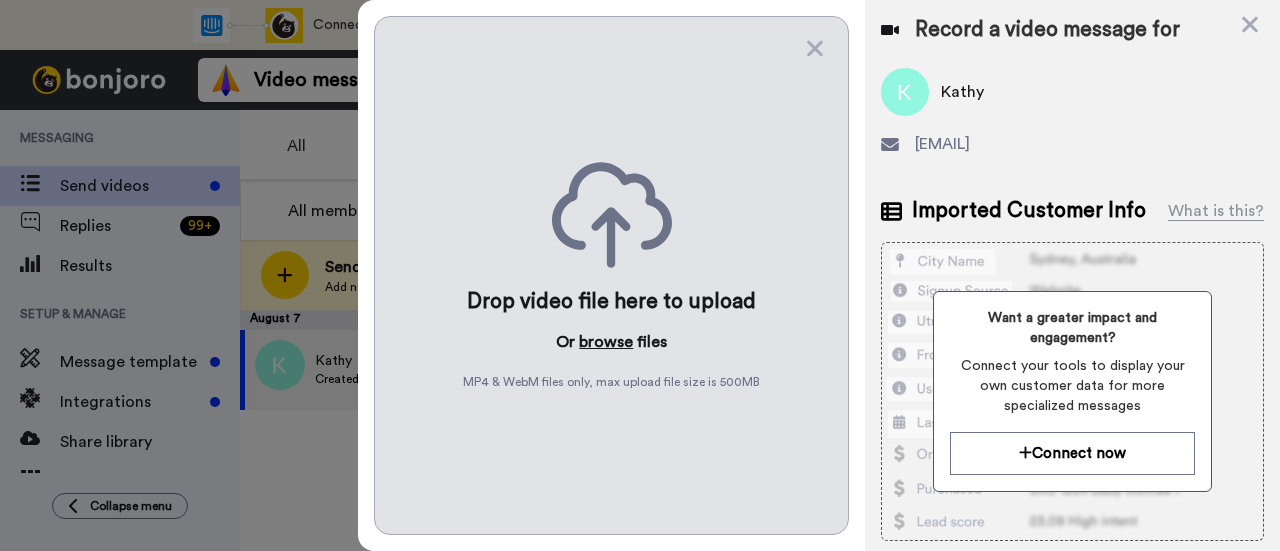 click on "browse" at bounding box center [606, 342] 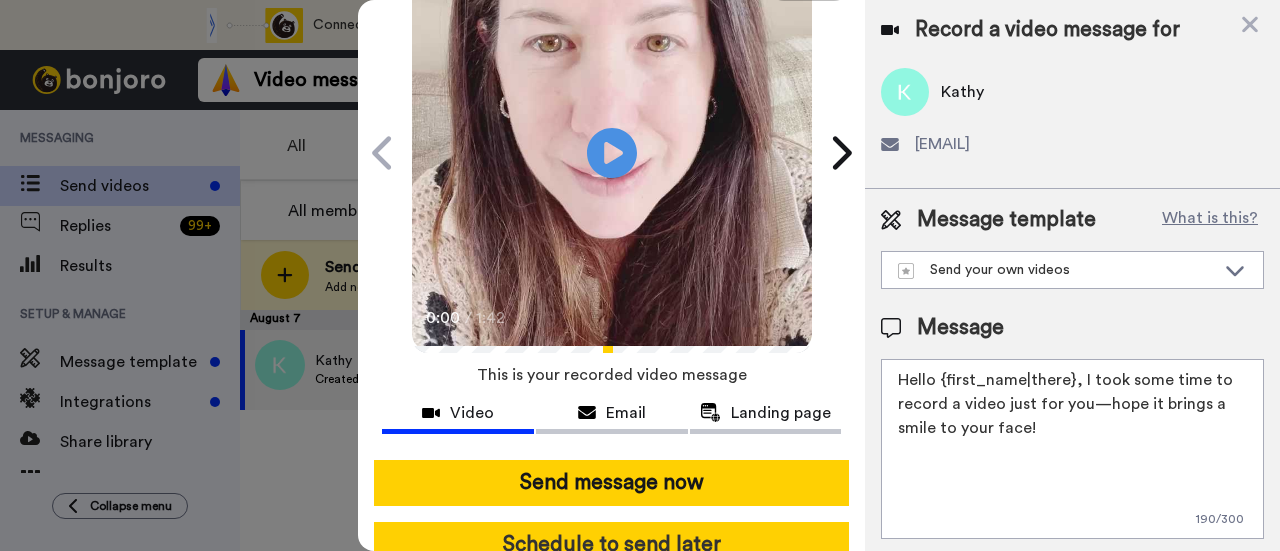 scroll, scrollTop: 218, scrollLeft: 0, axis: vertical 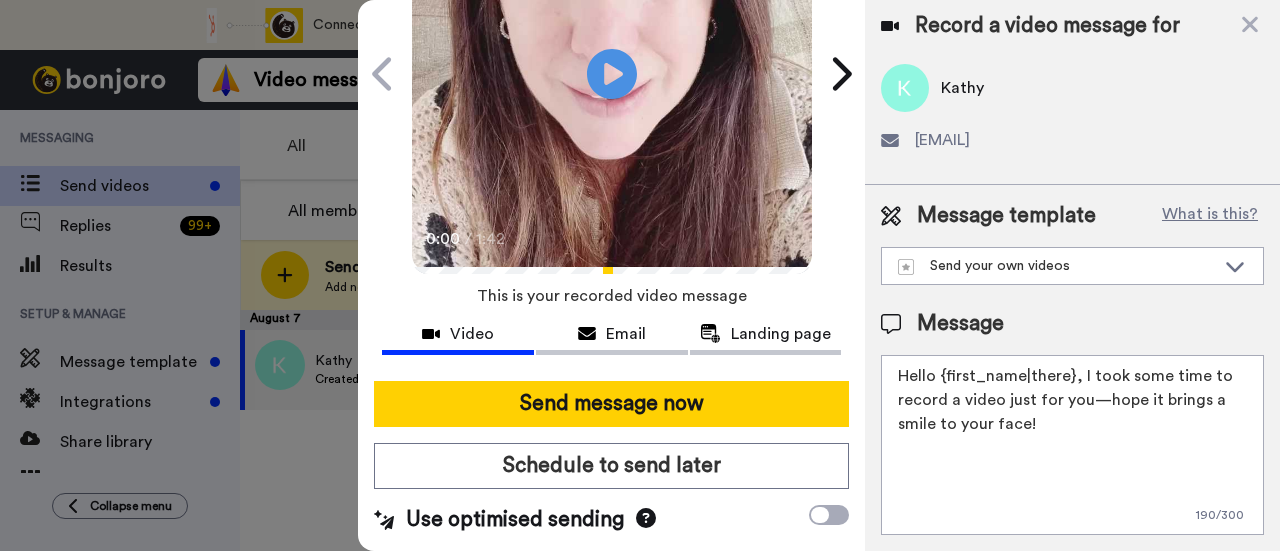 drag, startPoint x: 1091, startPoint y: 421, endPoint x: 1077, endPoint y: 372, distance: 50.96077 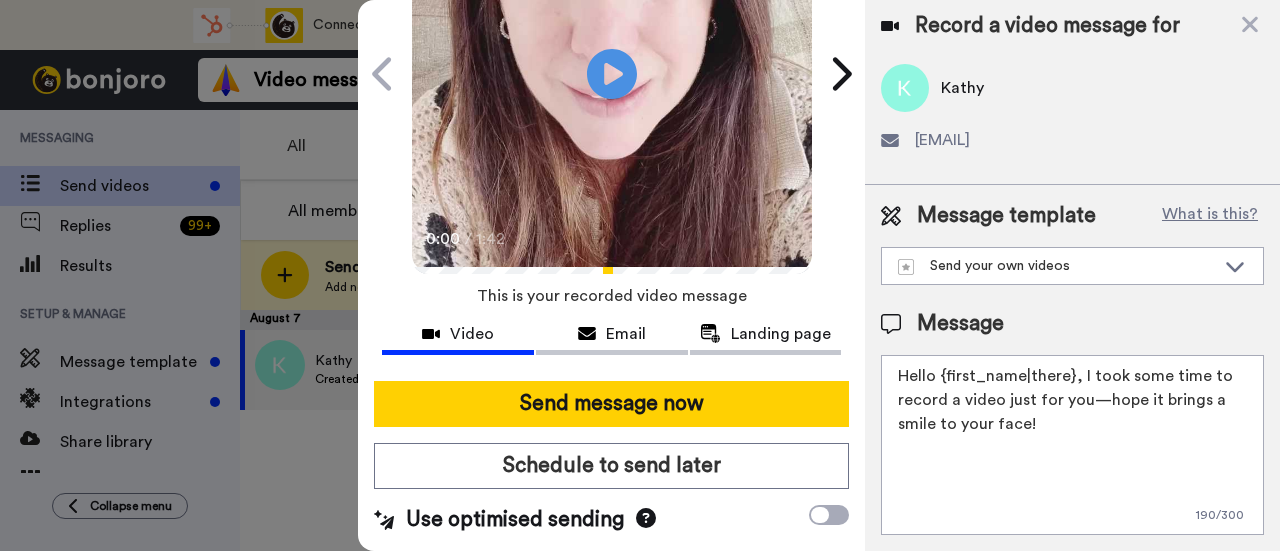 paste on "welcome to SLP Elevate! I created a video welcome for you! Feel free to click reply if you have any questions! I am here for you and cannot wait to hear about your students’ success and all of the time you sav" 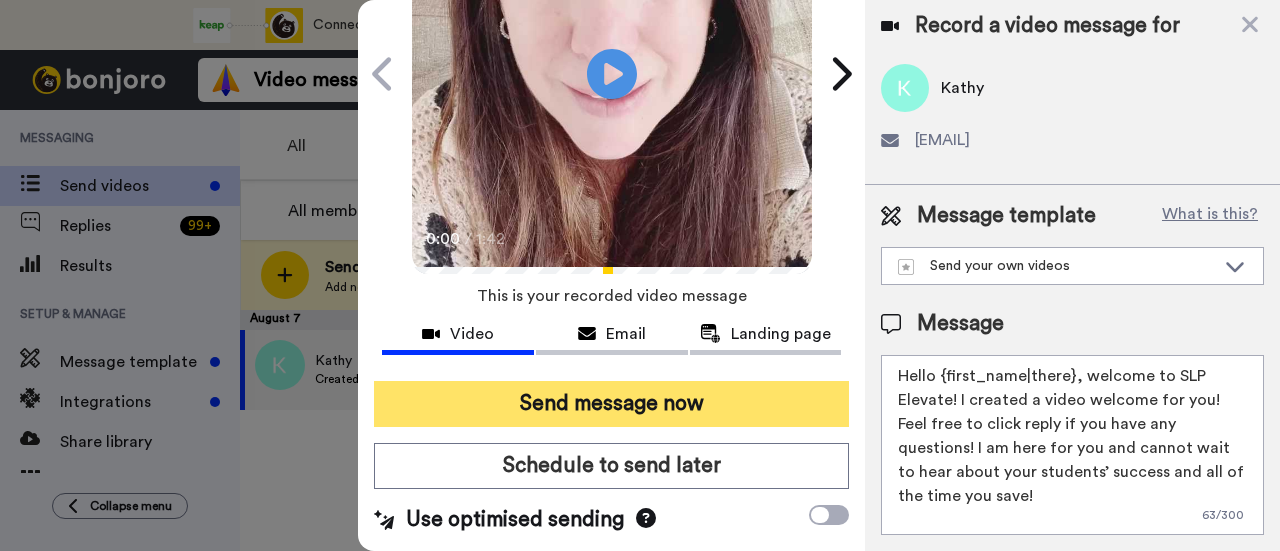 type on "Hello {first_name|there}, welcome to SLP Elevate! I created a video welcome for you! Feel free to click reply if you have any questions! I am here for you and cannot wait to hear about your students’ success and all of the time you save!" 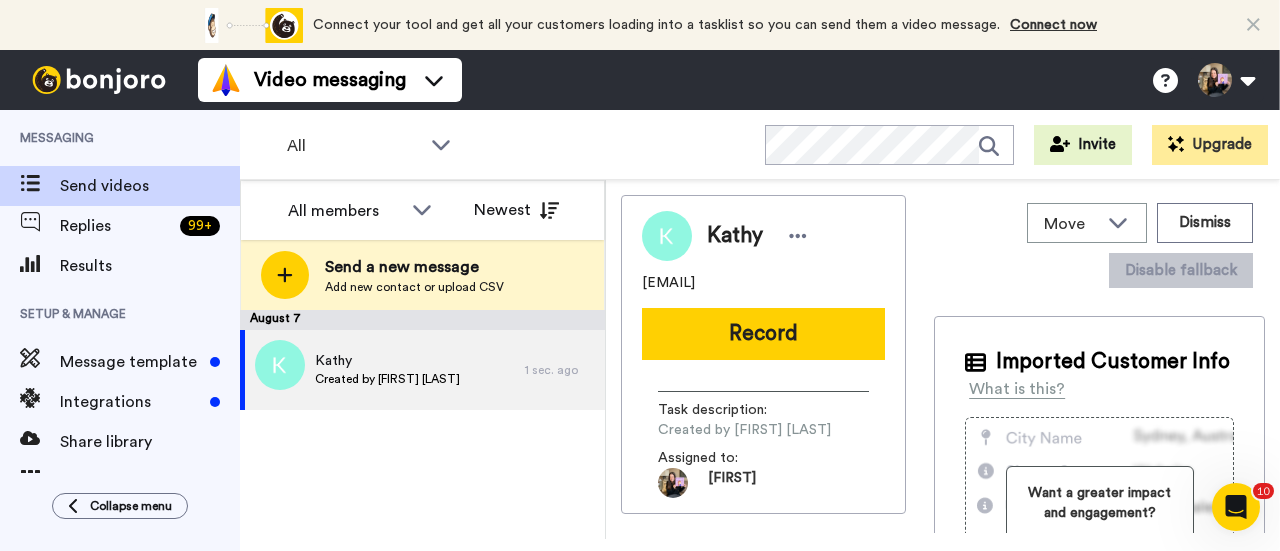 scroll, scrollTop: 0, scrollLeft: 0, axis: both 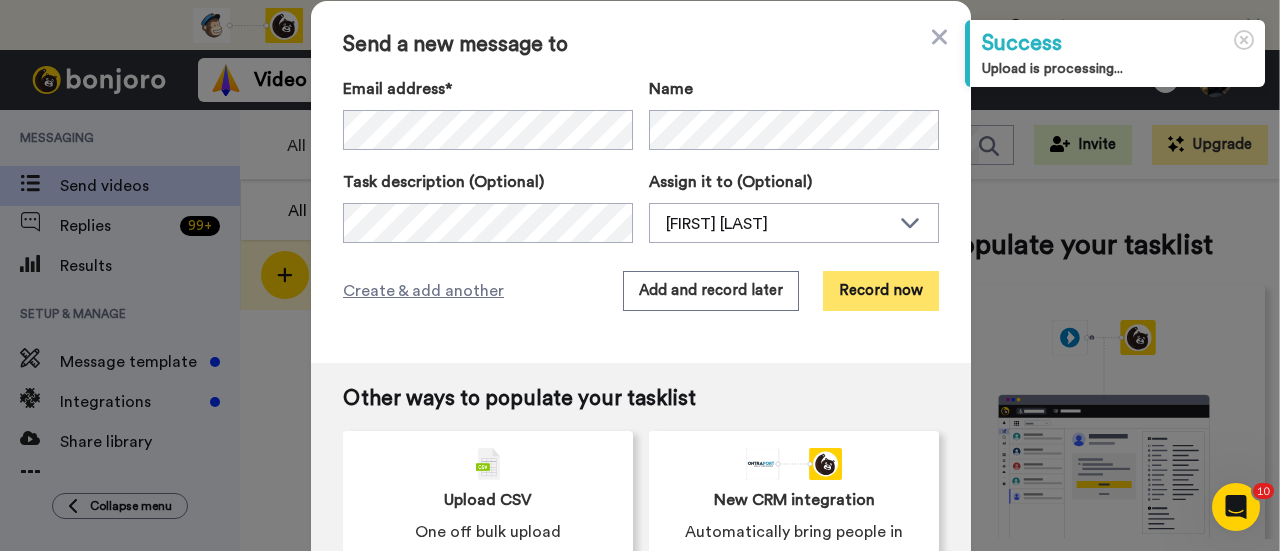 click on "Record now" at bounding box center [881, 291] 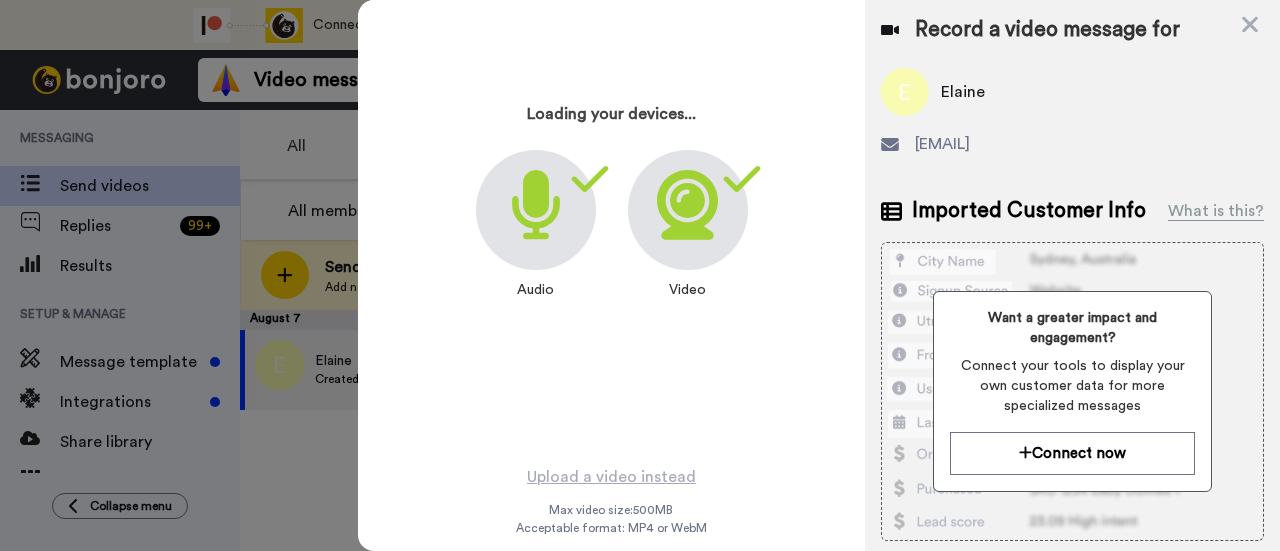 scroll, scrollTop: 96, scrollLeft: 0, axis: vertical 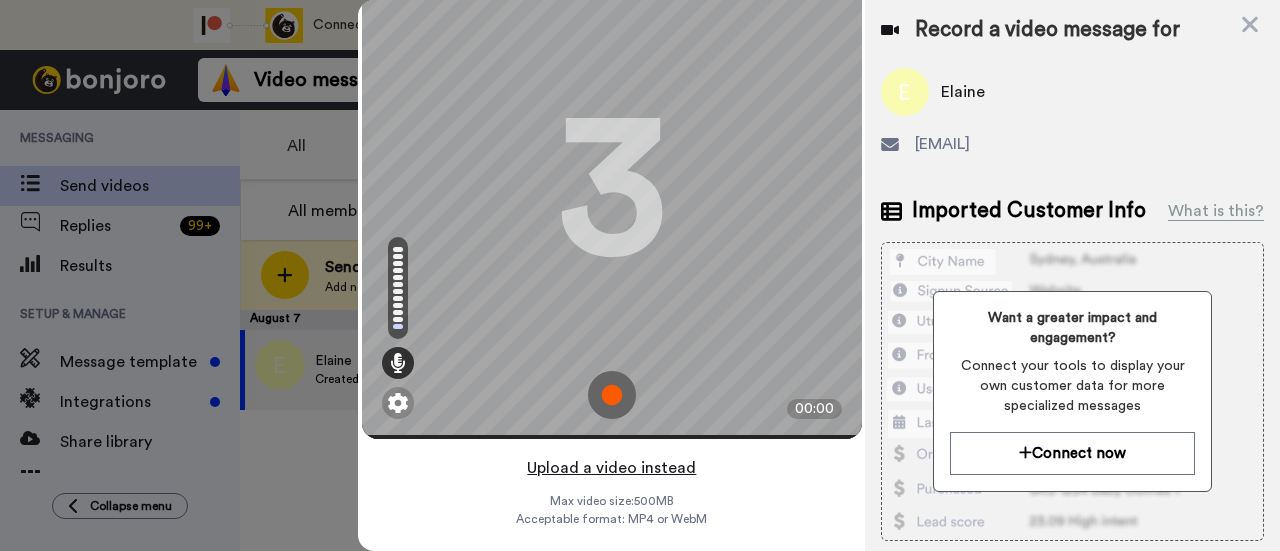 click on "Upload a video instead" at bounding box center (611, 468) 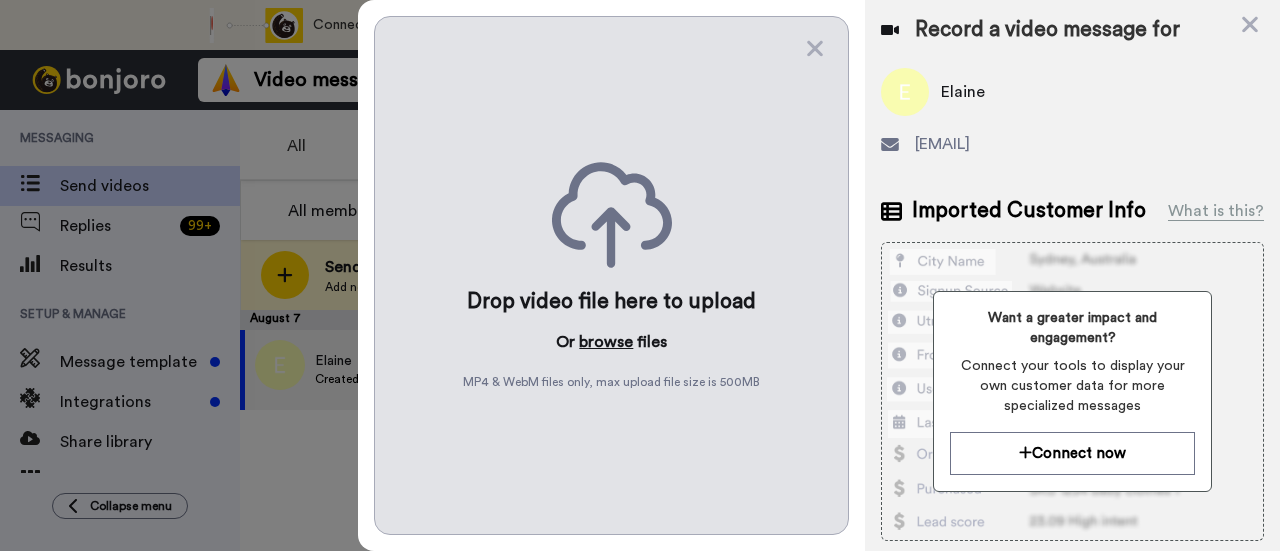 click on "browse" at bounding box center (606, 342) 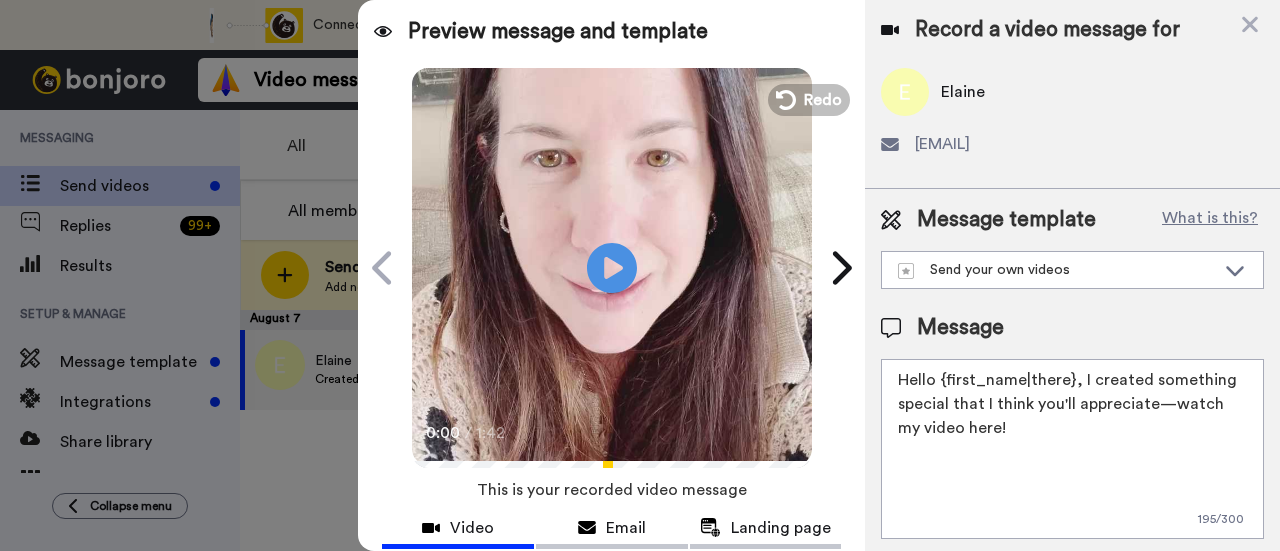 drag, startPoint x: 1017, startPoint y: 433, endPoint x: 1081, endPoint y: 376, distance: 85.70297 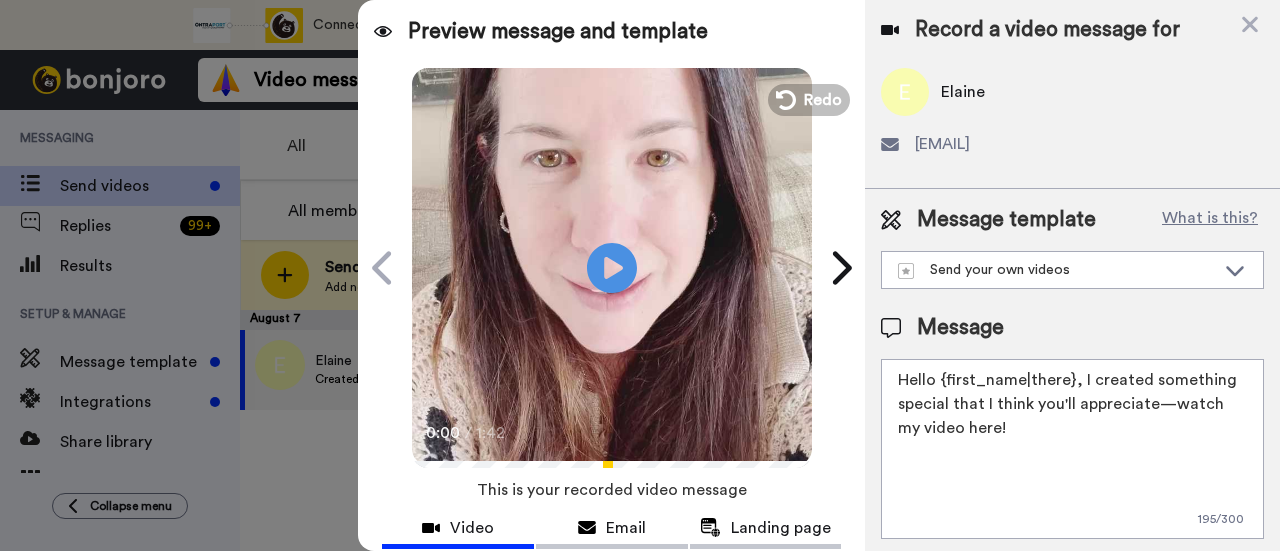 click on "Hello {first_name|there}, I created something special that I think you'll appreciate—watch my video here!" at bounding box center [1072, 449] 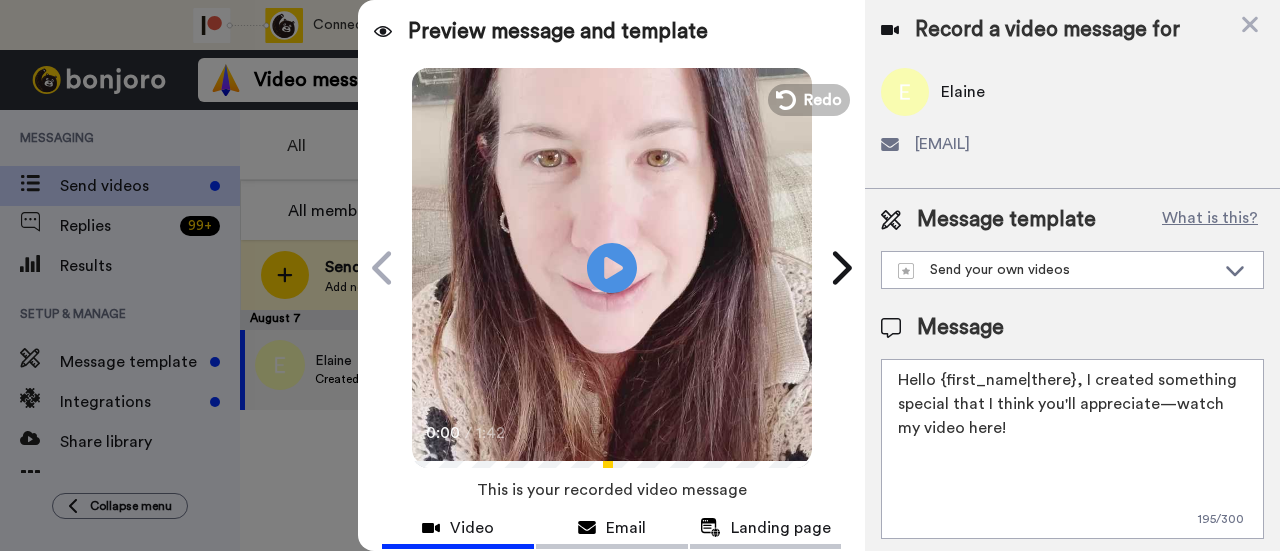 drag, startPoint x: 1080, startPoint y: 379, endPoint x: 1072, endPoint y: 418, distance: 39.812057 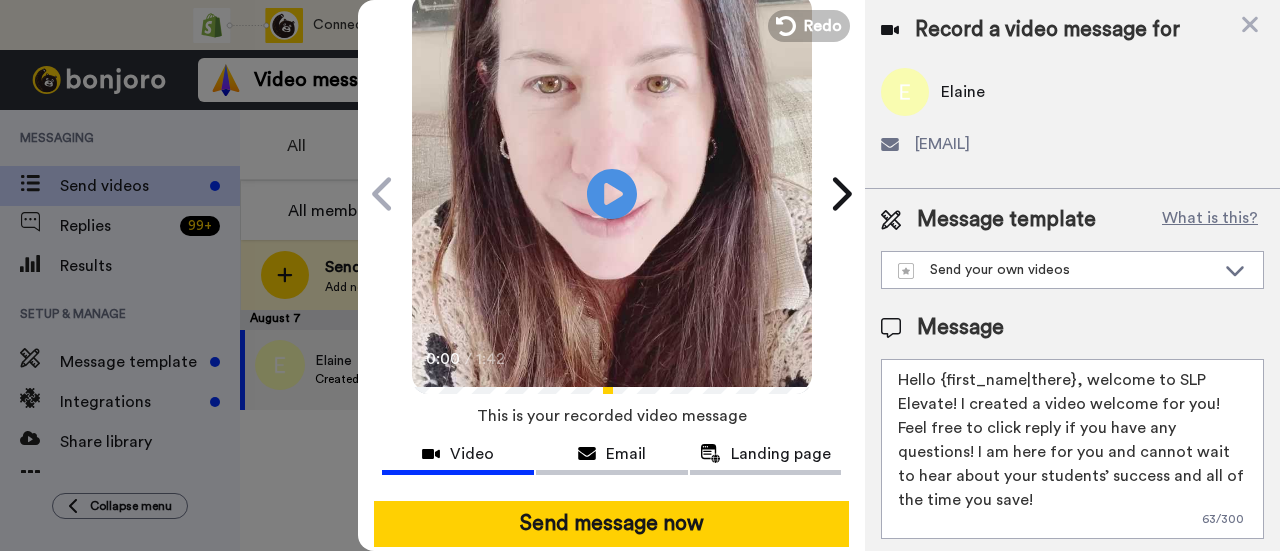 scroll, scrollTop: 218, scrollLeft: 0, axis: vertical 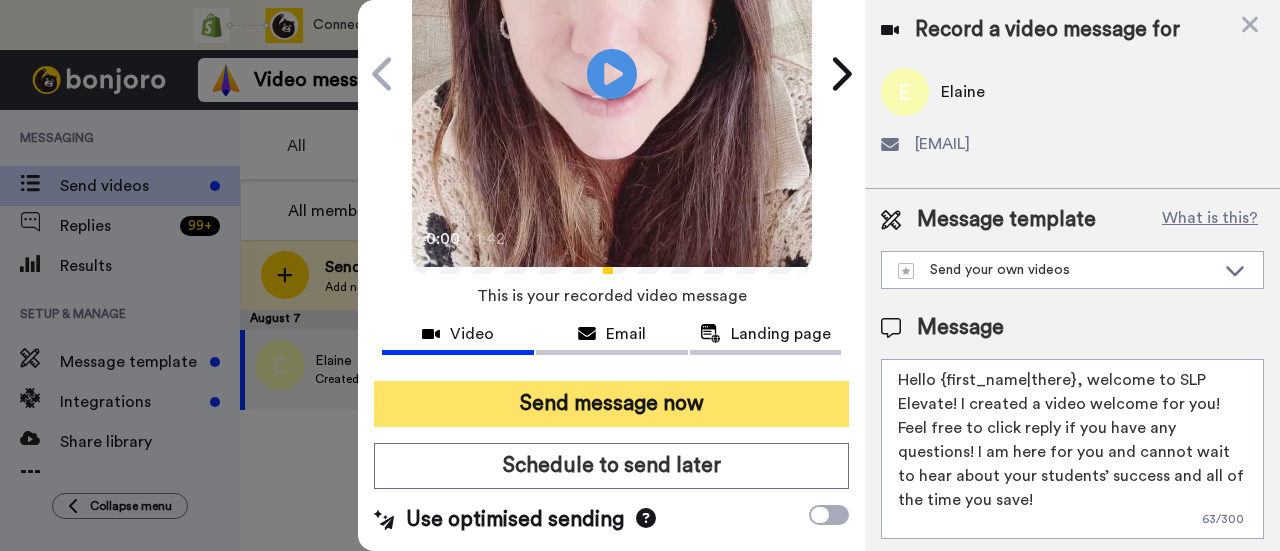 type on "Hello {first_name|there}, welcome to SLP Elevate! I created a video welcome for you! Feel free to click reply if you have any questions! I am here for you and cannot wait to hear about your students’ success and all of the time you save!" 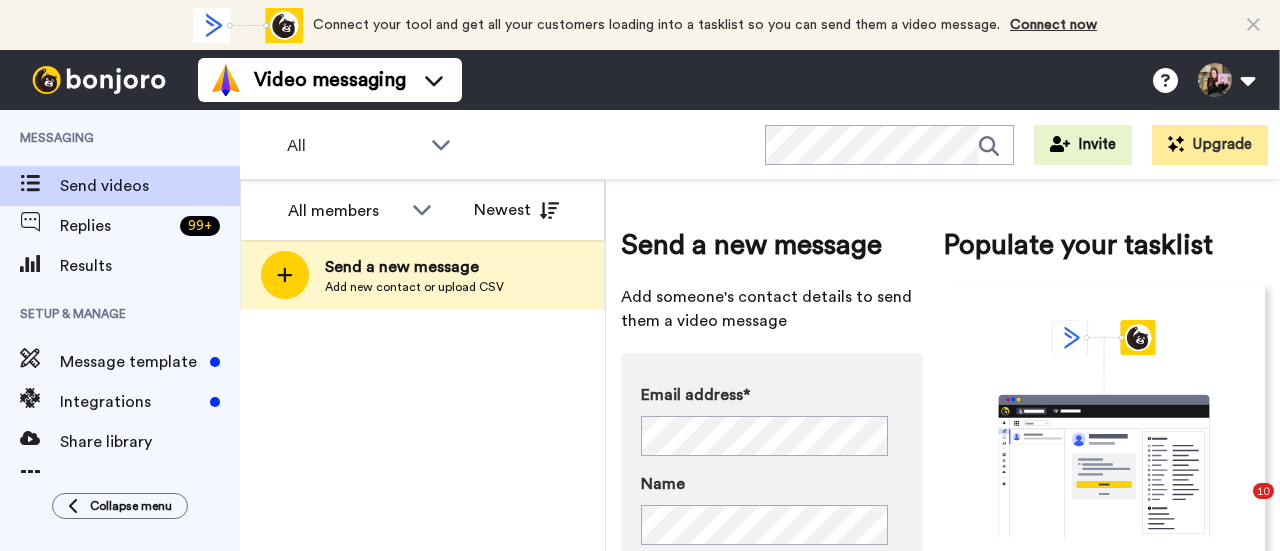 scroll, scrollTop: 0, scrollLeft: 0, axis: both 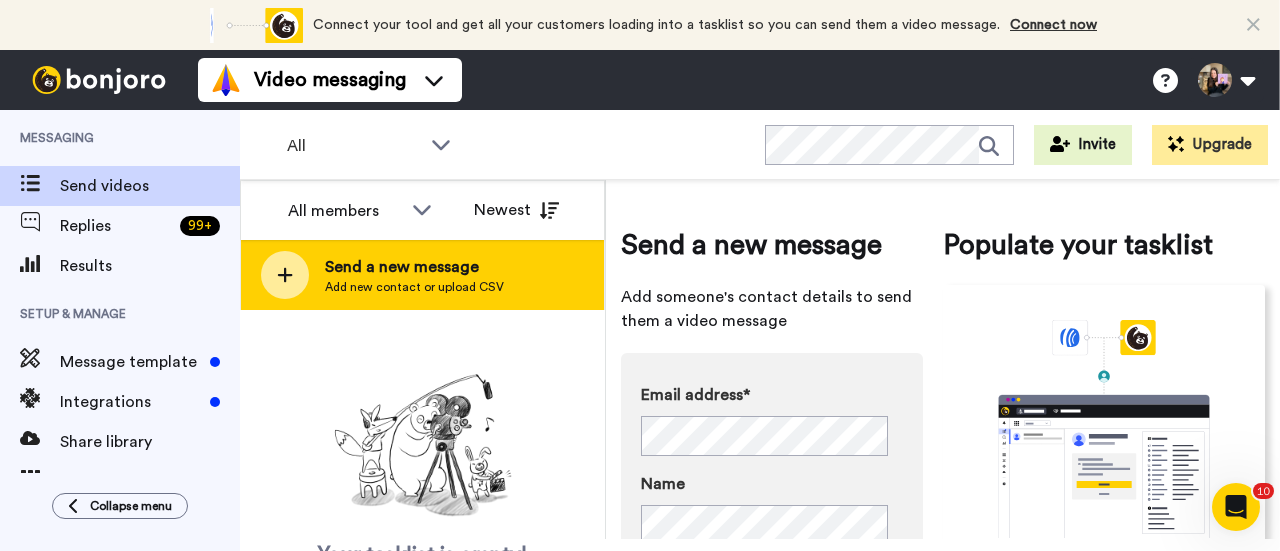 click on "Send a new message Add new contact or upload CSV" at bounding box center (422, 275) 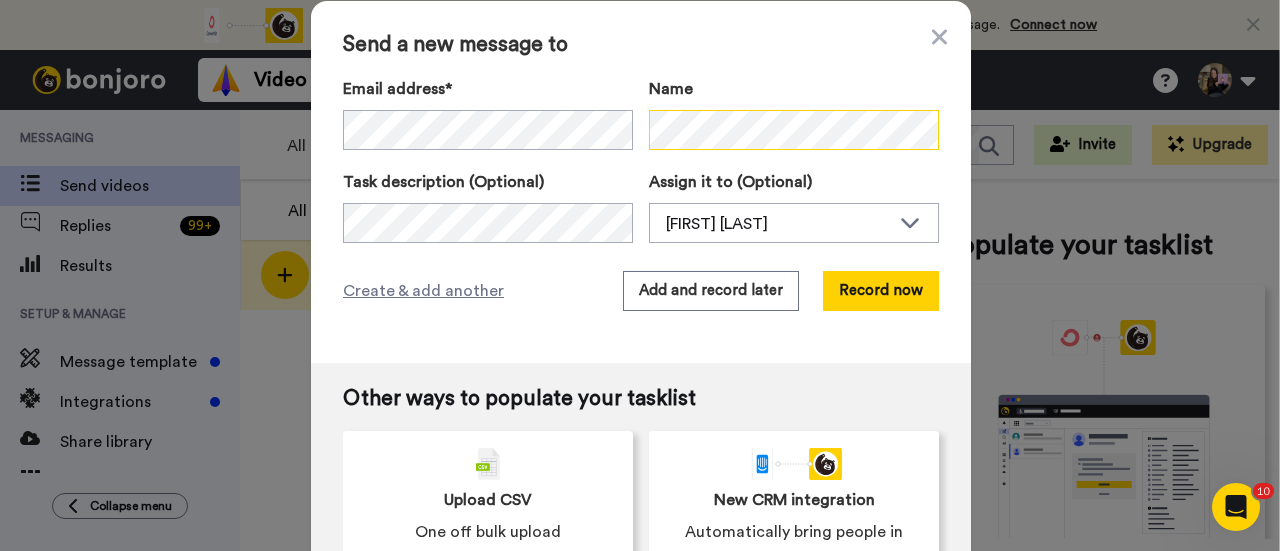 scroll, scrollTop: 41, scrollLeft: 0, axis: vertical 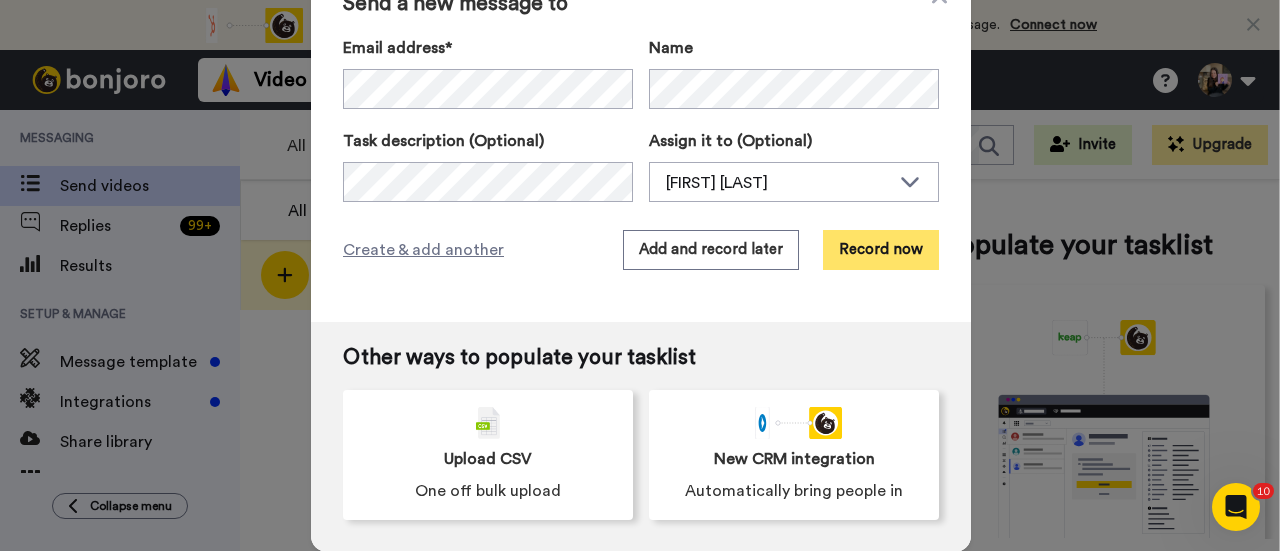 click on "Record now" at bounding box center (881, 250) 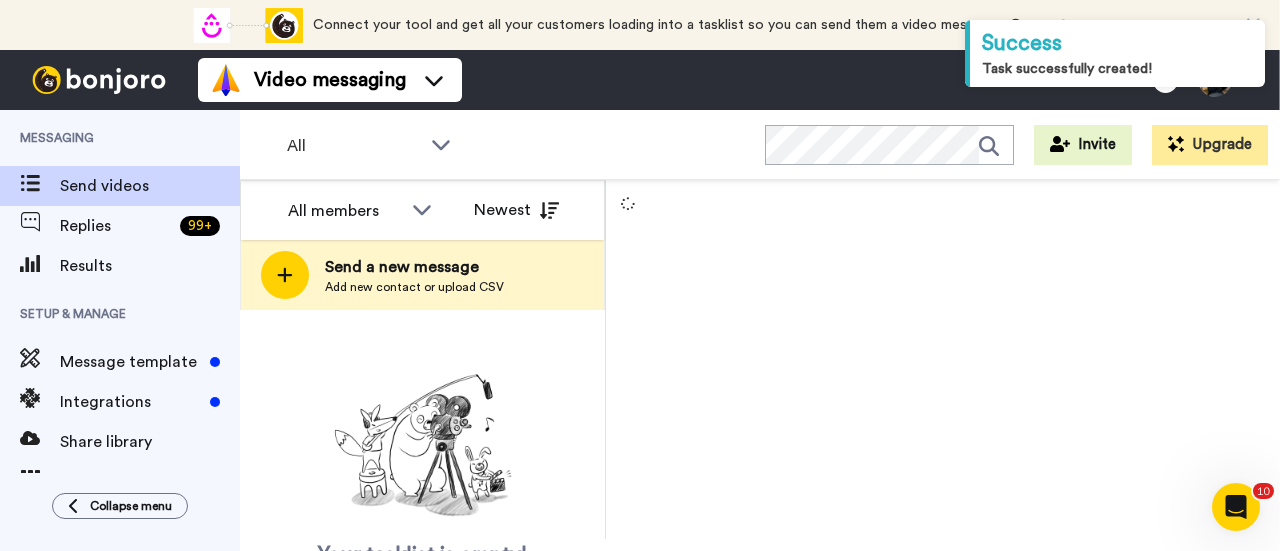 scroll, scrollTop: 0, scrollLeft: 0, axis: both 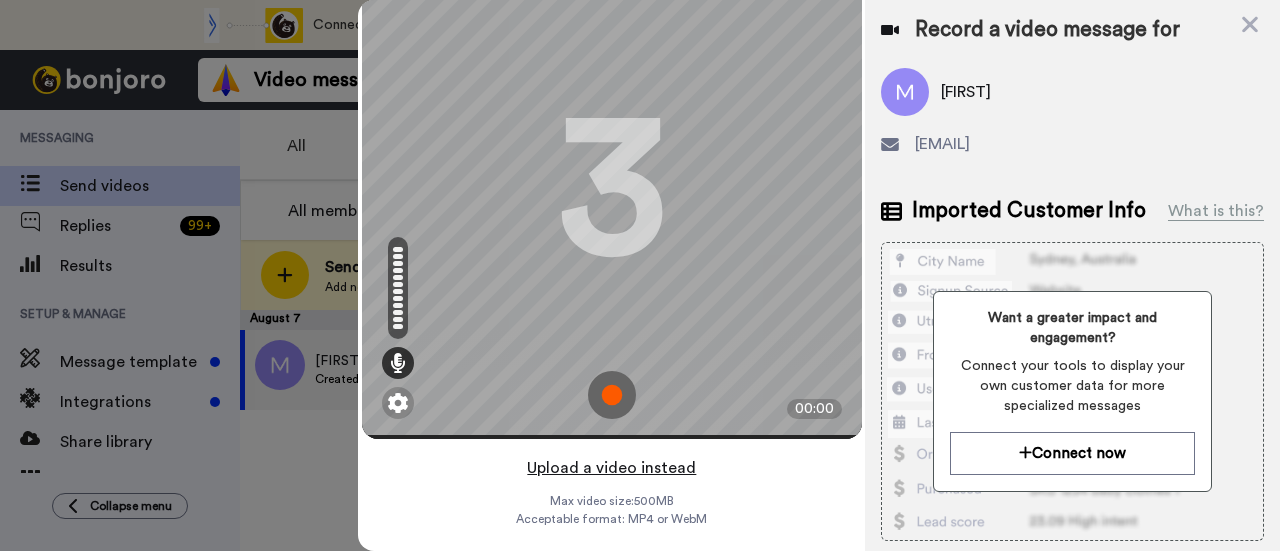 click on "Upload a video instead" at bounding box center [611, 468] 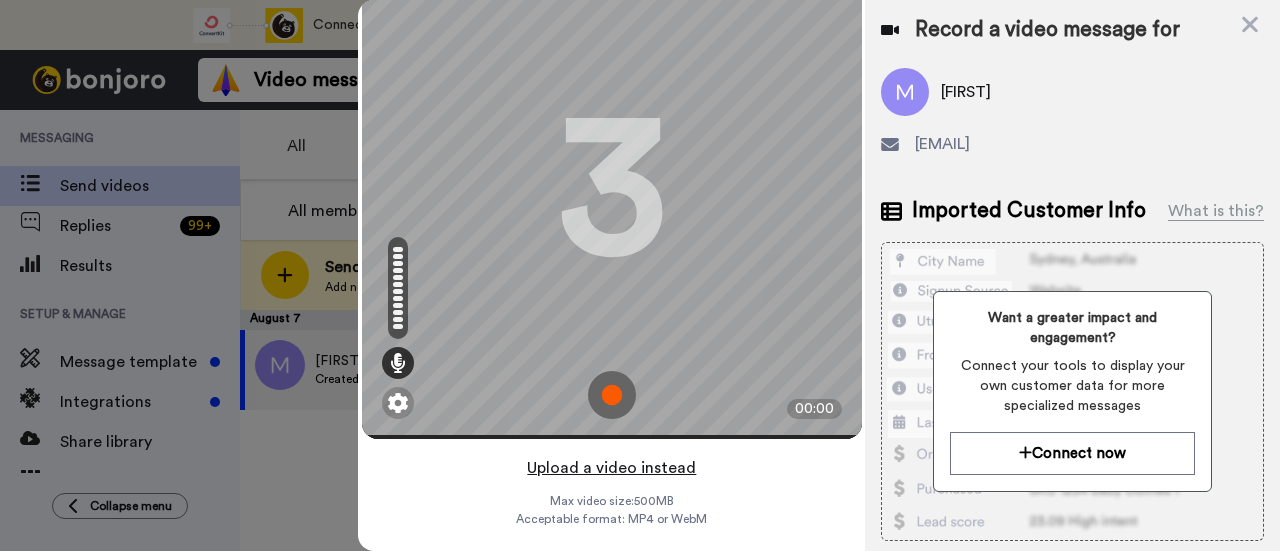 scroll, scrollTop: 0, scrollLeft: 0, axis: both 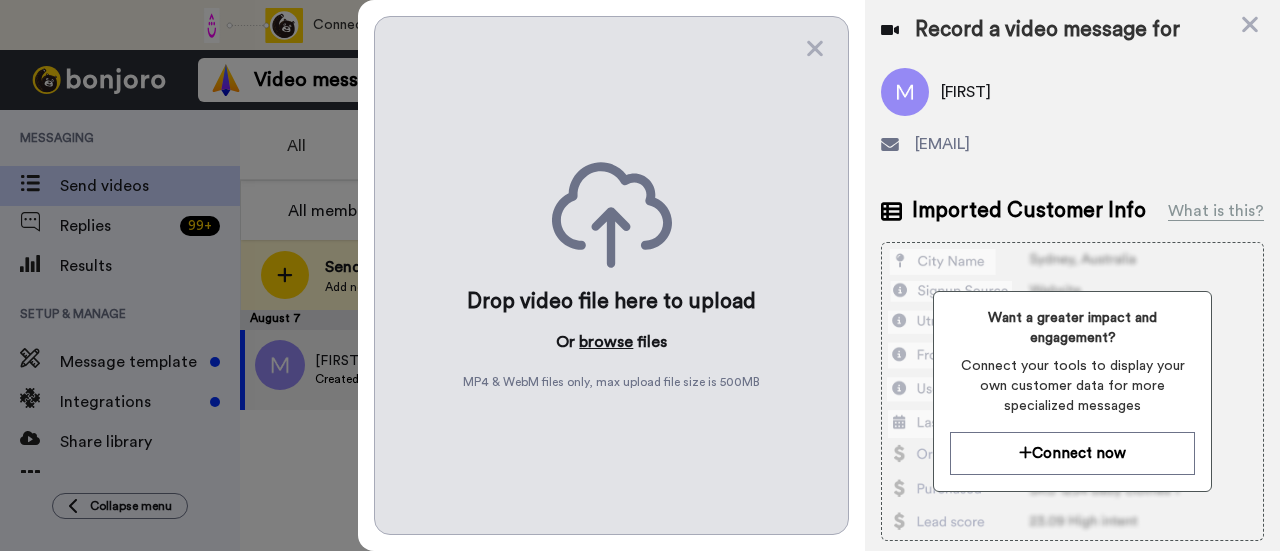 click on "browse" at bounding box center [606, 342] 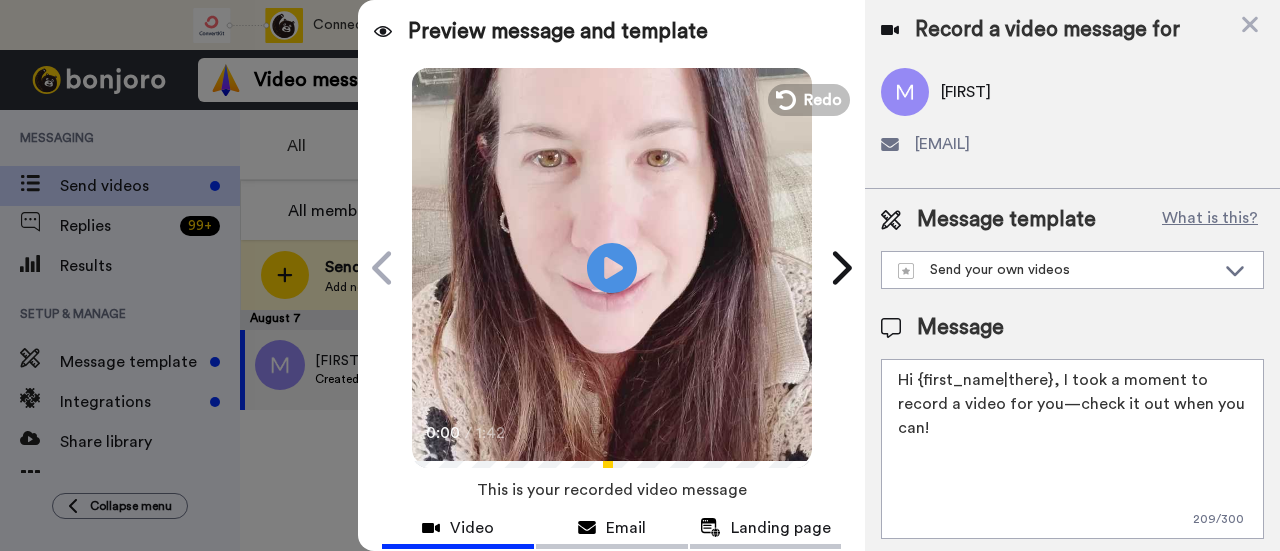 drag, startPoint x: 1020, startPoint y: 423, endPoint x: 1056, endPoint y: 372, distance: 62.425957 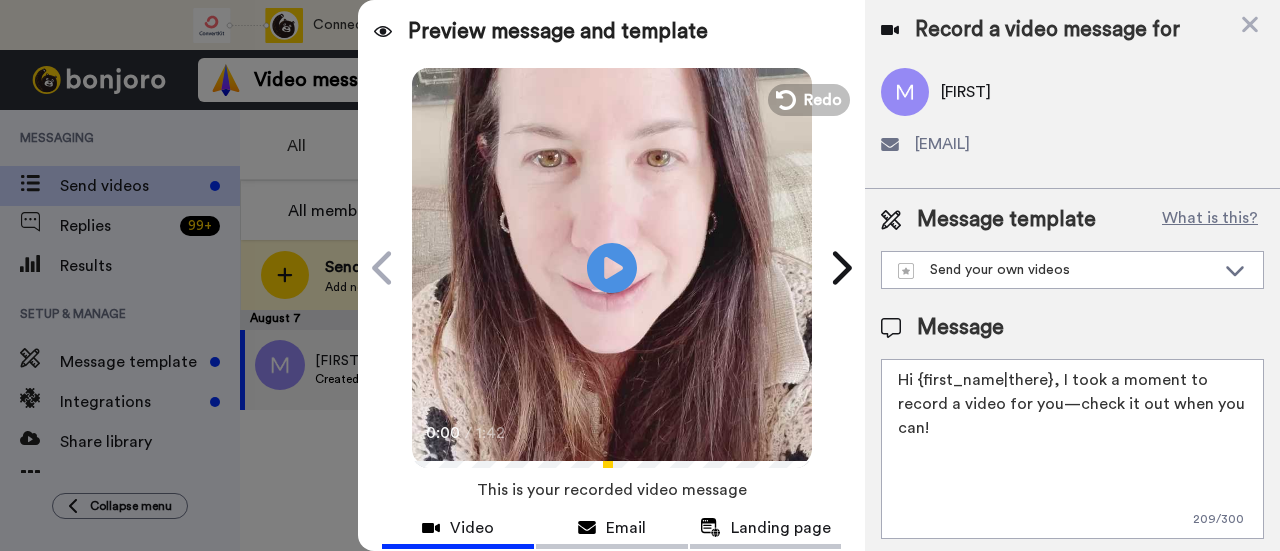 paste on "welcome to SLP Elevate! I created a video welcome for you! Feel free to click reply if you have any questions! I am here for you and cannot wait to hear about your students’ success and all of the time you save" 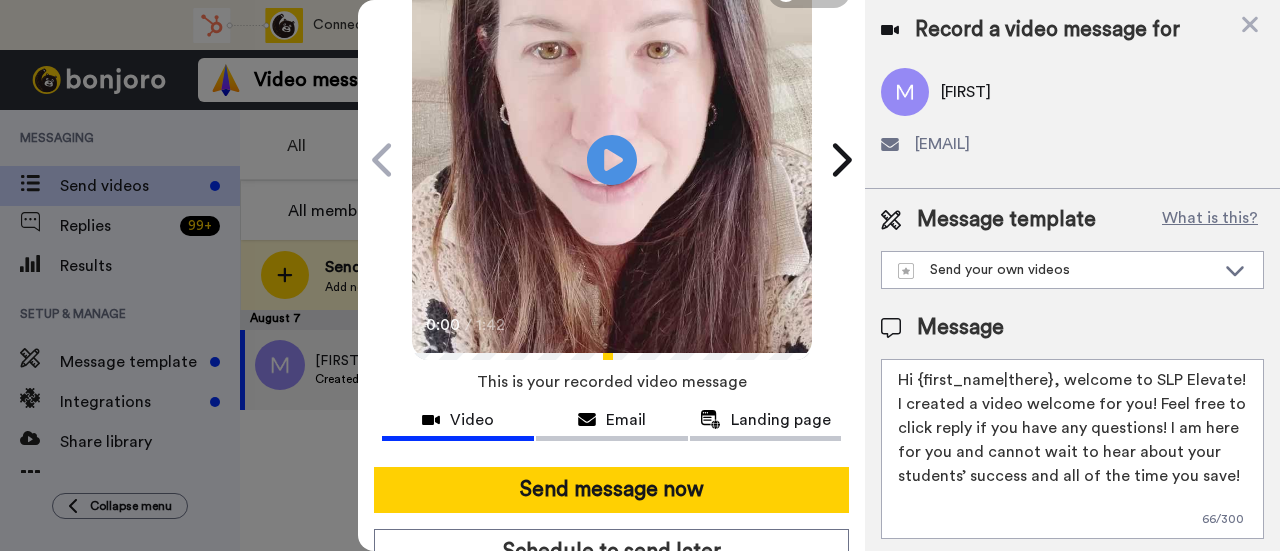 scroll, scrollTop: 200, scrollLeft: 0, axis: vertical 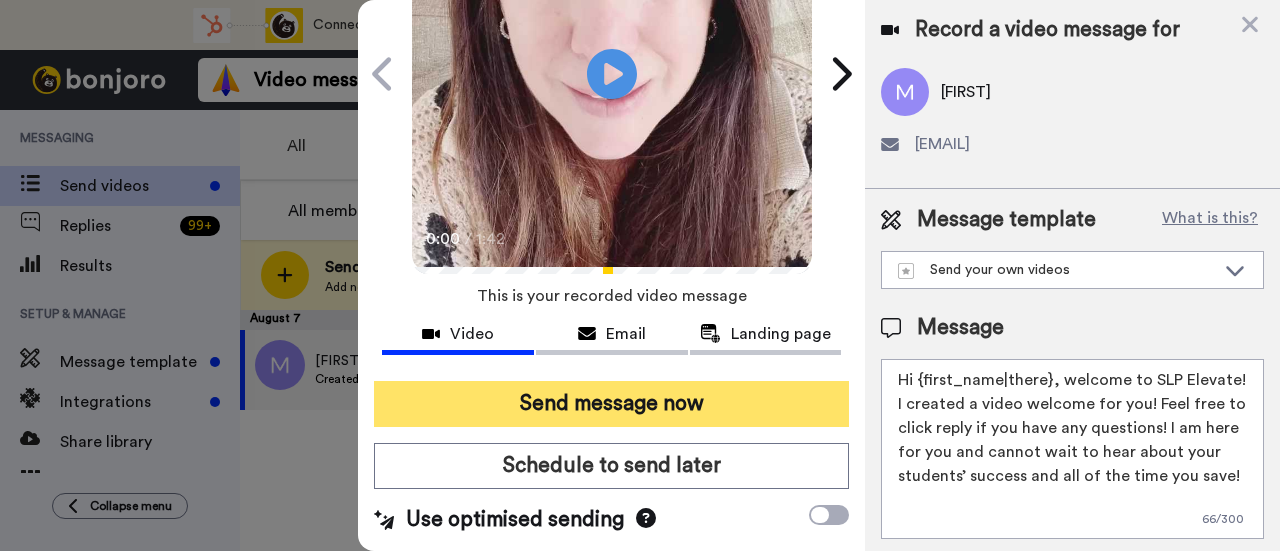 type on "Hi {first_name|there}, welcome to SLP Elevate! I created a video welcome for you! Feel free to click reply if you have any questions! I am here for you and cannot wait to hear about your students’ success and all of the time you save!" 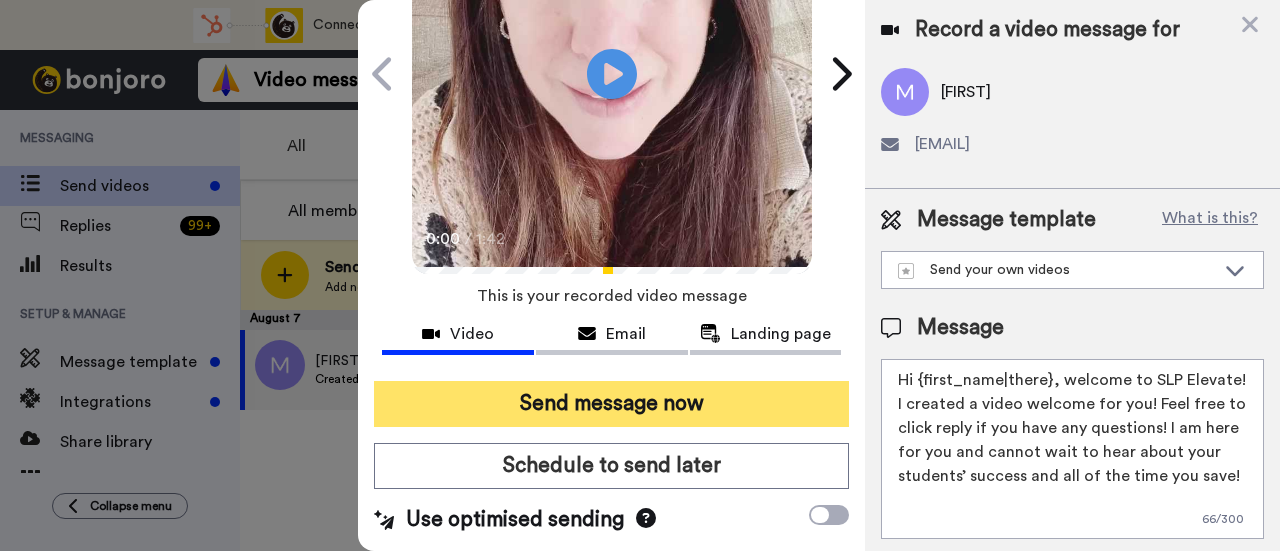 click on "Send message now" at bounding box center (611, 404) 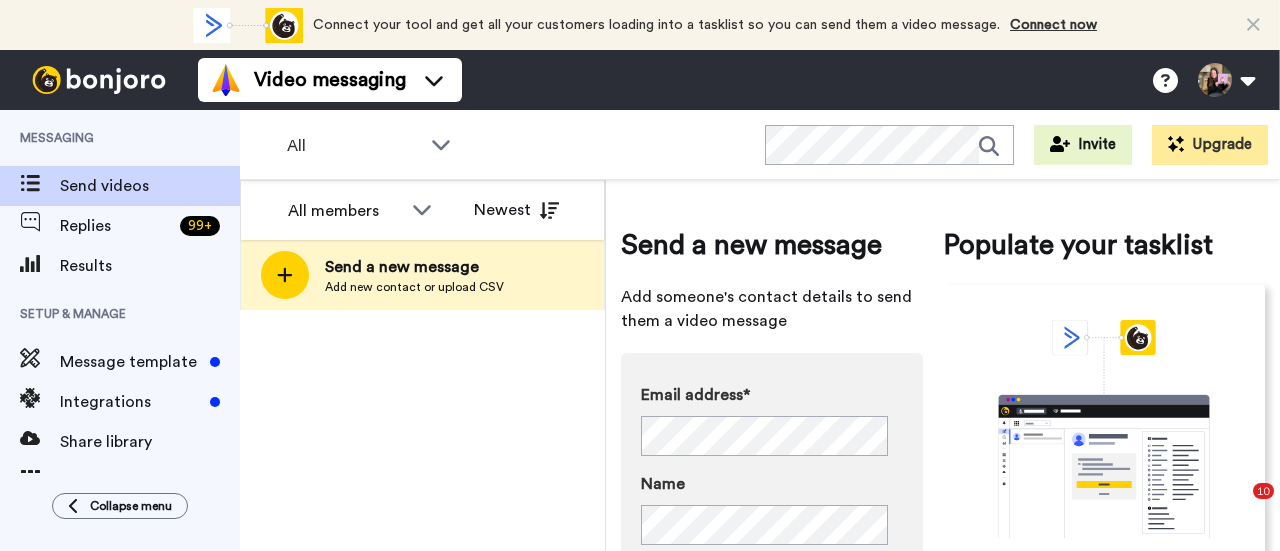 scroll, scrollTop: 0, scrollLeft: 0, axis: both 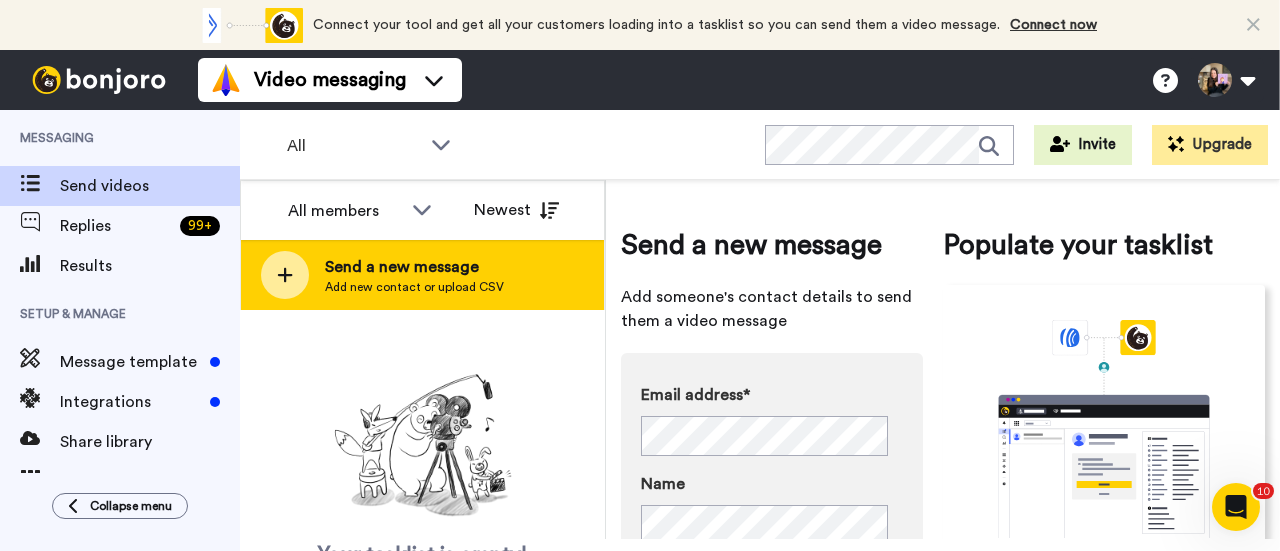 click on "Send a new message Add new contact or upload CSV" at bounding box center (422, 275) 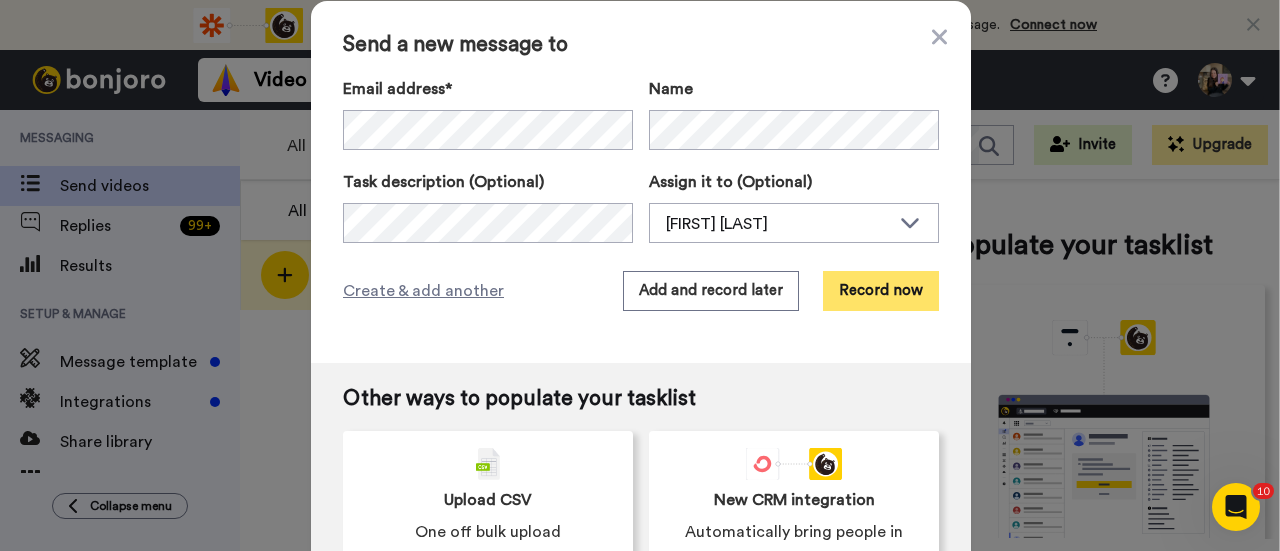 click on "Record now" at bounding box center [881, 291] 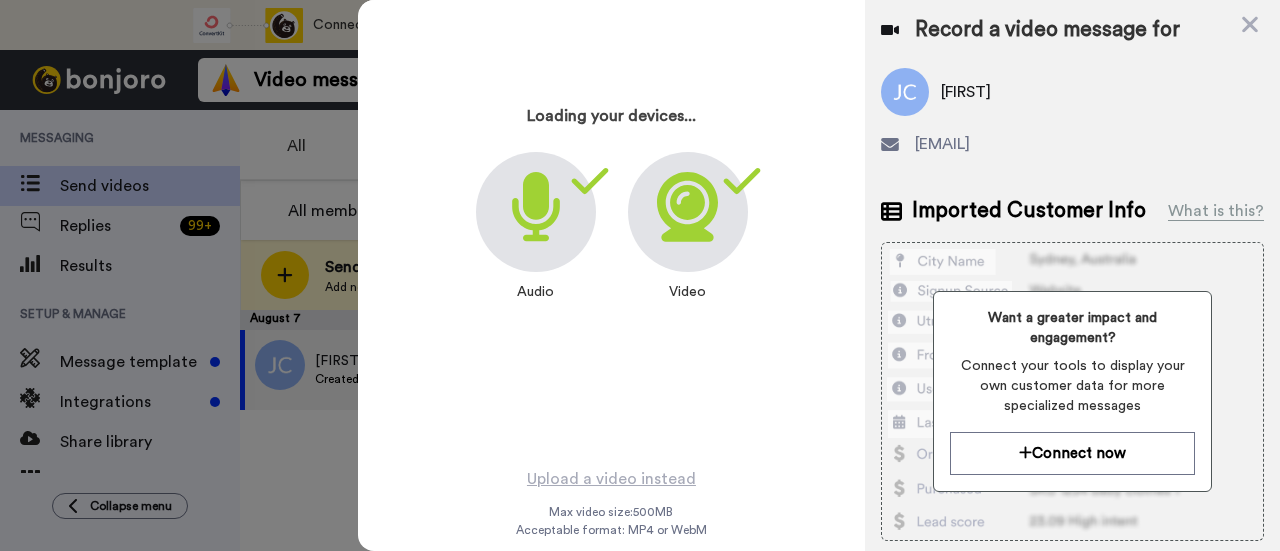 scroll, scrollTop: 96, scrollLeft: 0, axis: vertical 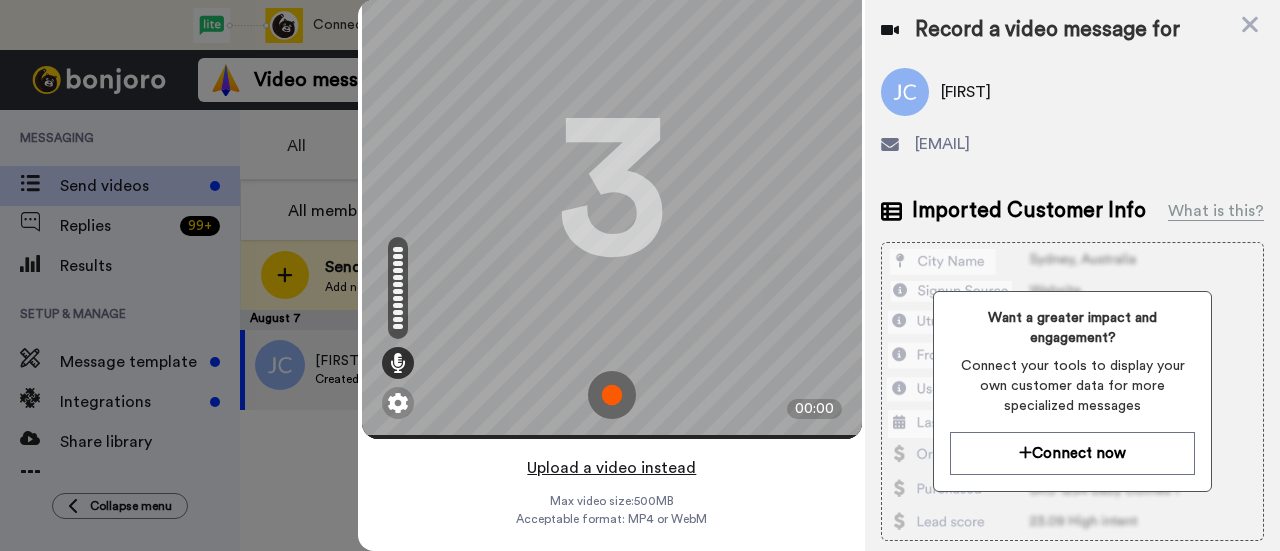 click on "Upload a video instead" at bounding box center (611, 468) 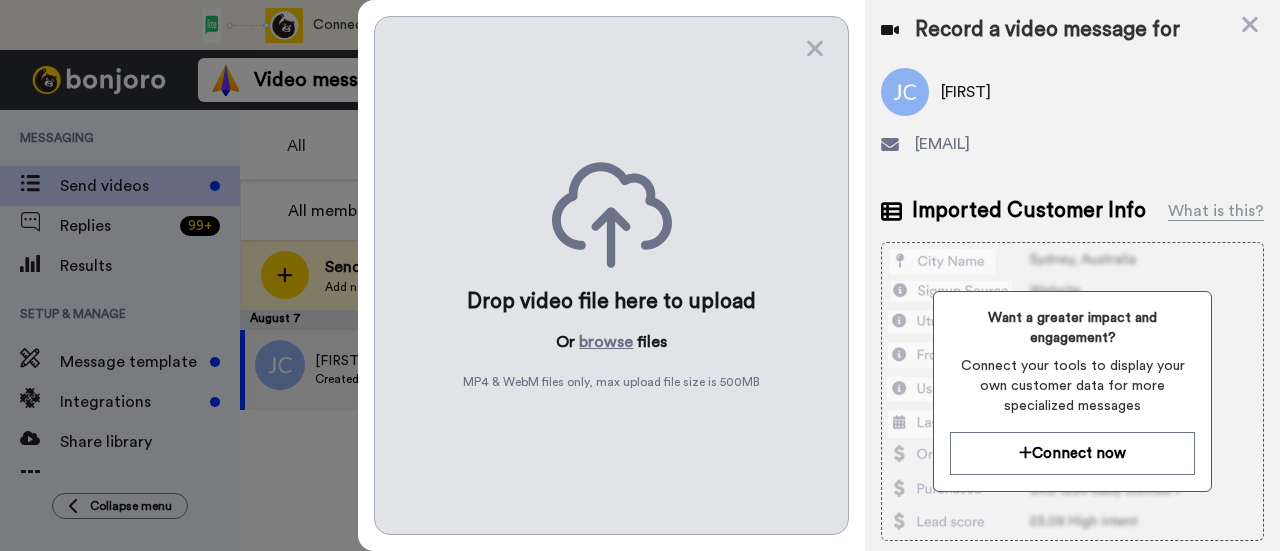 scroll, scrollTop: 0, scrollLeft: 0, axis: both 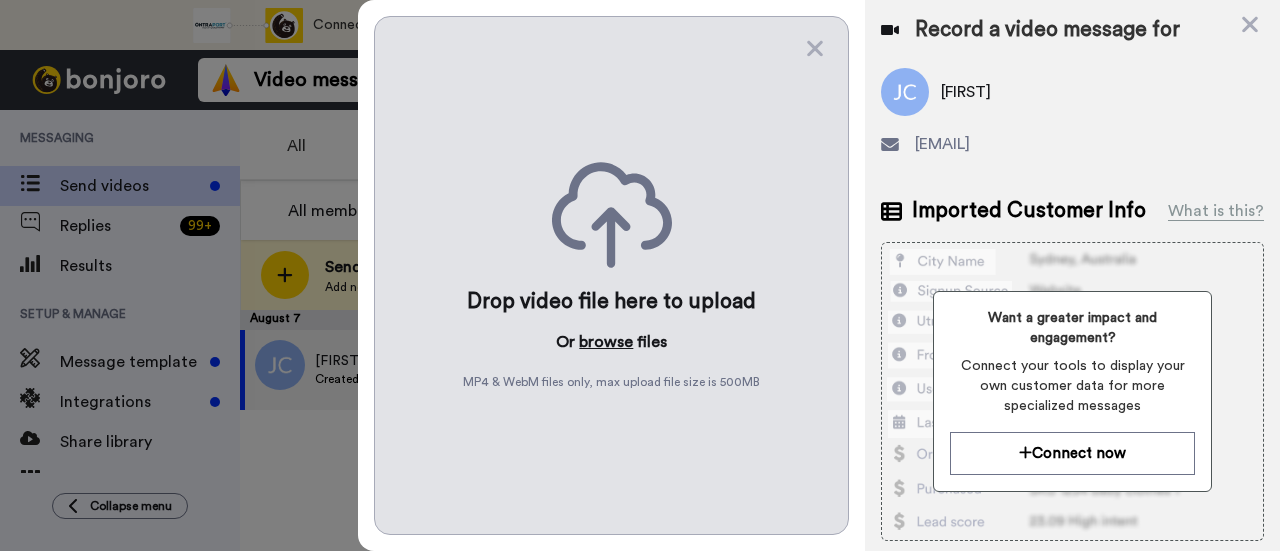click on "browse" at bounding box center [606, 342] 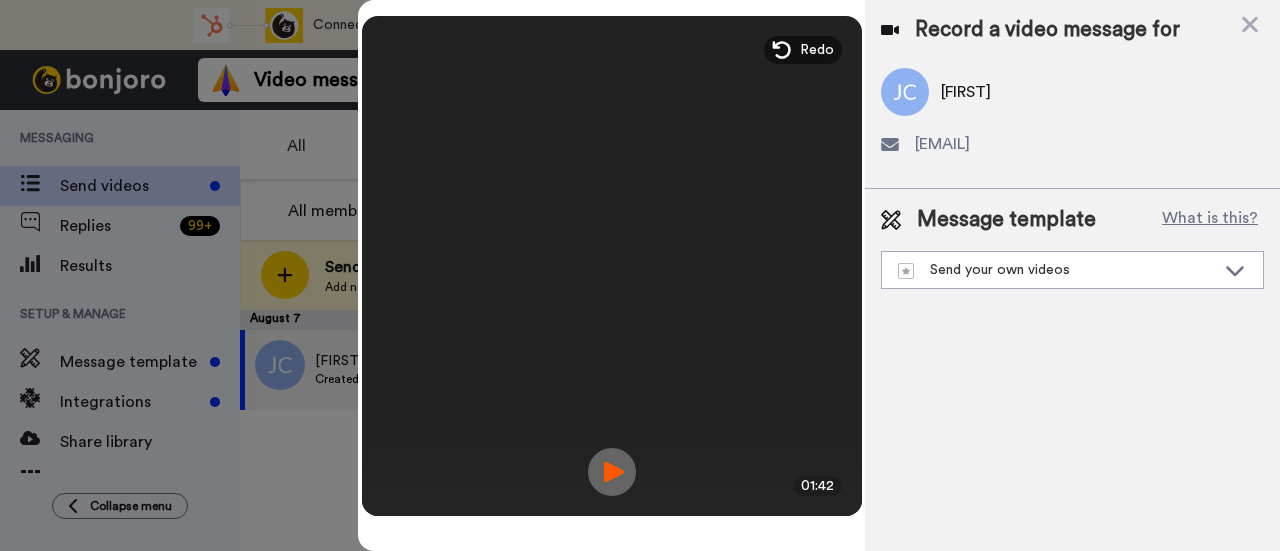 scroll, scrollTop: 0, scrollLeft: 0, axis: both 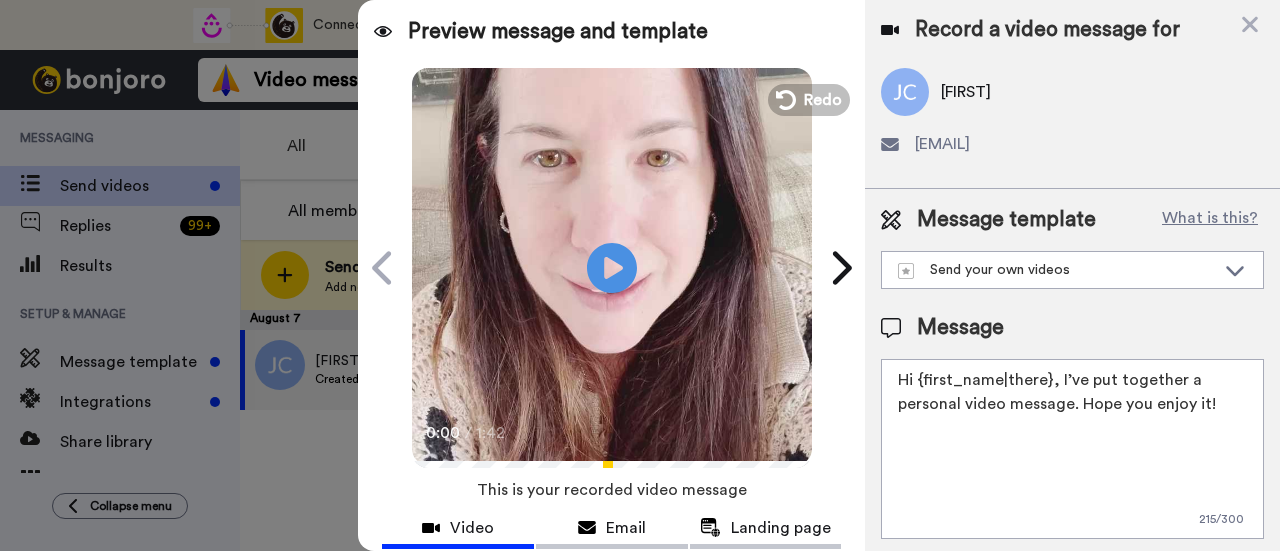 drag, startPoint x: 1202, startPoint y: 400, endPoint x: 1057, endPoint y: 376, distance: 146.9728 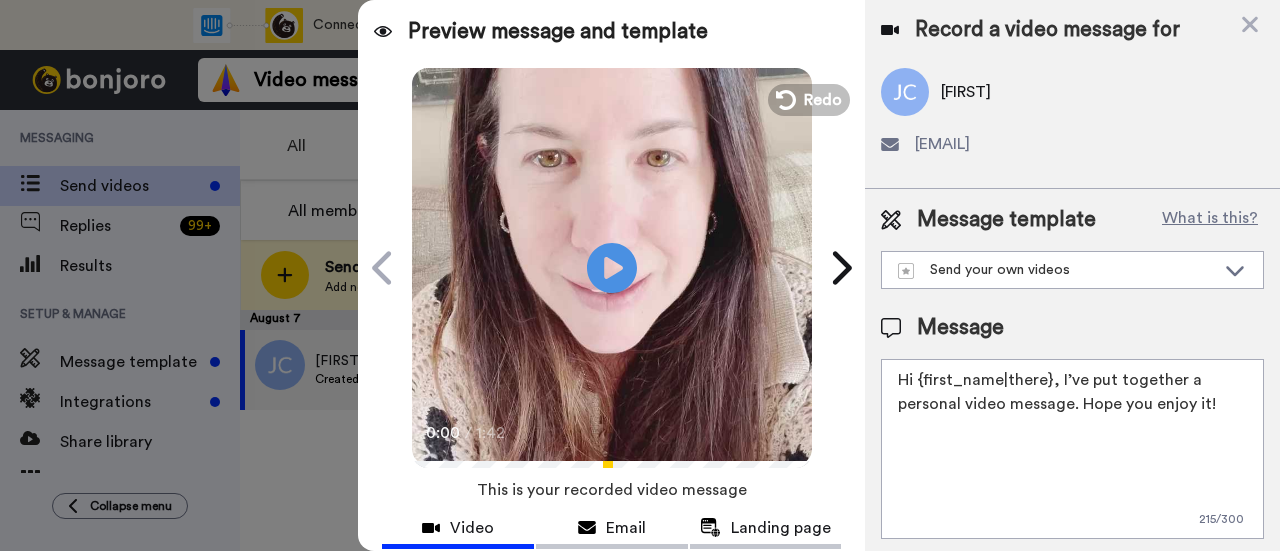 paste on "welcome to SLP Elevate! I created a video welcome for you! Feel free to click reply if you have any questions! I am here for you and cannot wait to hear about your students’ success and all of the time you save" 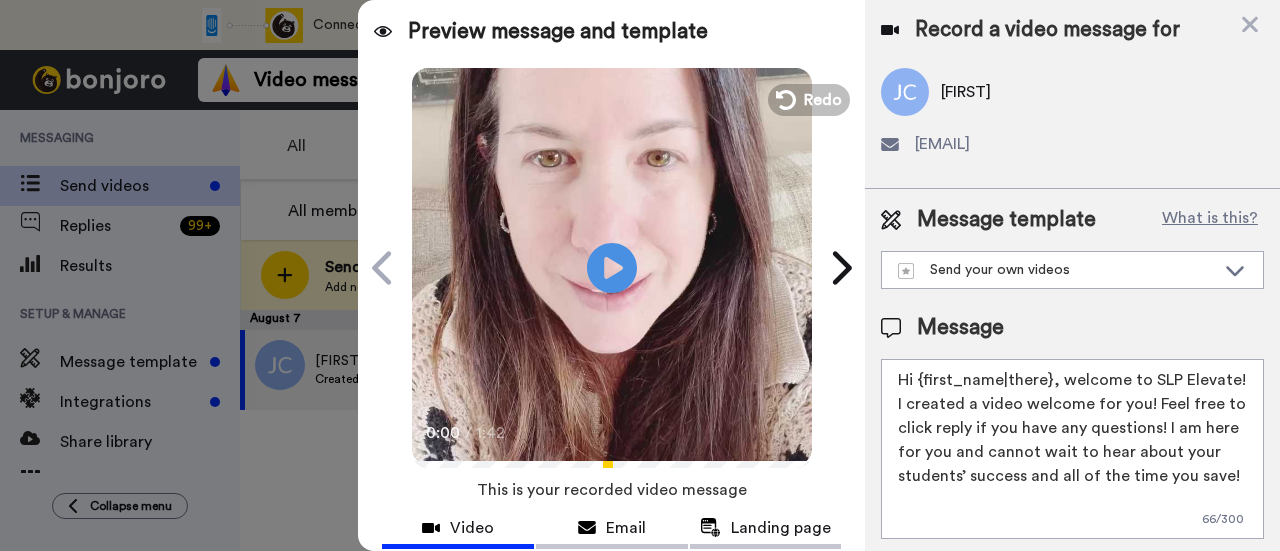 scroll, scrollTop: 200, scrollLeft: 0, axis: vertical 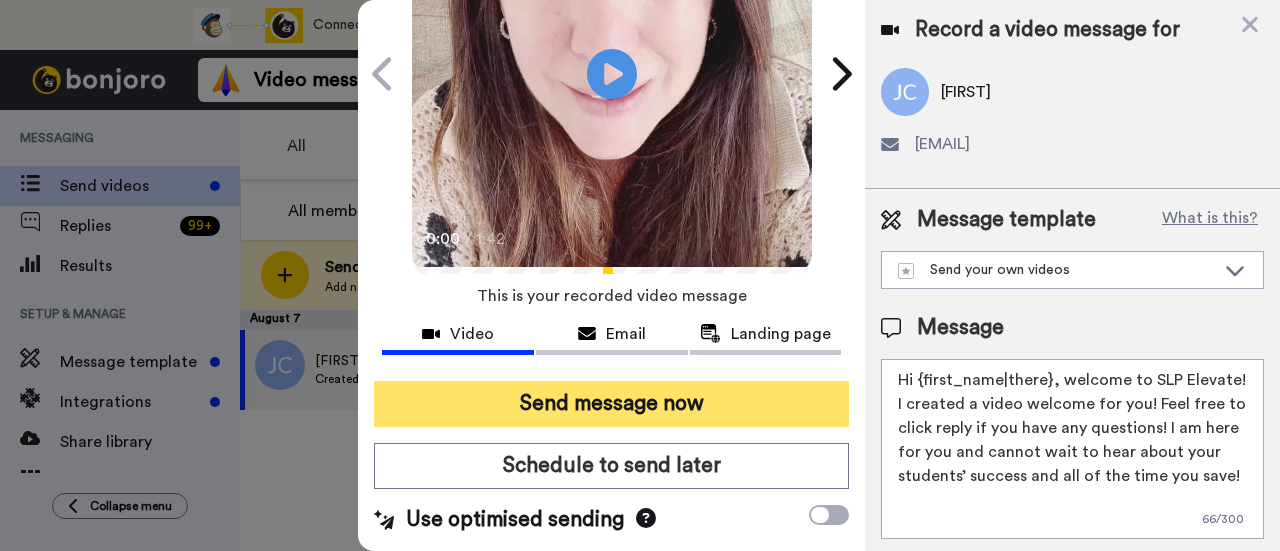 type on "Hi {first_name|there}, welcome to SLP Elevate! I created a video welcome for you! Feel free to click reply if you have any questions! I am here for you and cannot wait to hear about your students’ success and all of the time you save!" 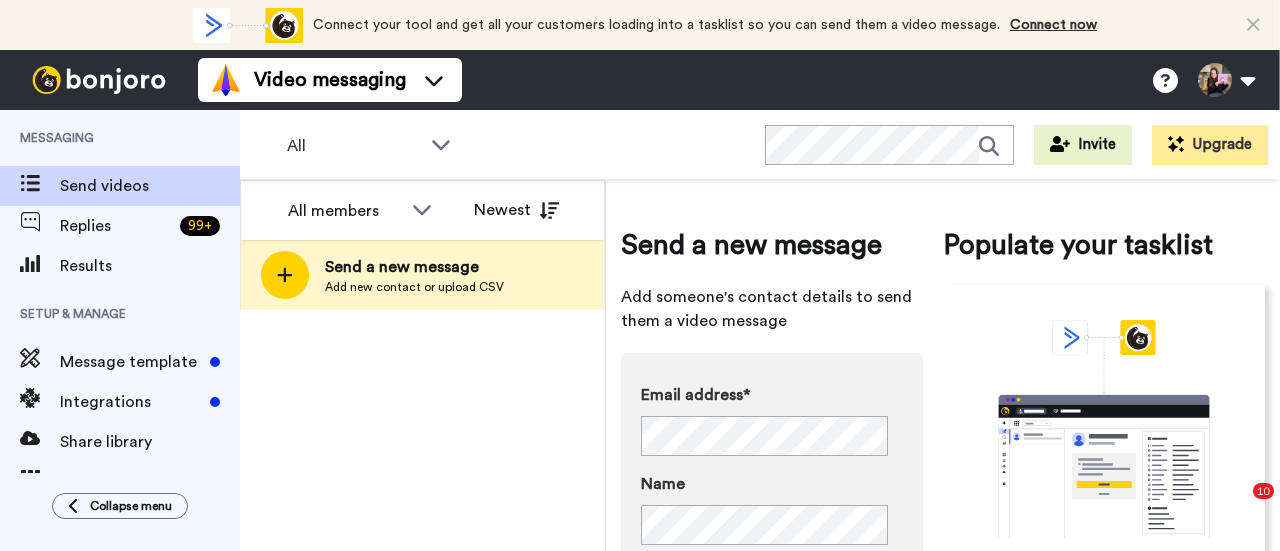 scroll, scrollTop: 0, scrollLeft: 0, axis: both 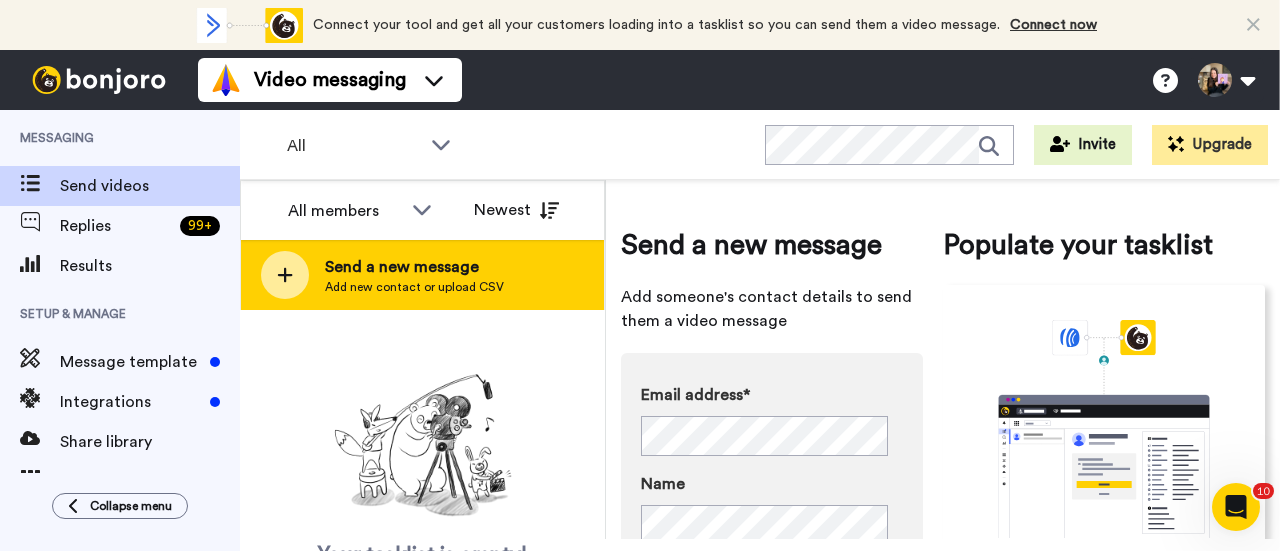 click on "Send a new message Add new contact or upload CSV" at bounding box center (422, 275) 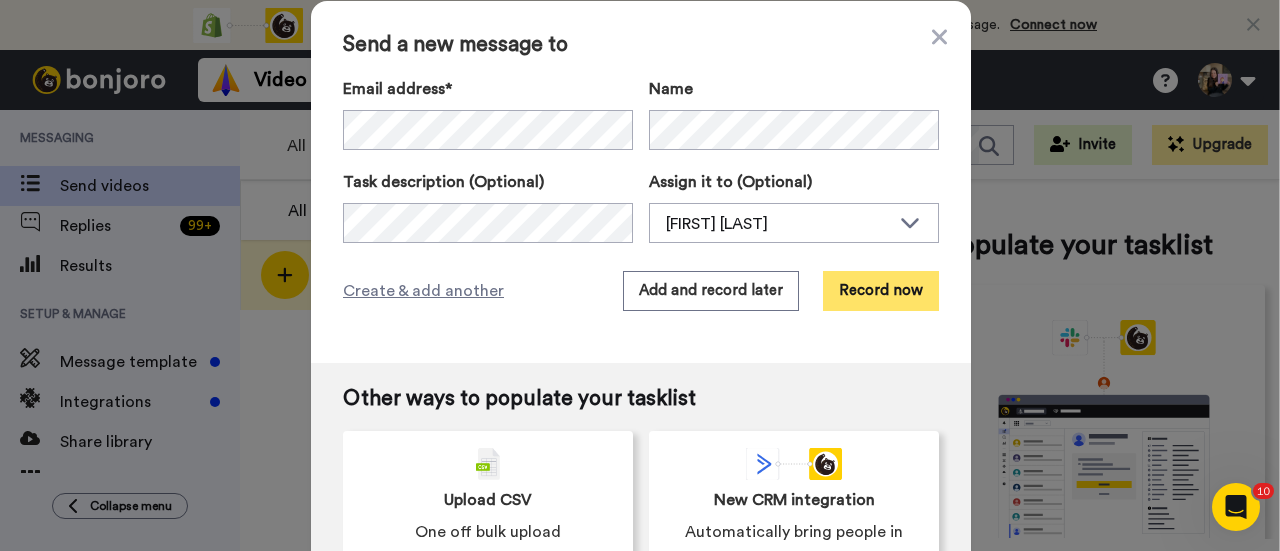 click on "Record now" at bounding box center [881, 291] 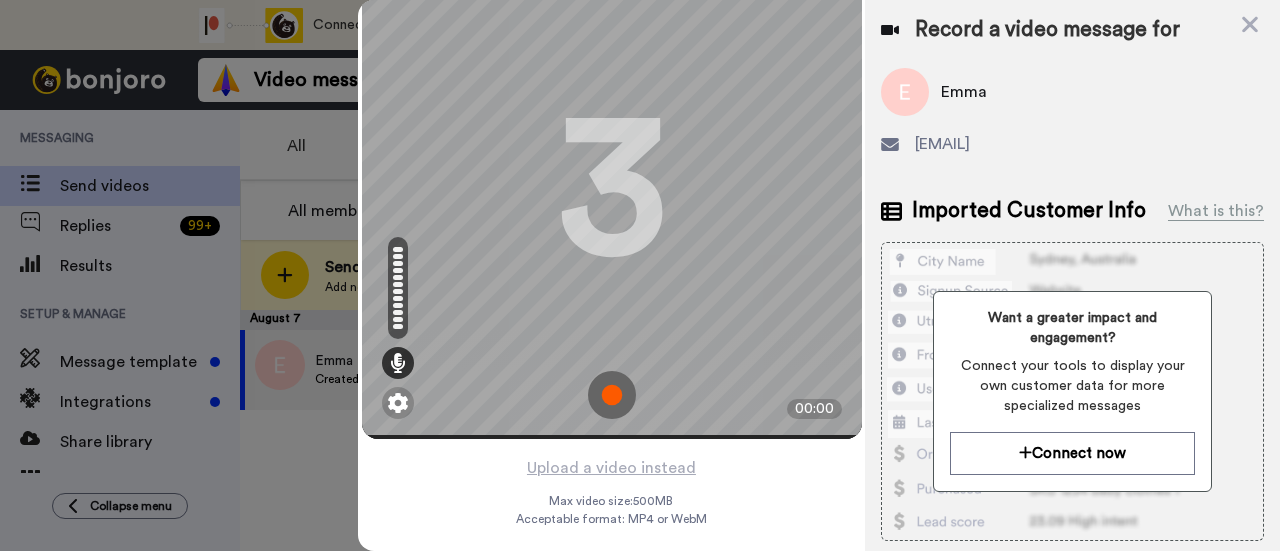 scroll, scrollTop: 96, scrollLeft: 0, axis: vertical 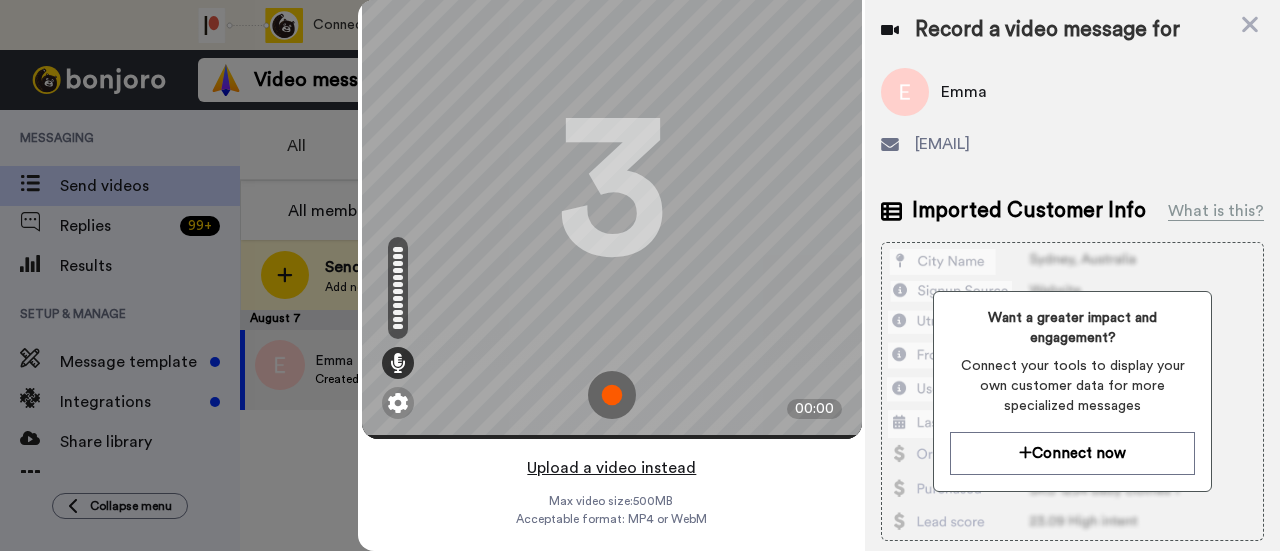 click on "Upload a video instead" at bounding box center [611, 468] 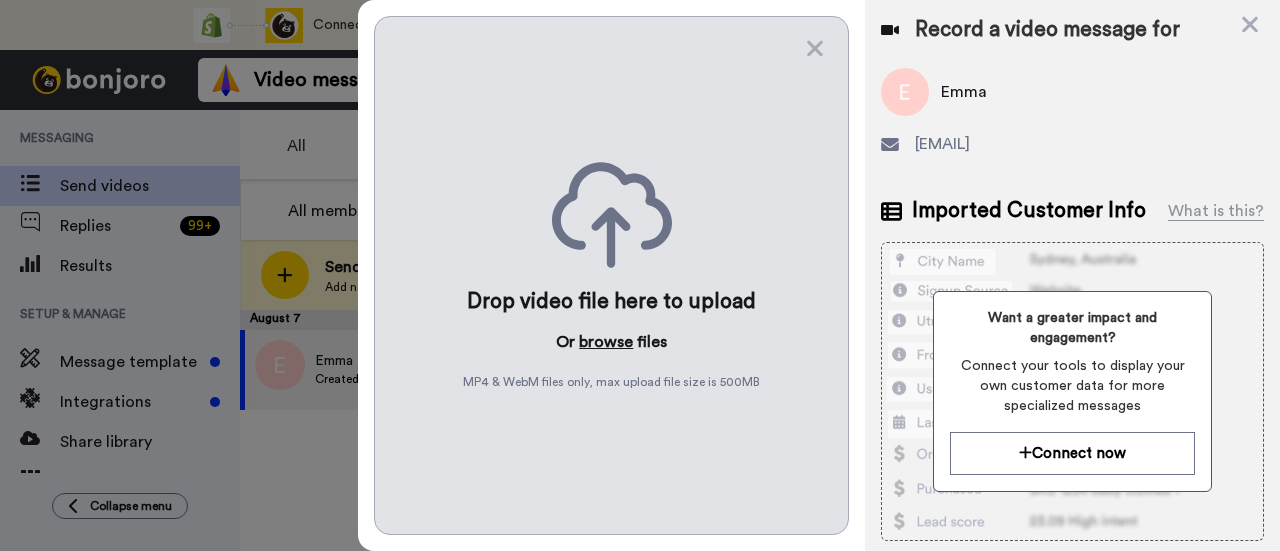 click on "browse" at bounding box center [606, 342] 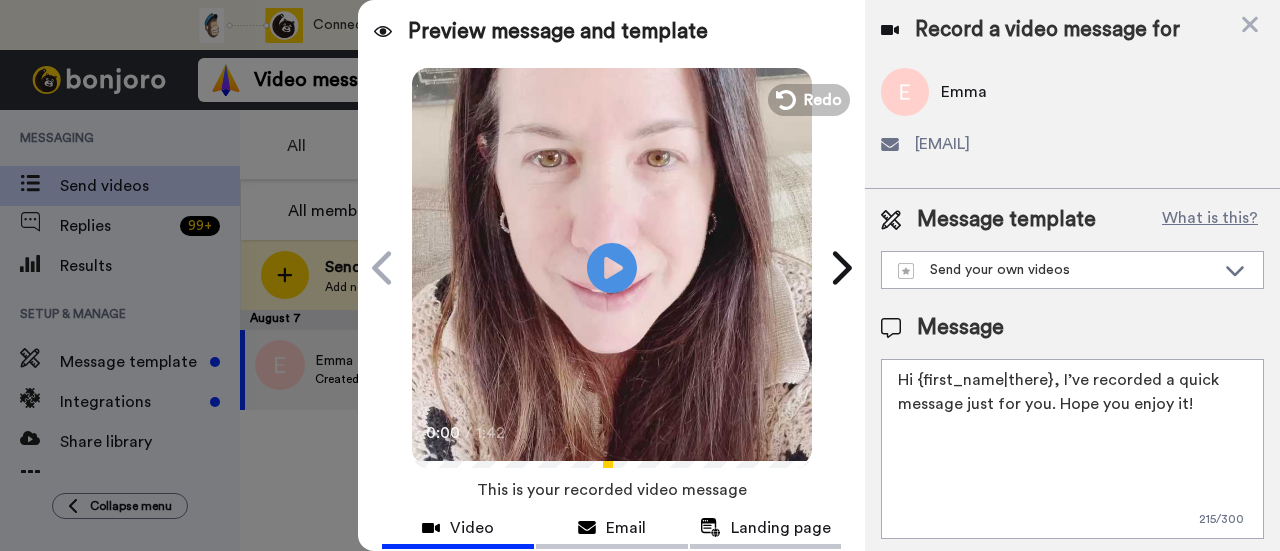 drag, startPoint x: 1192, startPoint y: 405, endPoint x: 1055, endPoint y: 376, distance: 140.0357 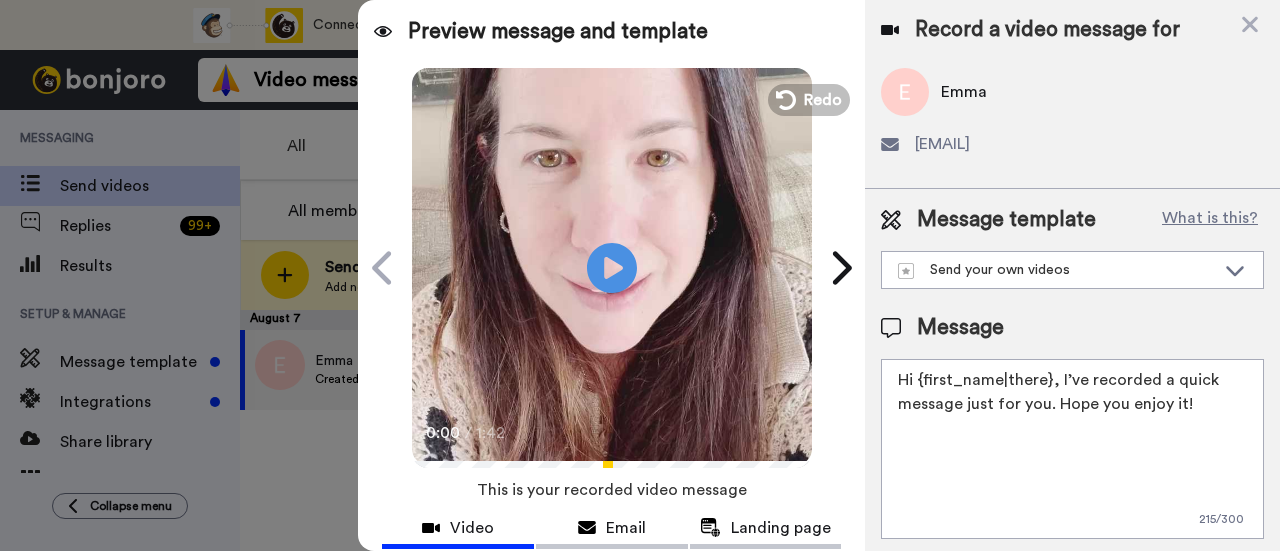 paste on "welcome to SLP Elevate! I created a video welcome for you! Feel free to click reply if you have any questions! I am here for you and cannot wait to hear about your students’ success and all of the time you save" 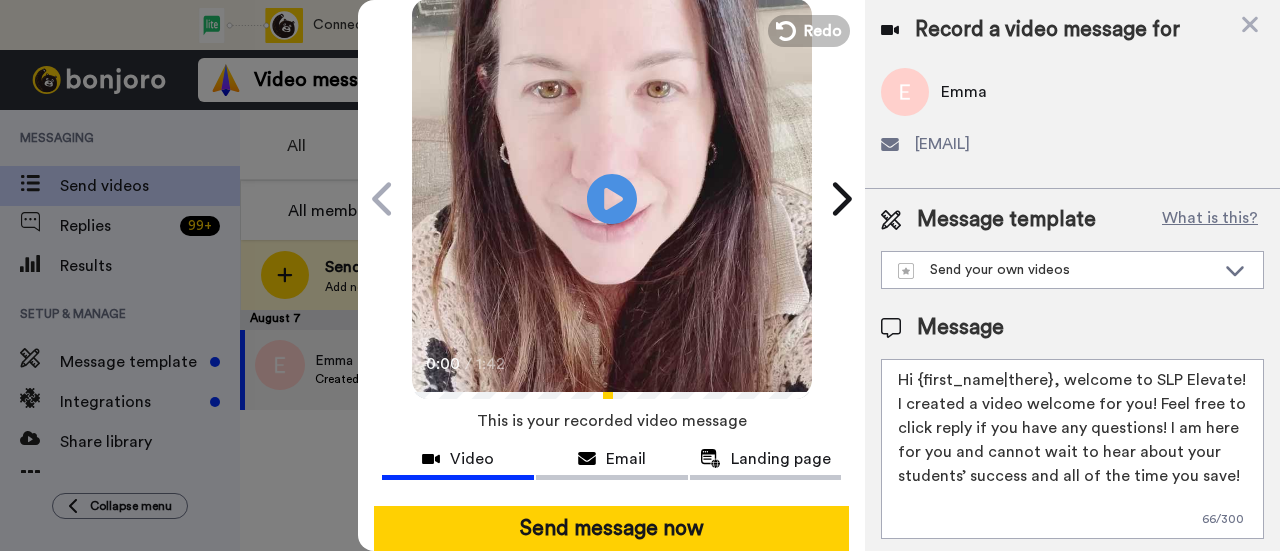 scroll, scrollTop: 100, scrollLeft: 0, axis: vertical 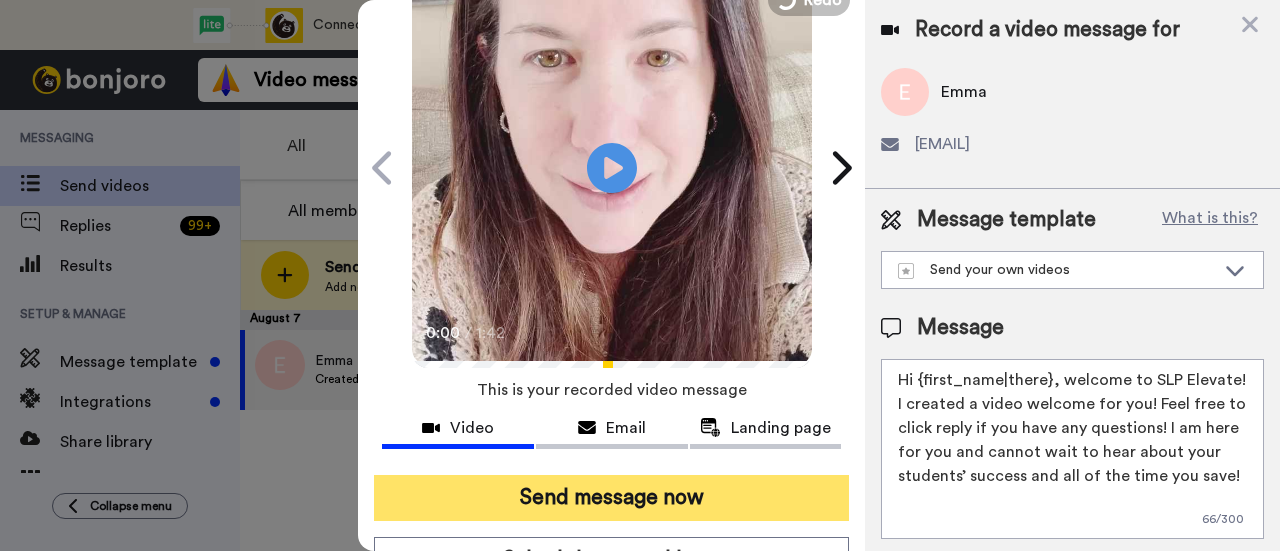 type on "Hi {first_name|there}, welcome to SLP Elevate! I created a video welcome for you! Feel free to click reply if you have any questions! I am here for you and cannot wait to hear about your students’ success and all of the time you save!" 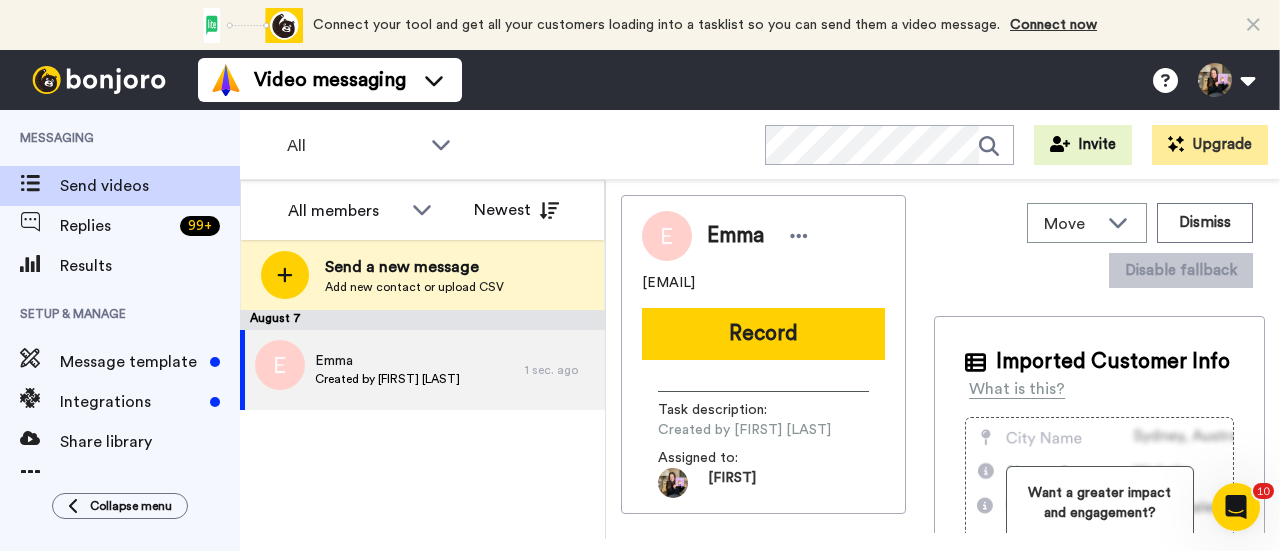 scroll, scrollTop: 0, scrollLeft: 0, axis: both 